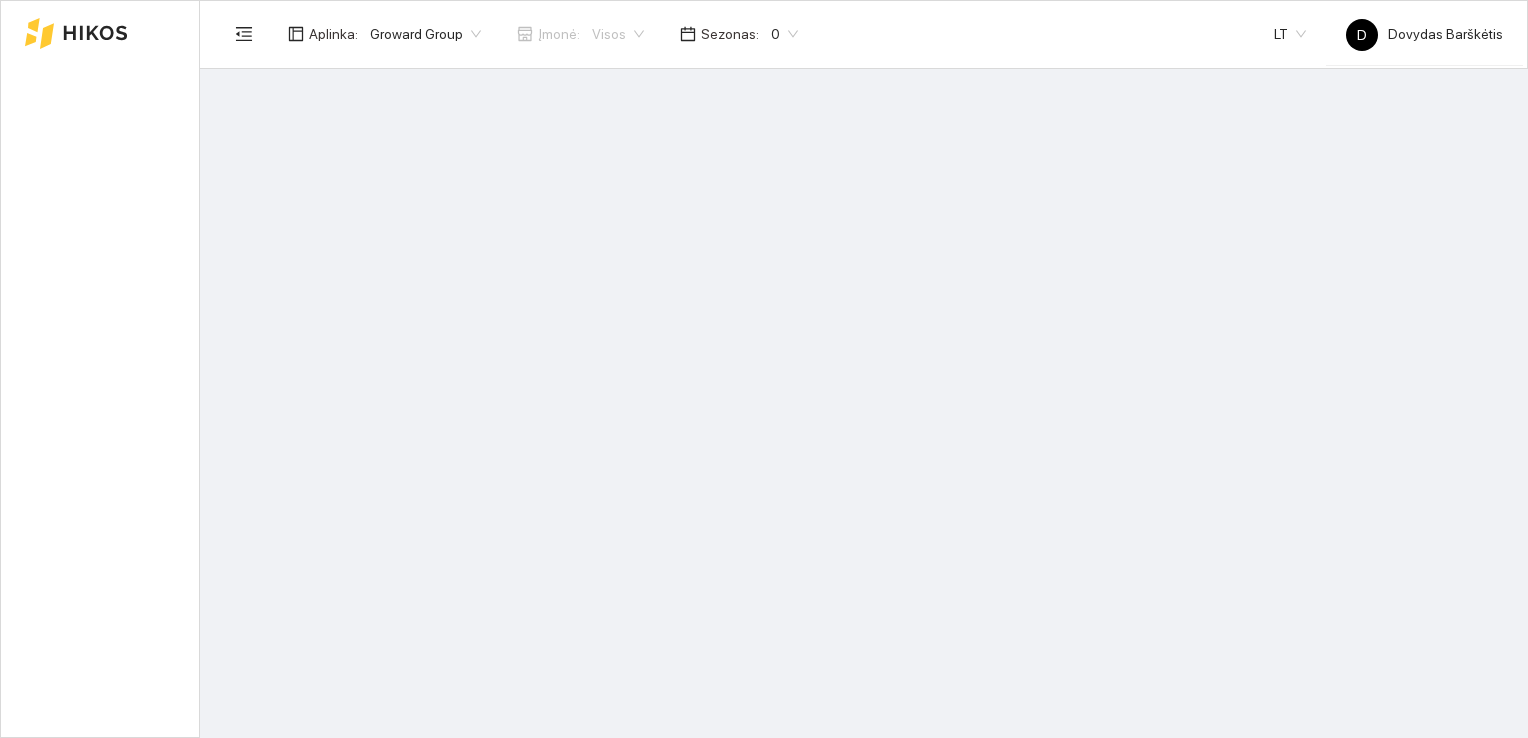 scroll, scrollTop: 0, scrollLeft: 0, axis: both 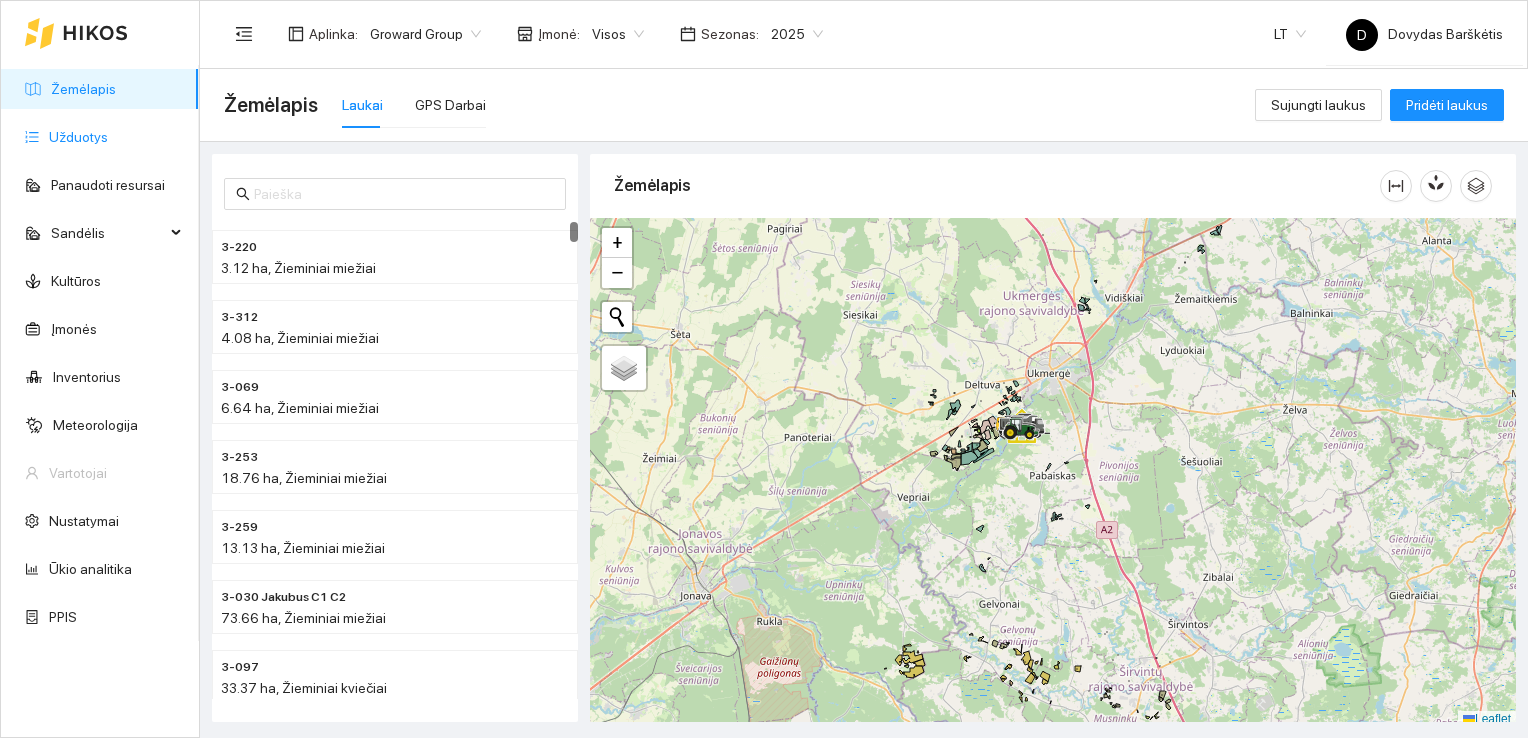 click on "Užduotys" at bounding box center (78, 137) 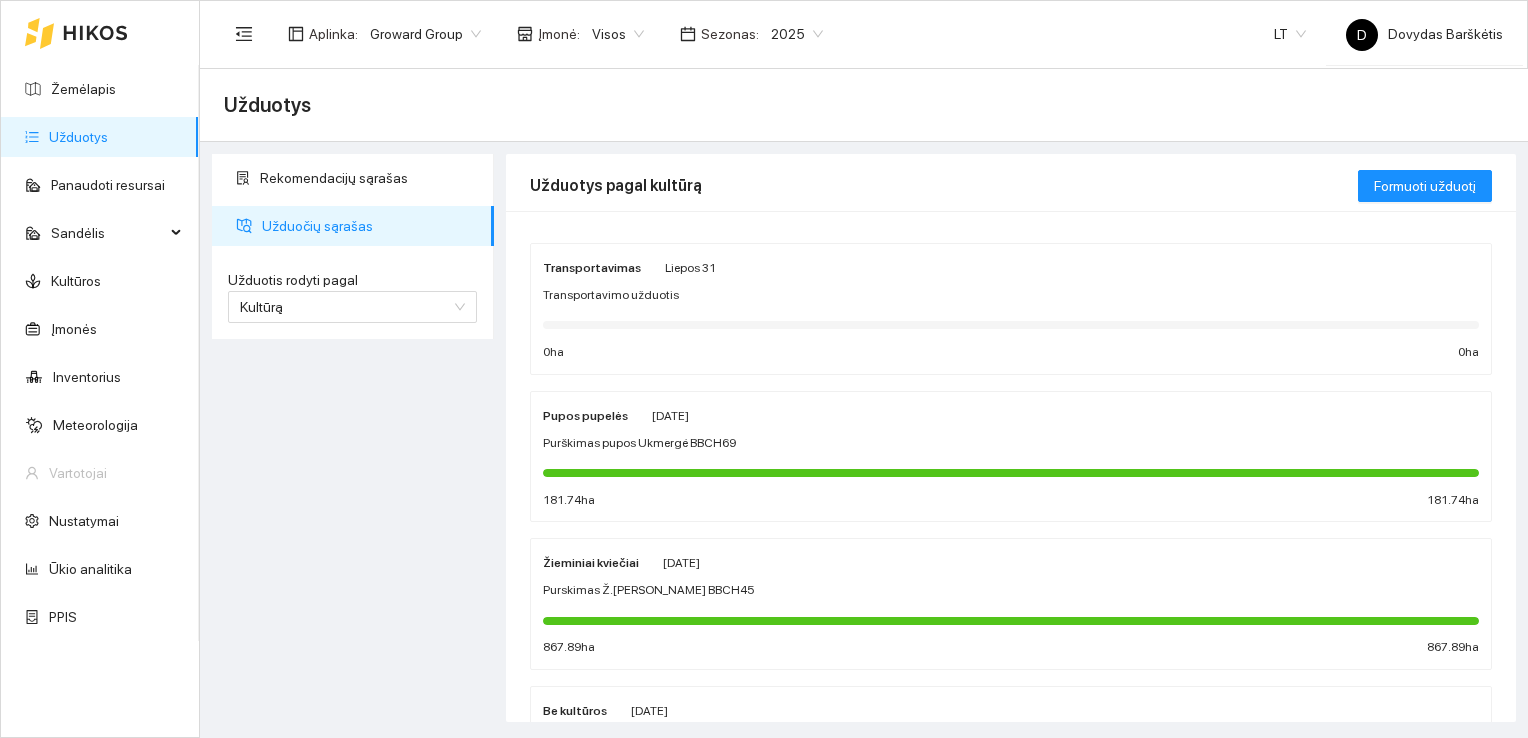 scroll, scrollTop: 0, scrollLeft: 0, axis: both 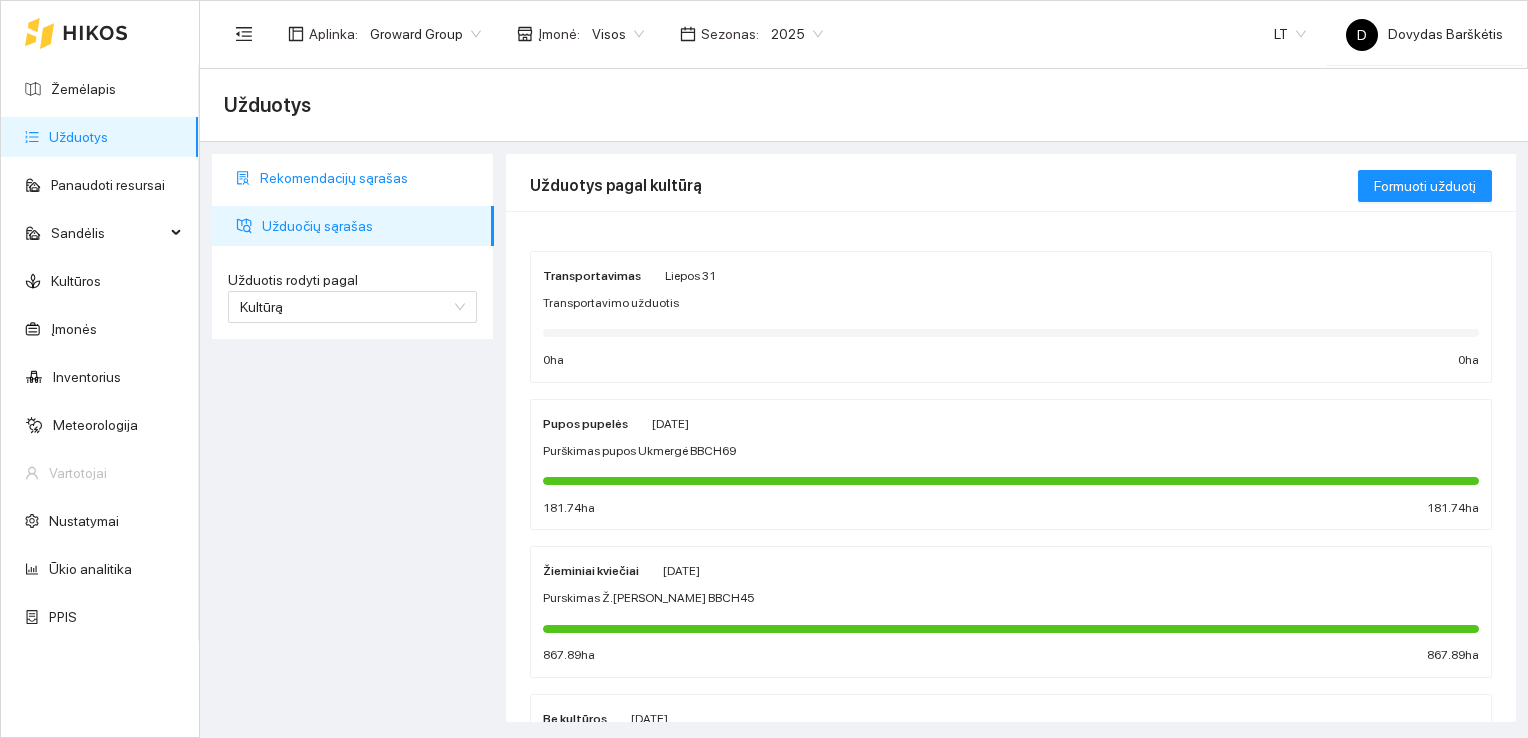click on "Rekomendacijų sąrašas" at bounding box center (369, 178) 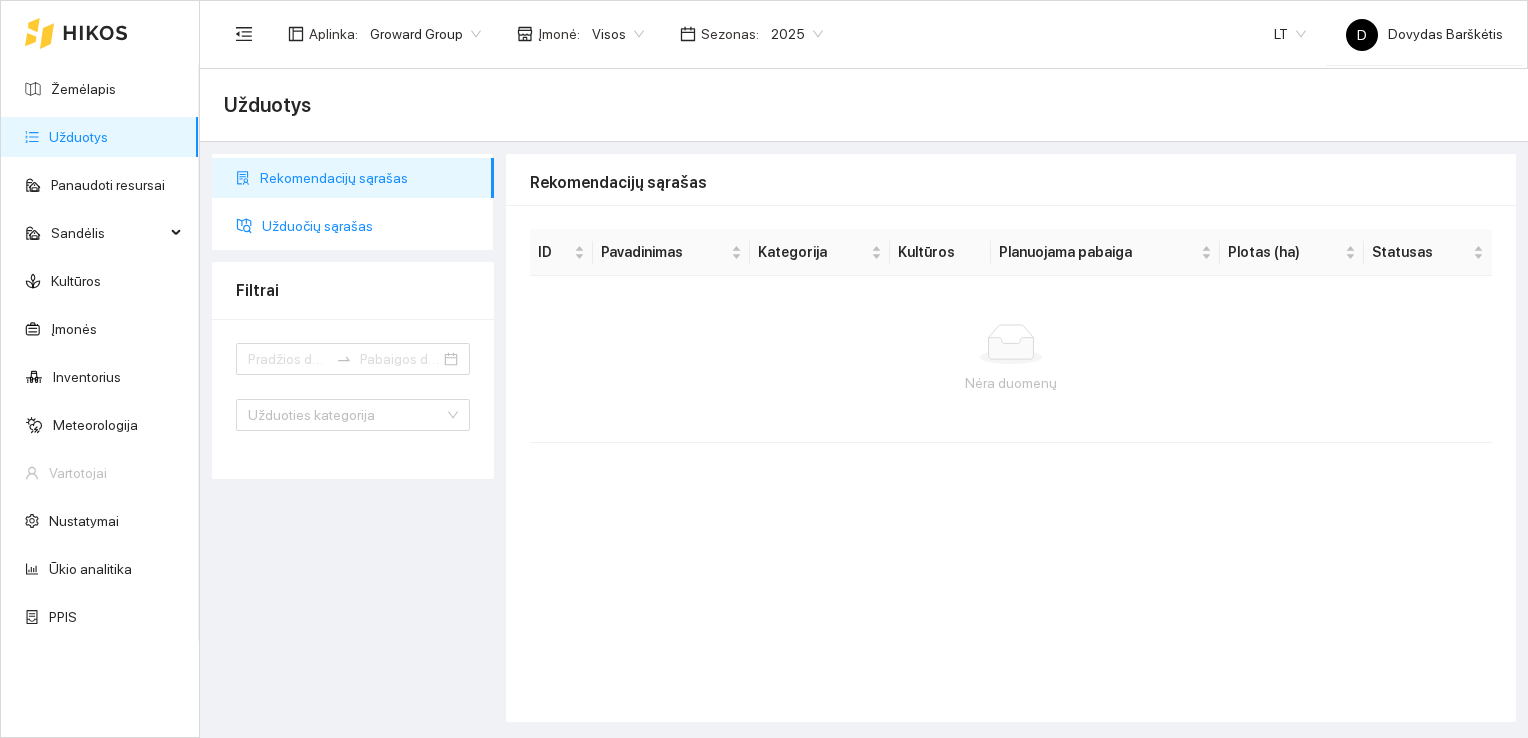 click on "Užduočių sąrašas" at bounding box center [370, 226] 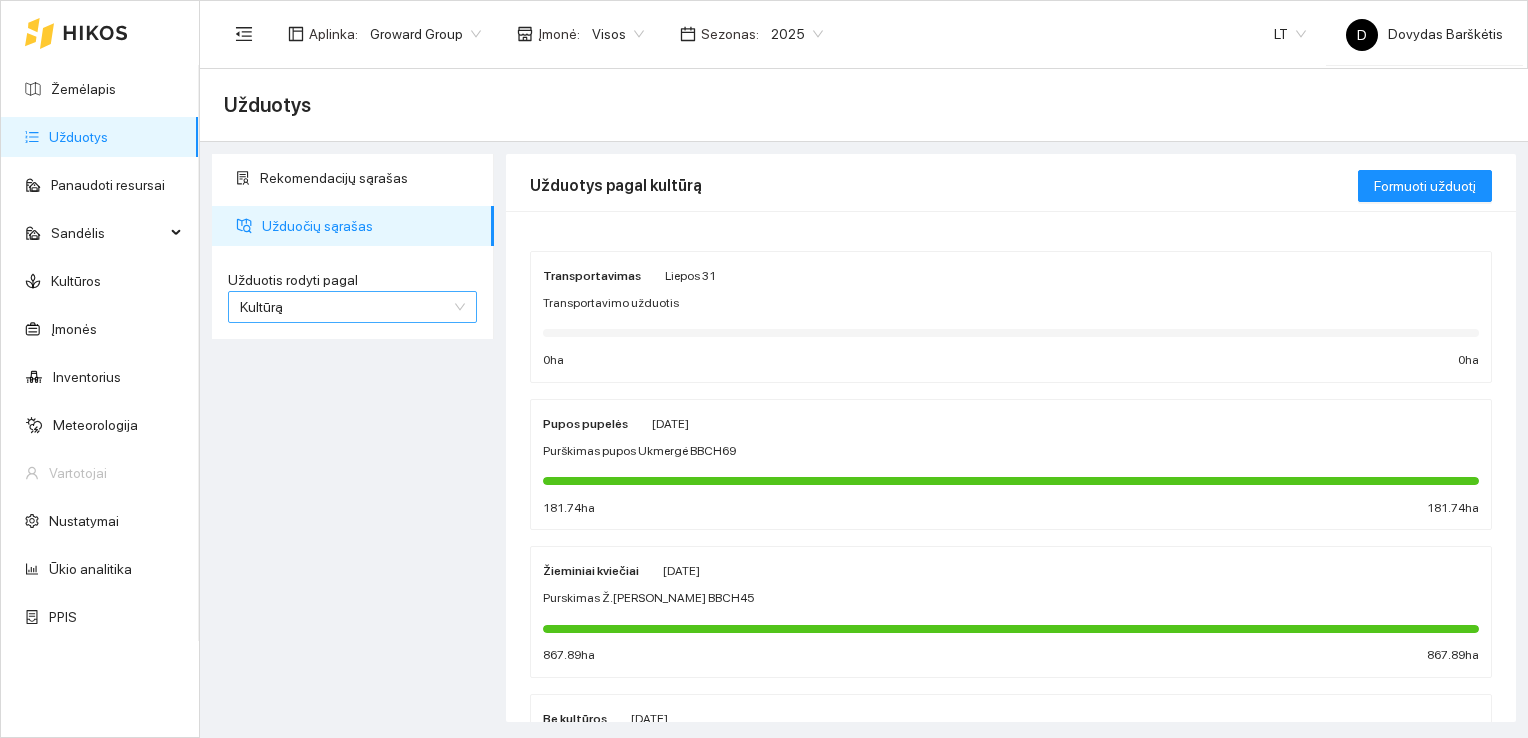 click on "Kultūrą" at bounding box center (352, 307) 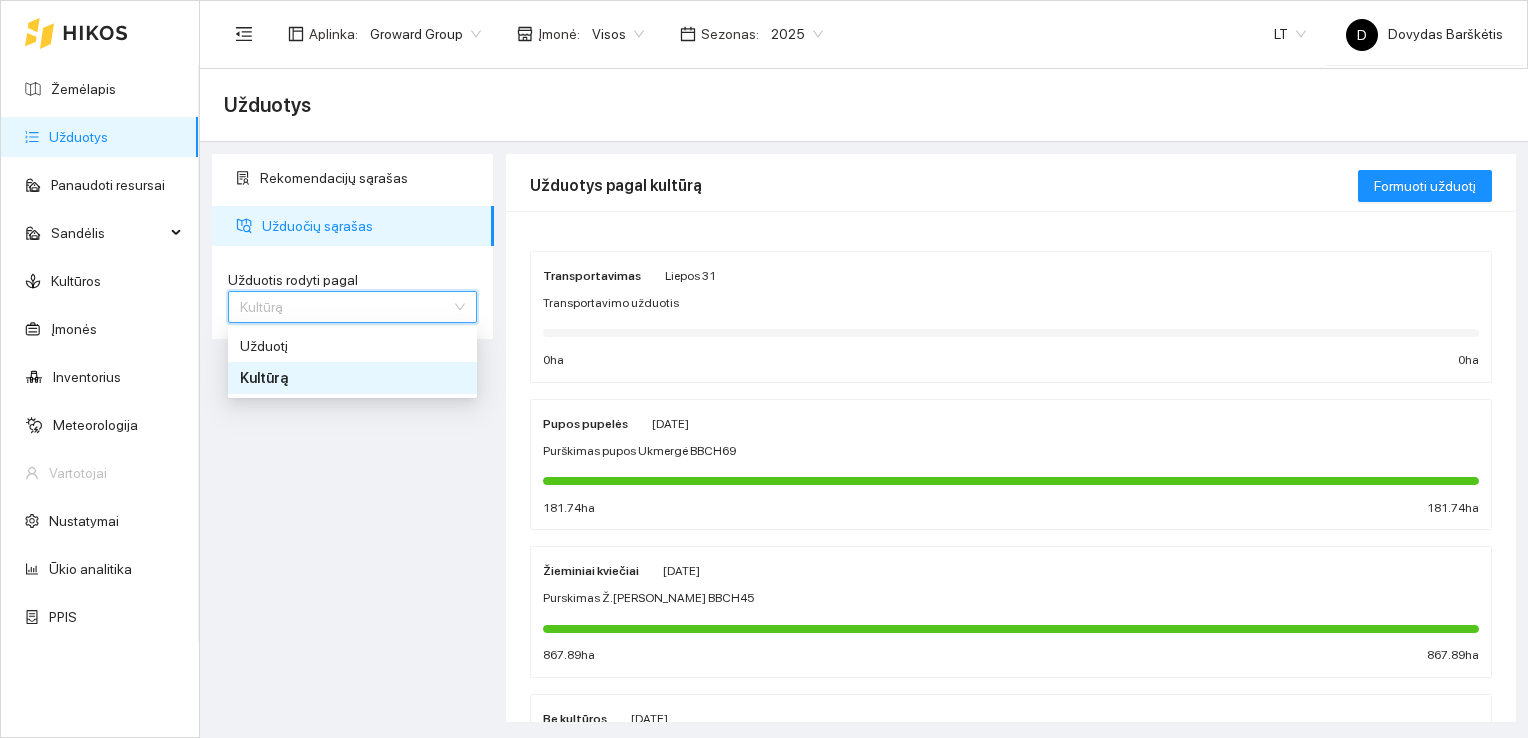click on "Kultūrą" at bounding box center (352, 307) 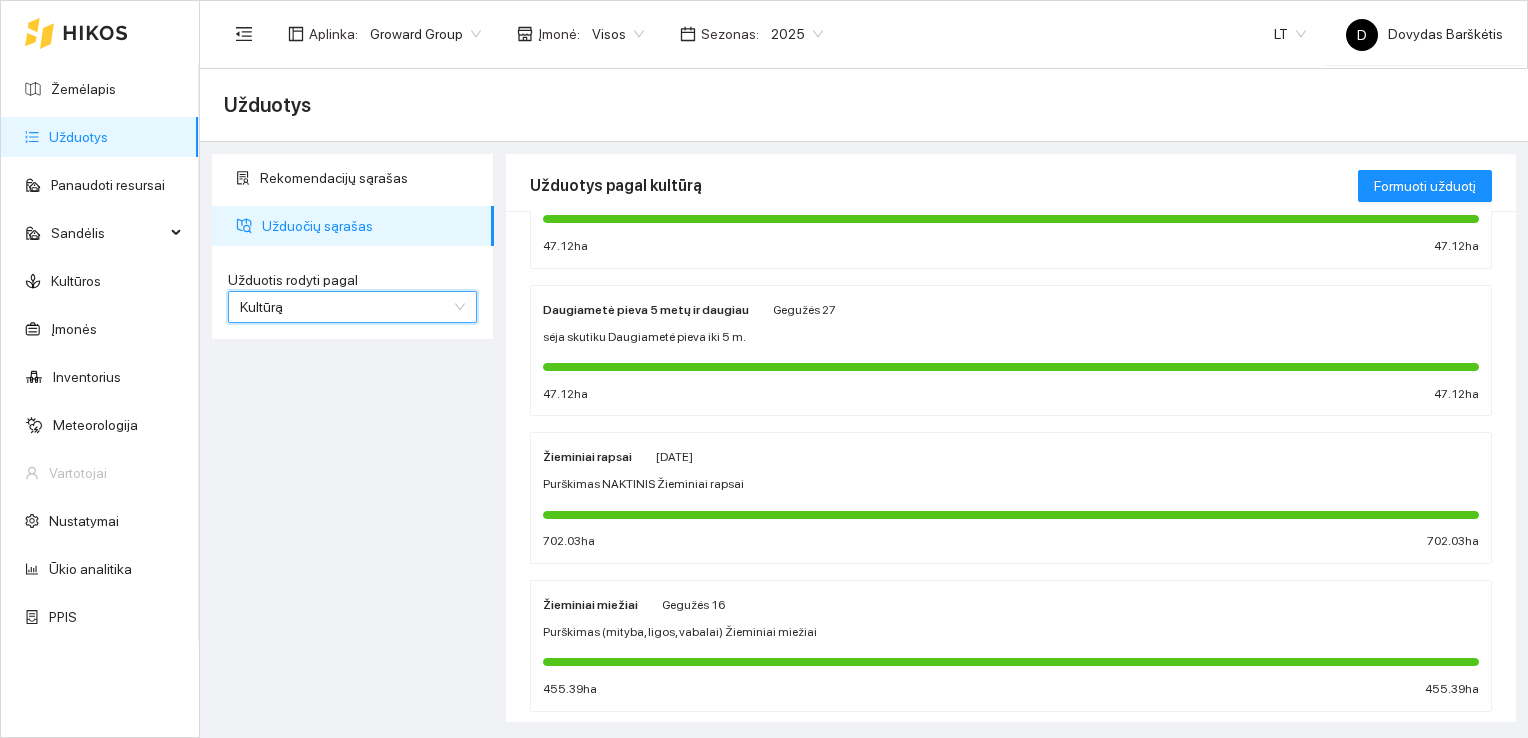 scroll, scrollTop: 1041, scrollLeft: 0, axis: vertical 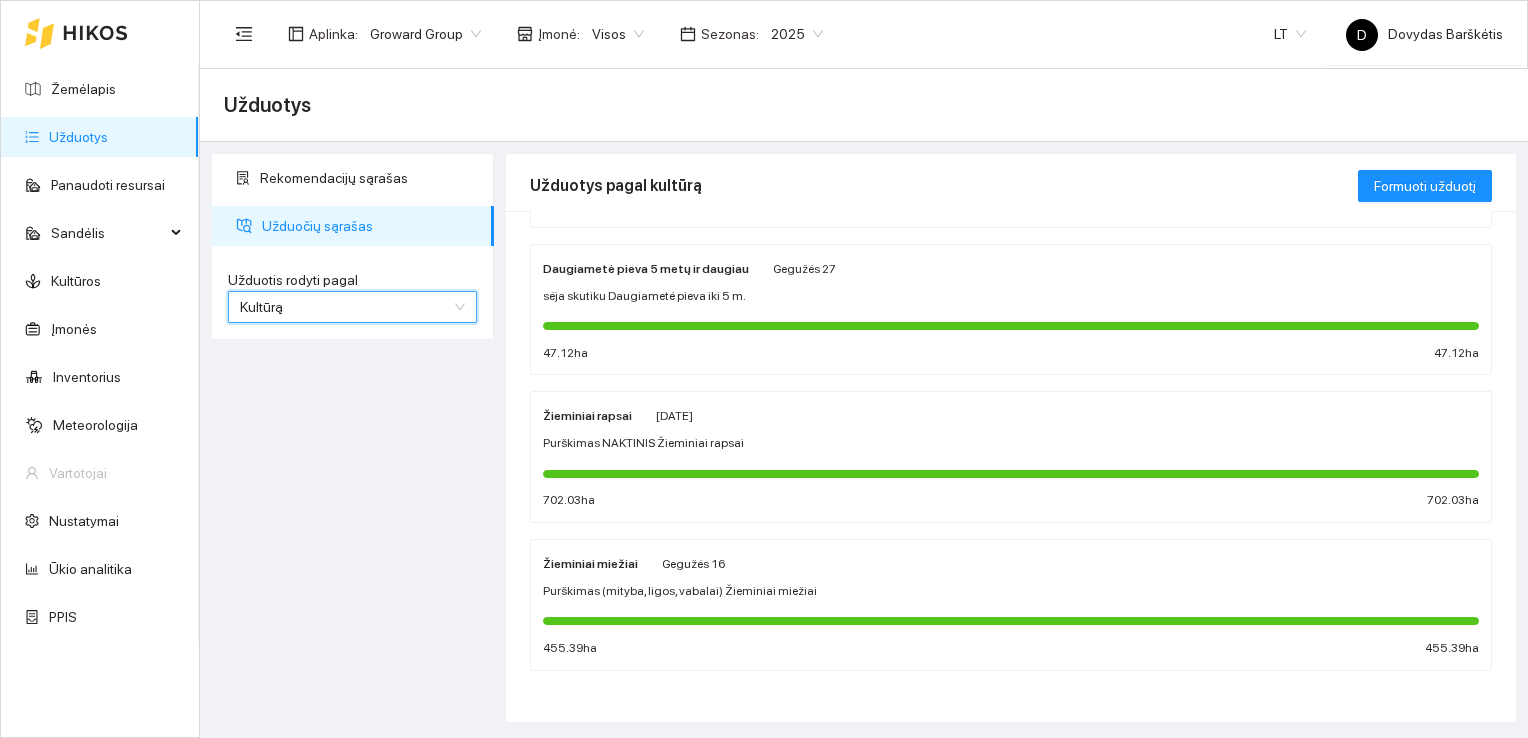 click on "Žieminiai miežiai [DATE]" at bounding box center (1011, 563) 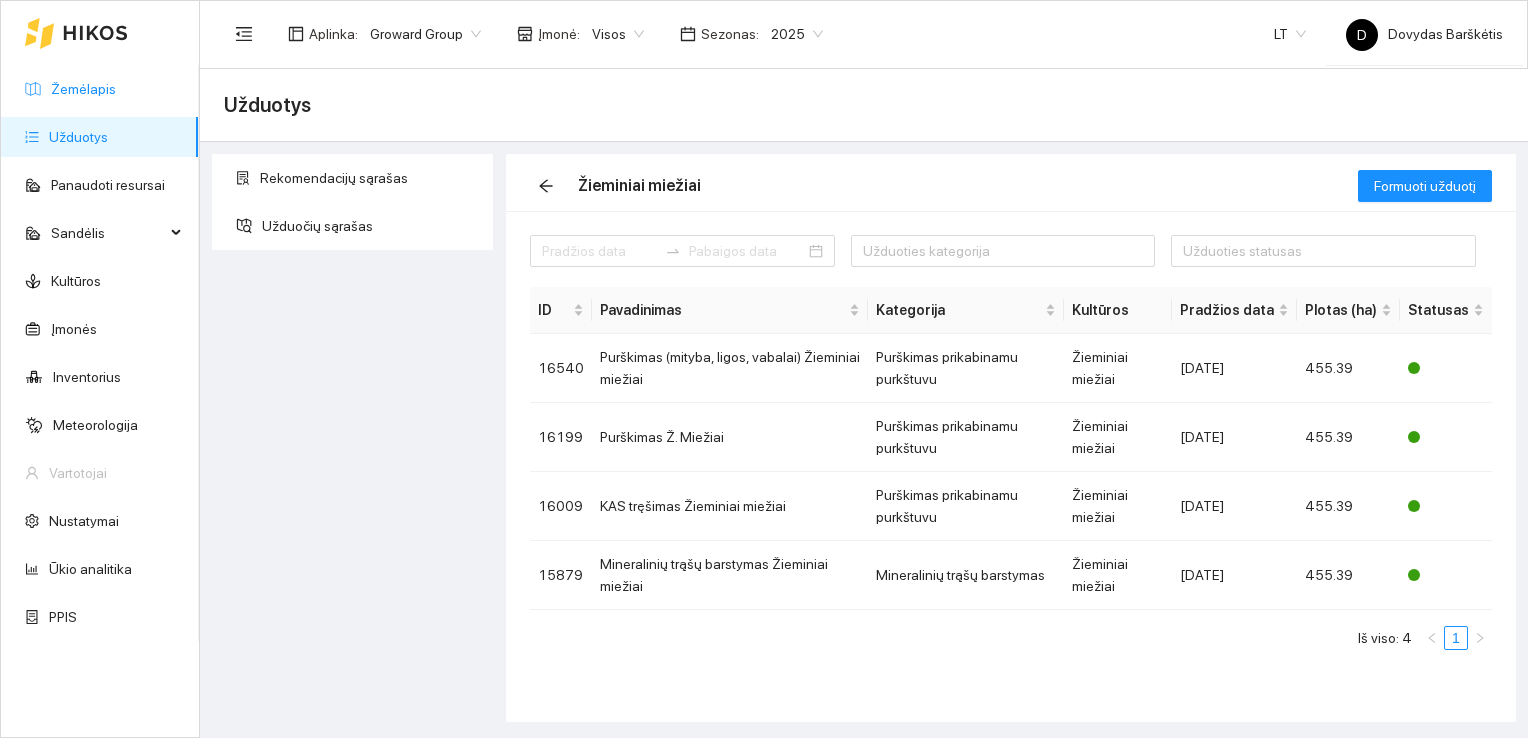 click on "Žemėlapis" at bounding box center (83, 89) 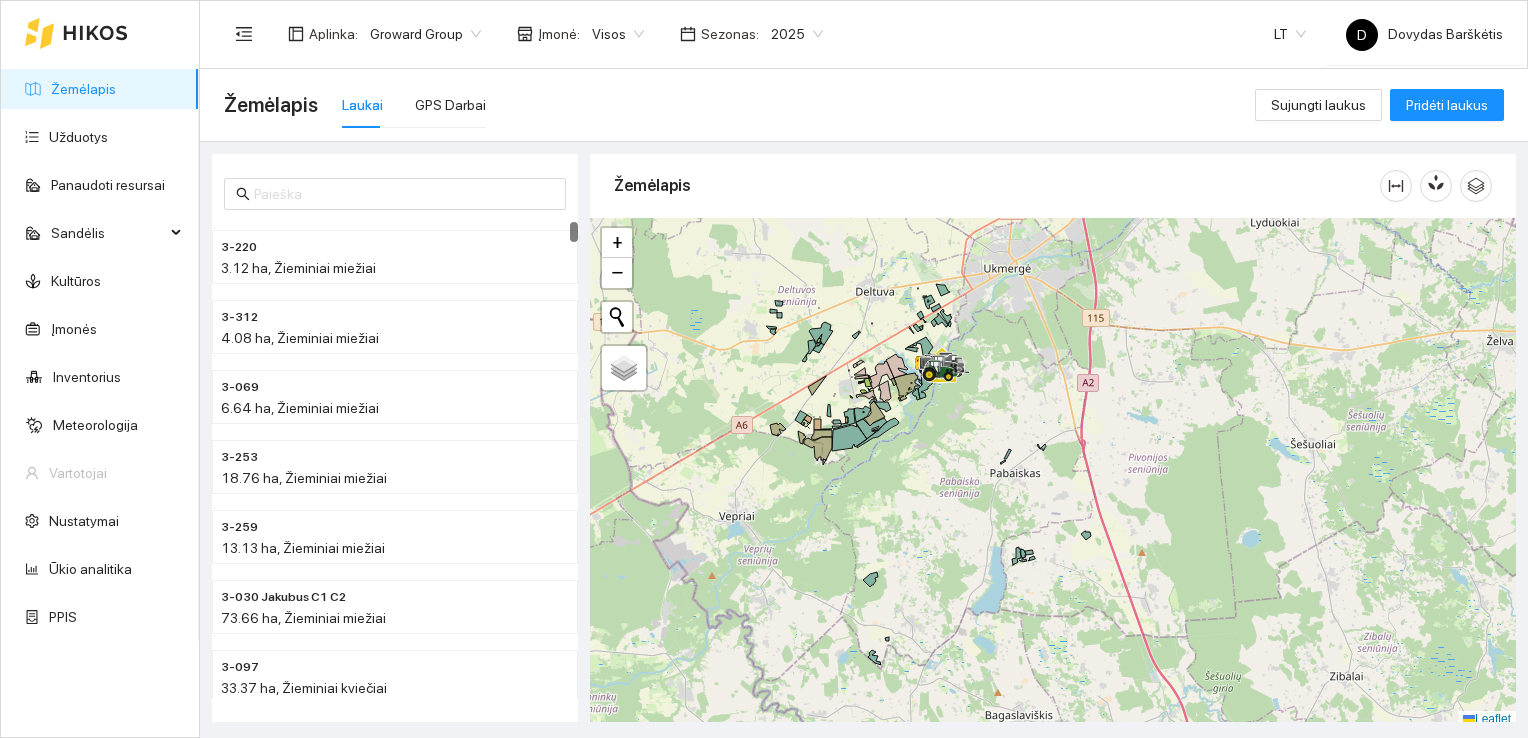 scroll, scrollTop: 5, scrollLeft: 0, axis: vertical 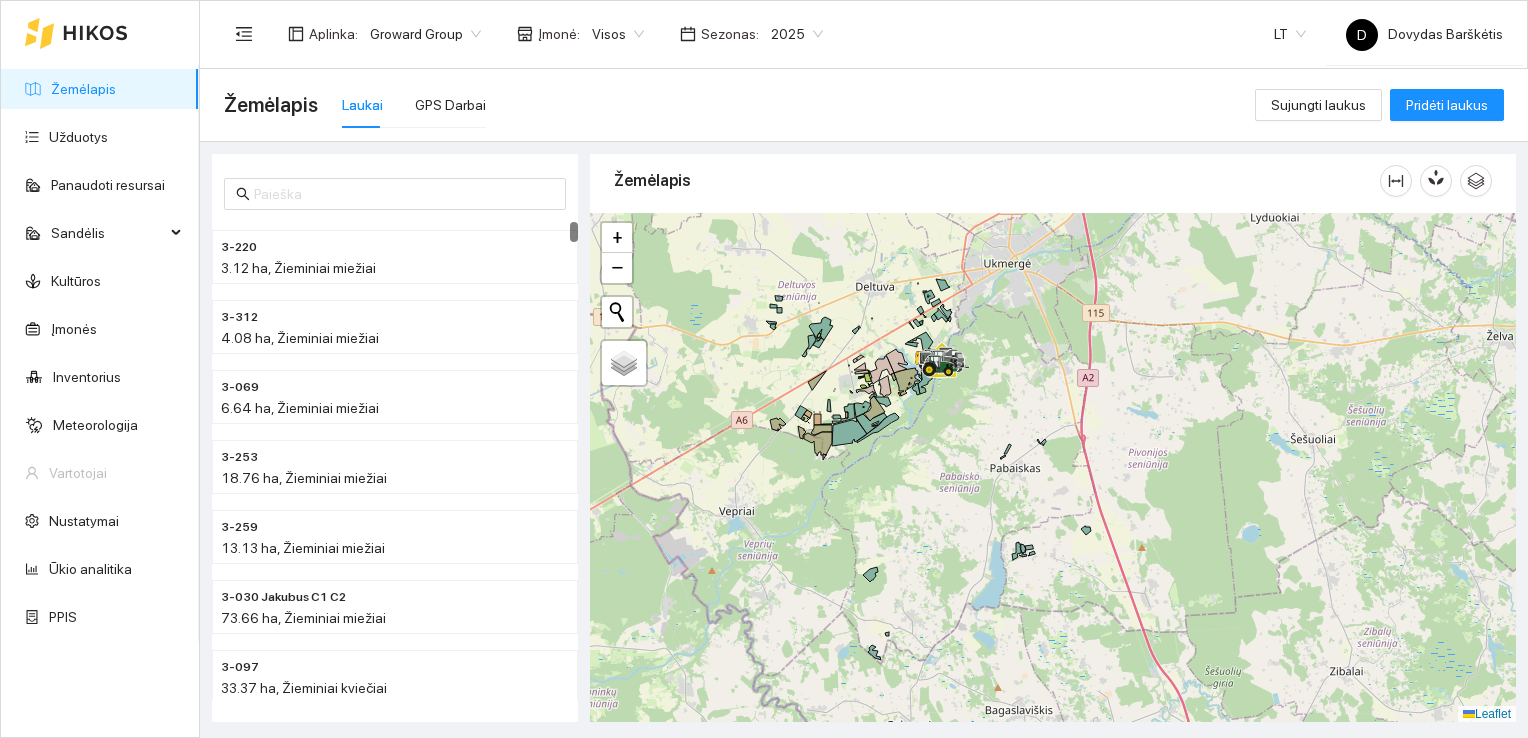 drag, startPoint x: 1262, startPoint y: 418, endPoint x: 1221, endPoint y: 323, distance: 103.4698 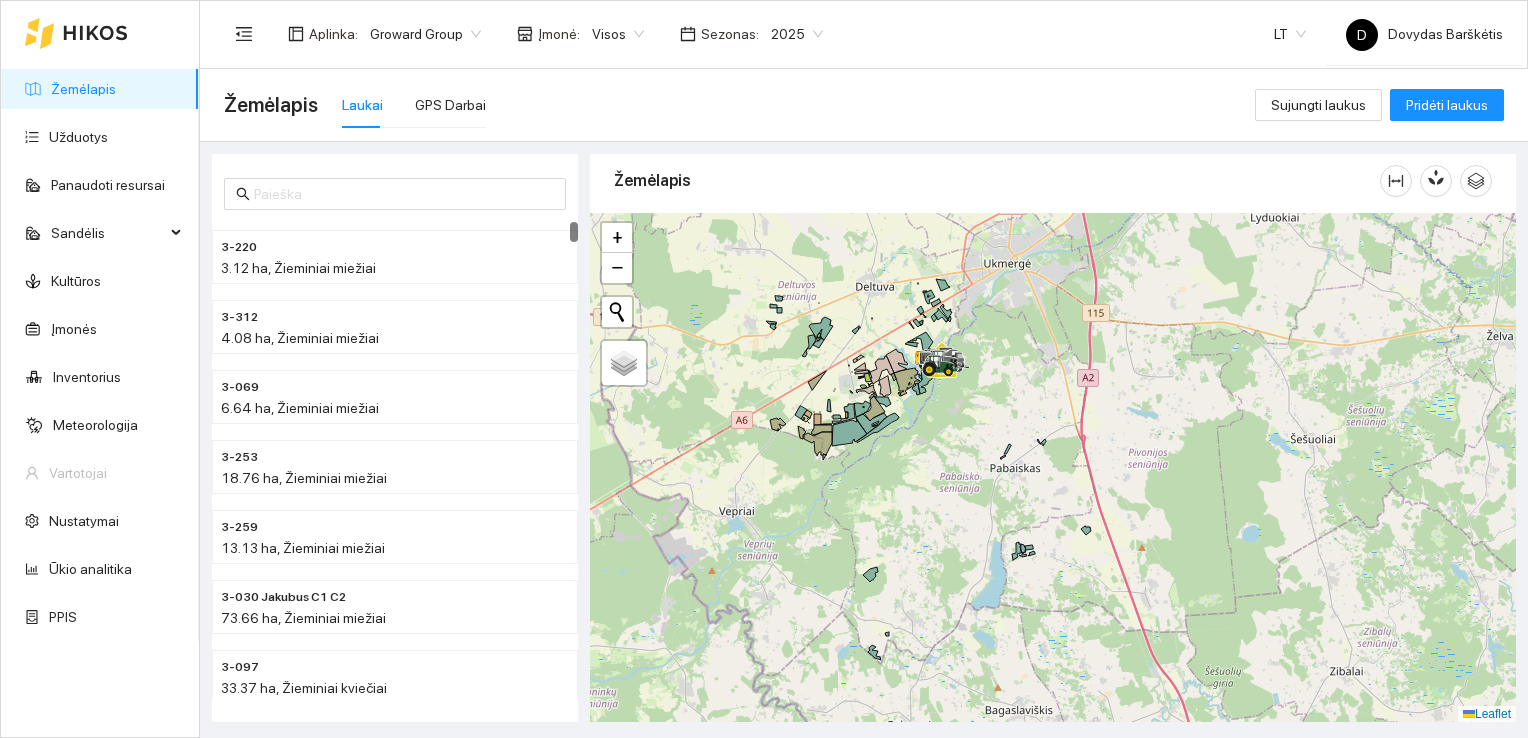 click at bounding box center (1053, 468) 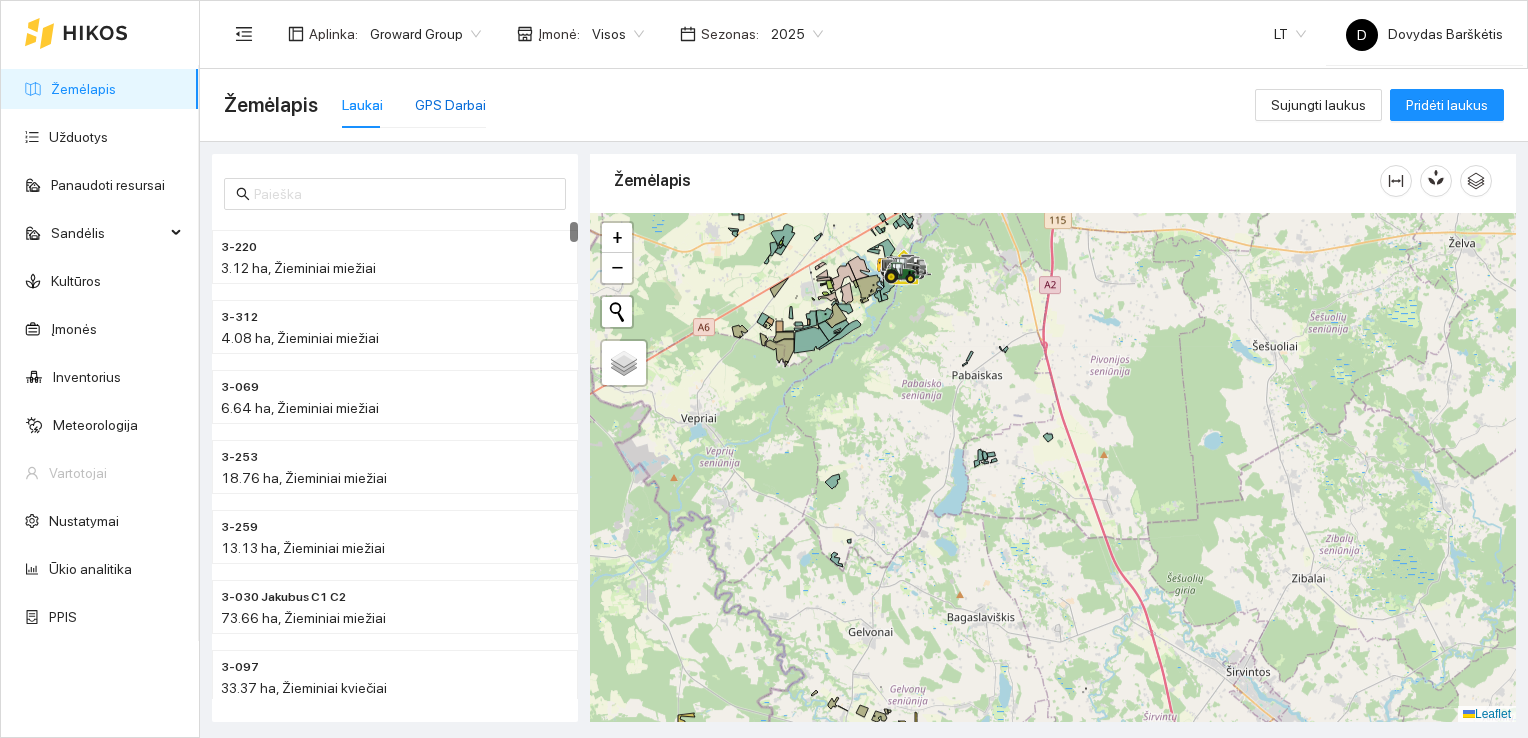 click on "GPS Darbai" at bounding box center [450, 105] 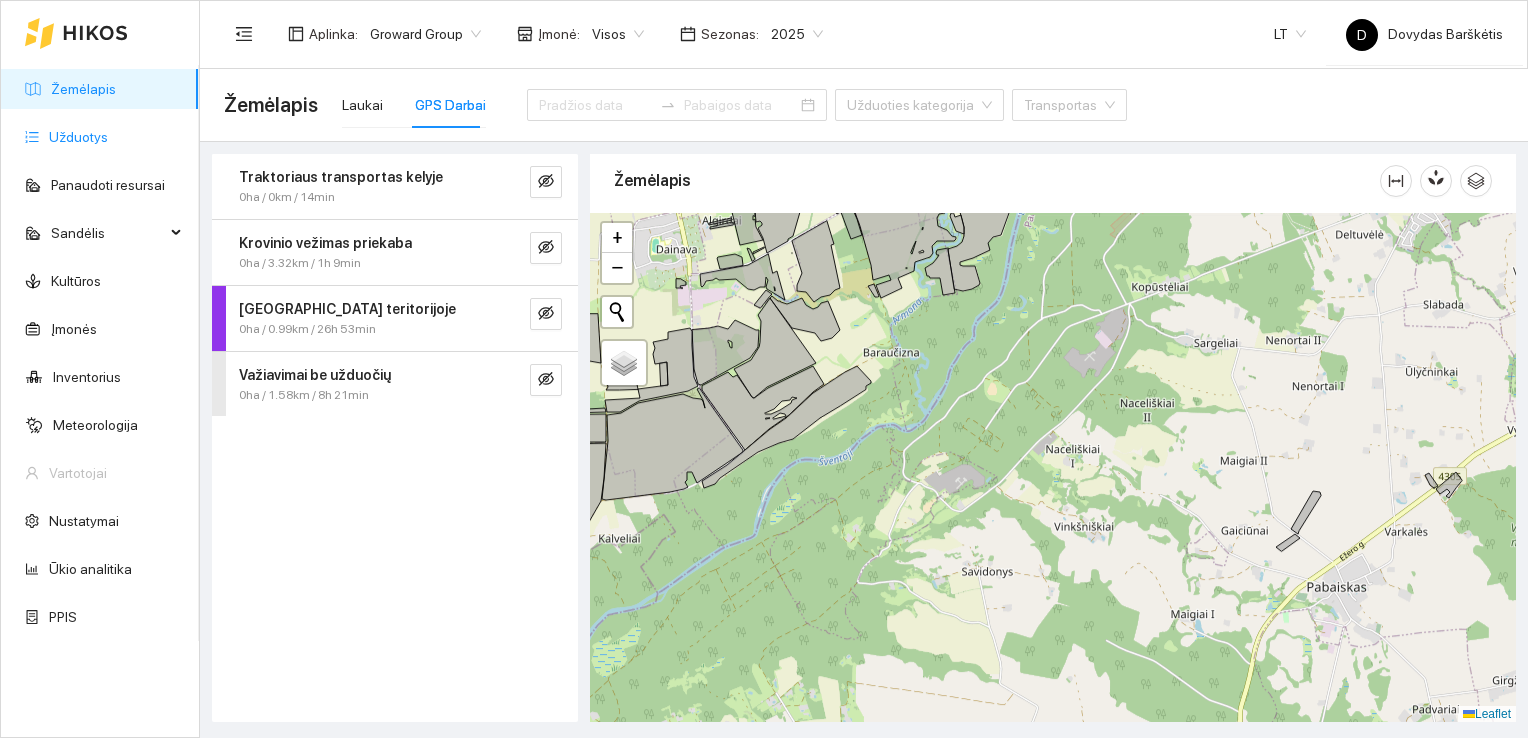 click on "Užduotys" at bounding box center [78, 137] 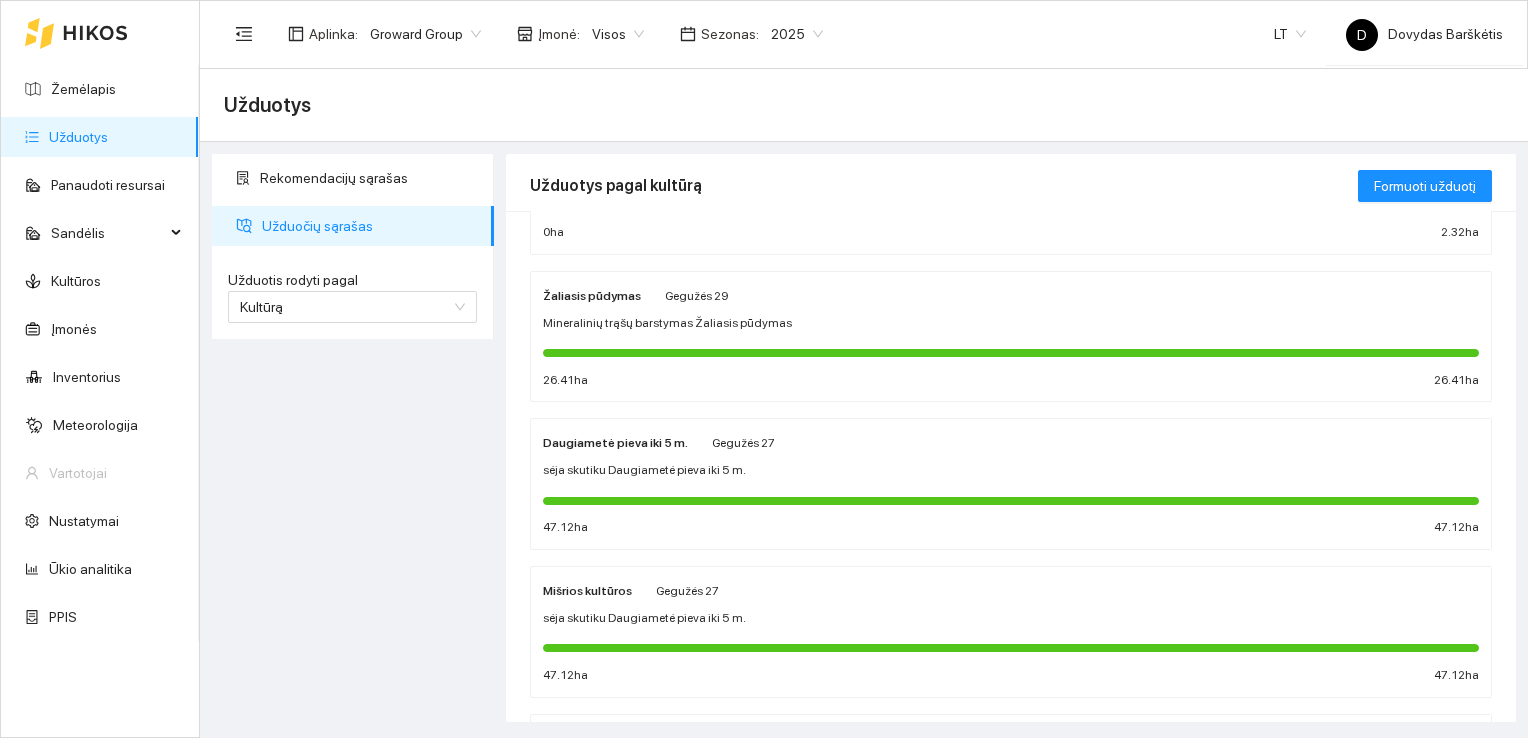 scroll, scrollTop: 600, scrollLeft: 0, axis: vertical 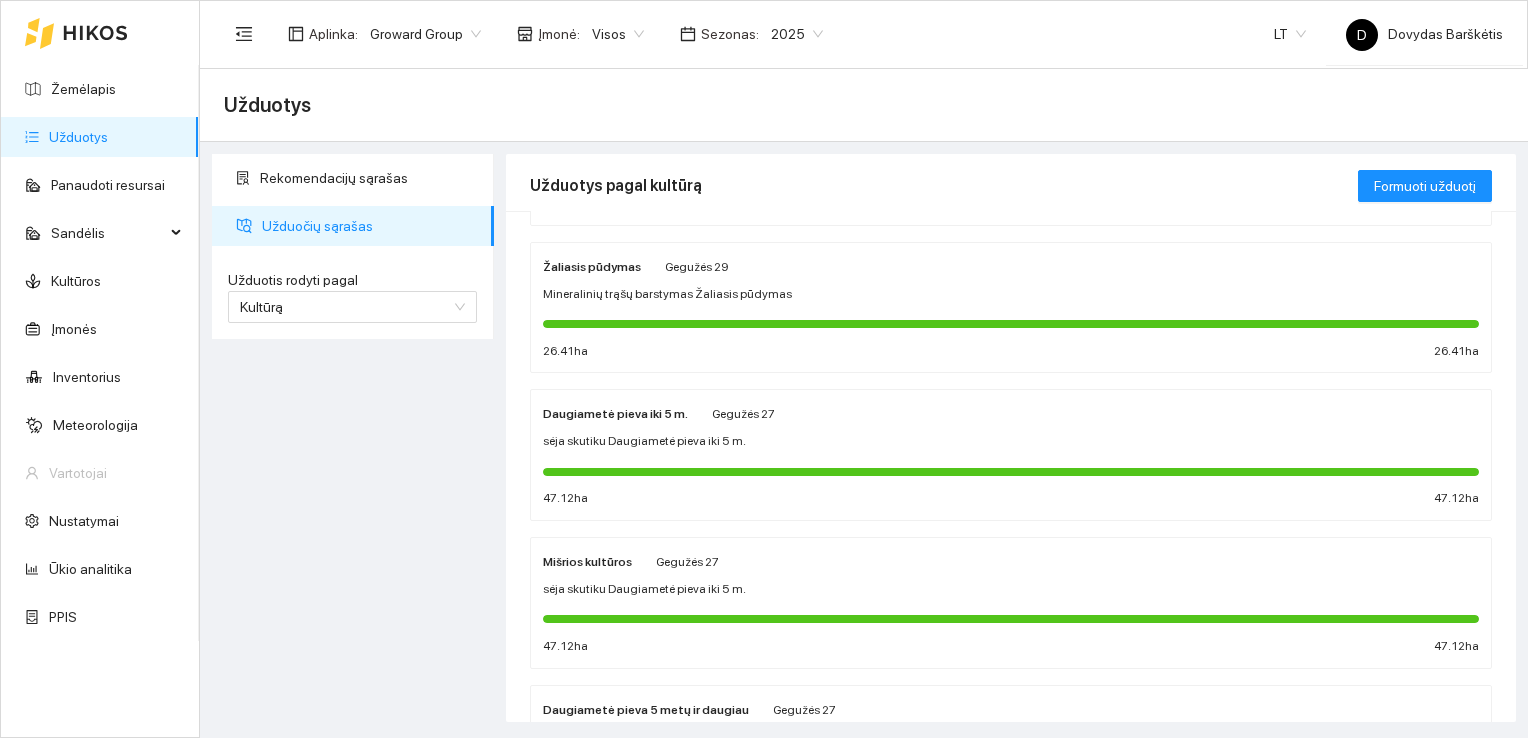 click on "Užduotys" at bounding box center (78, 137) 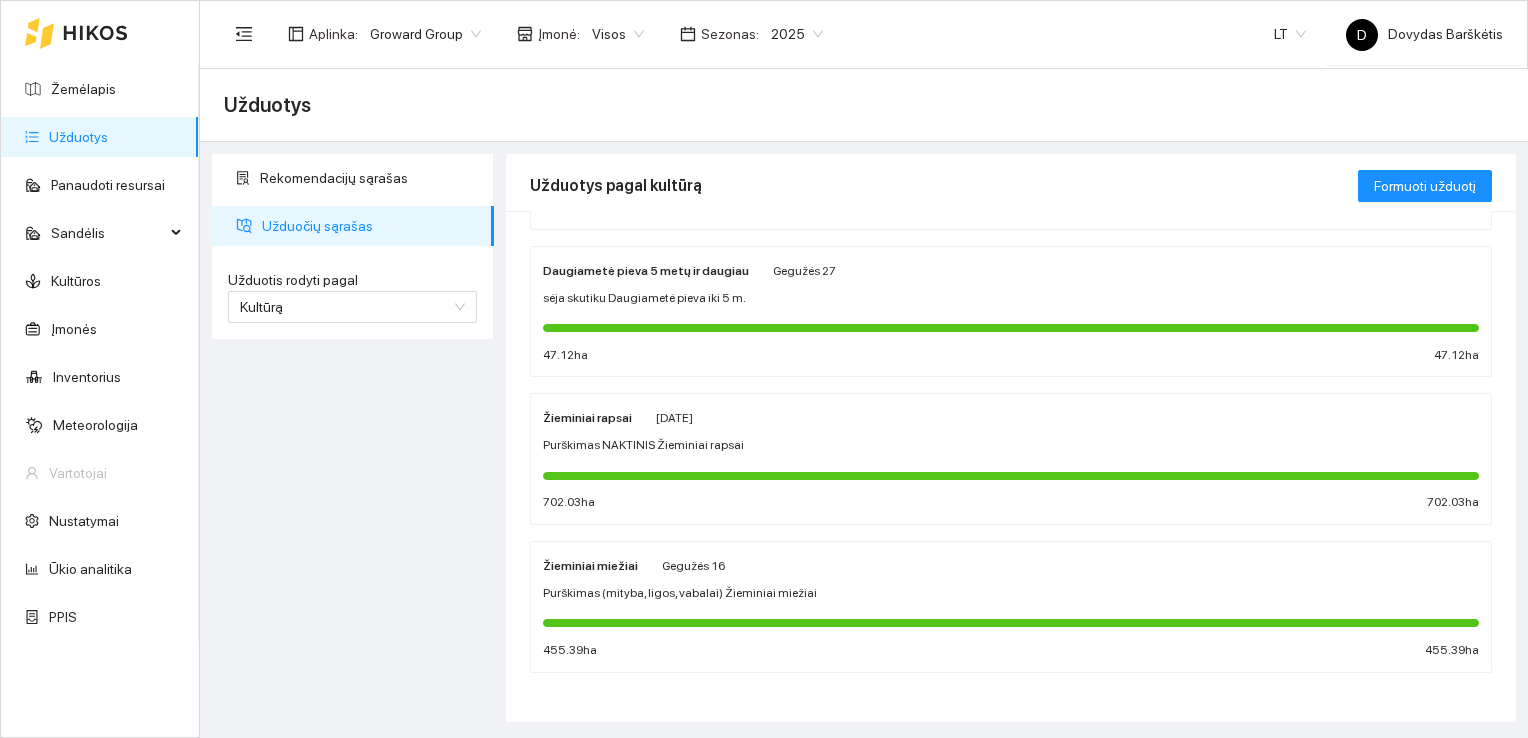 scroll, scrollTop: 1041, scrollLeft: 0, axis: vertical 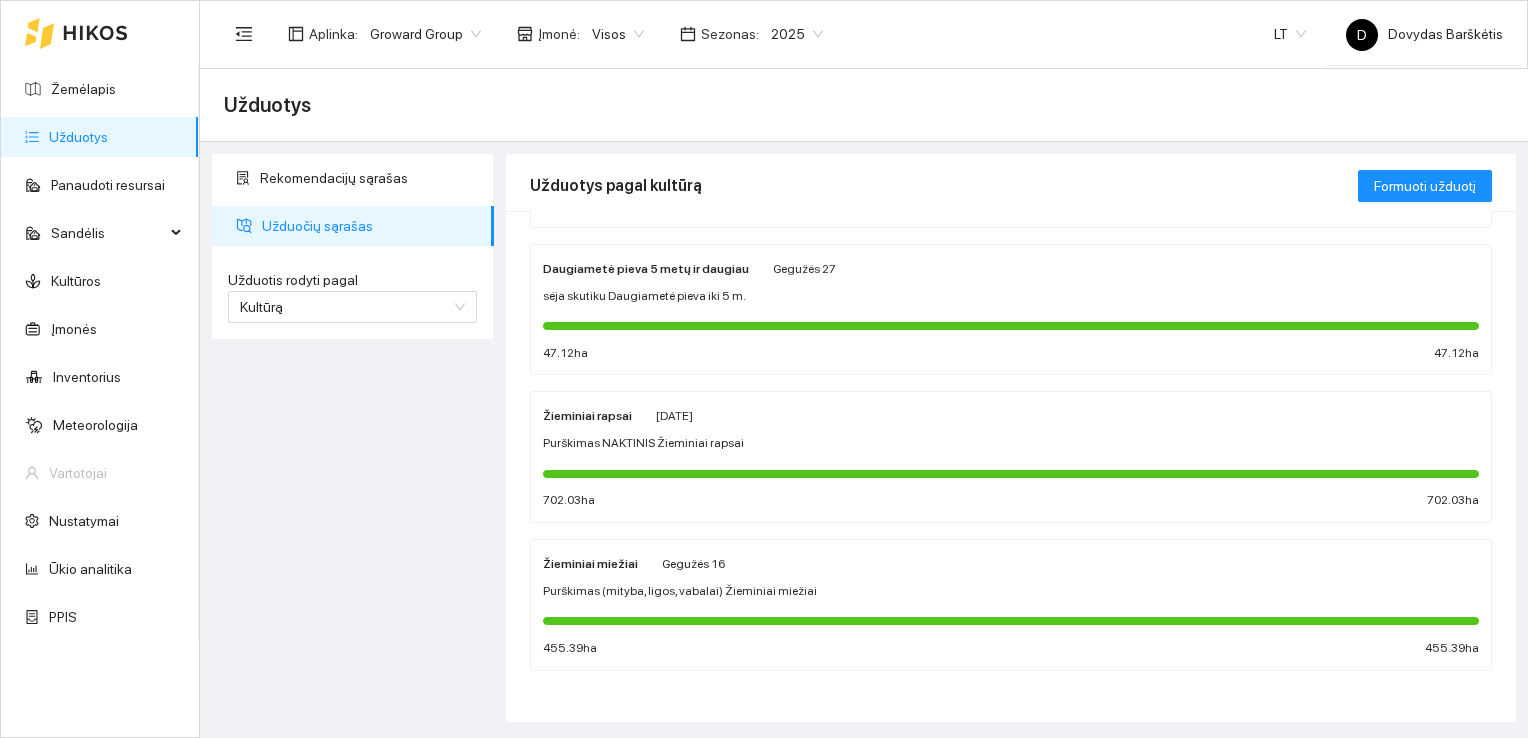 click on "Gegužės 16" at bounding box center (693, 563) 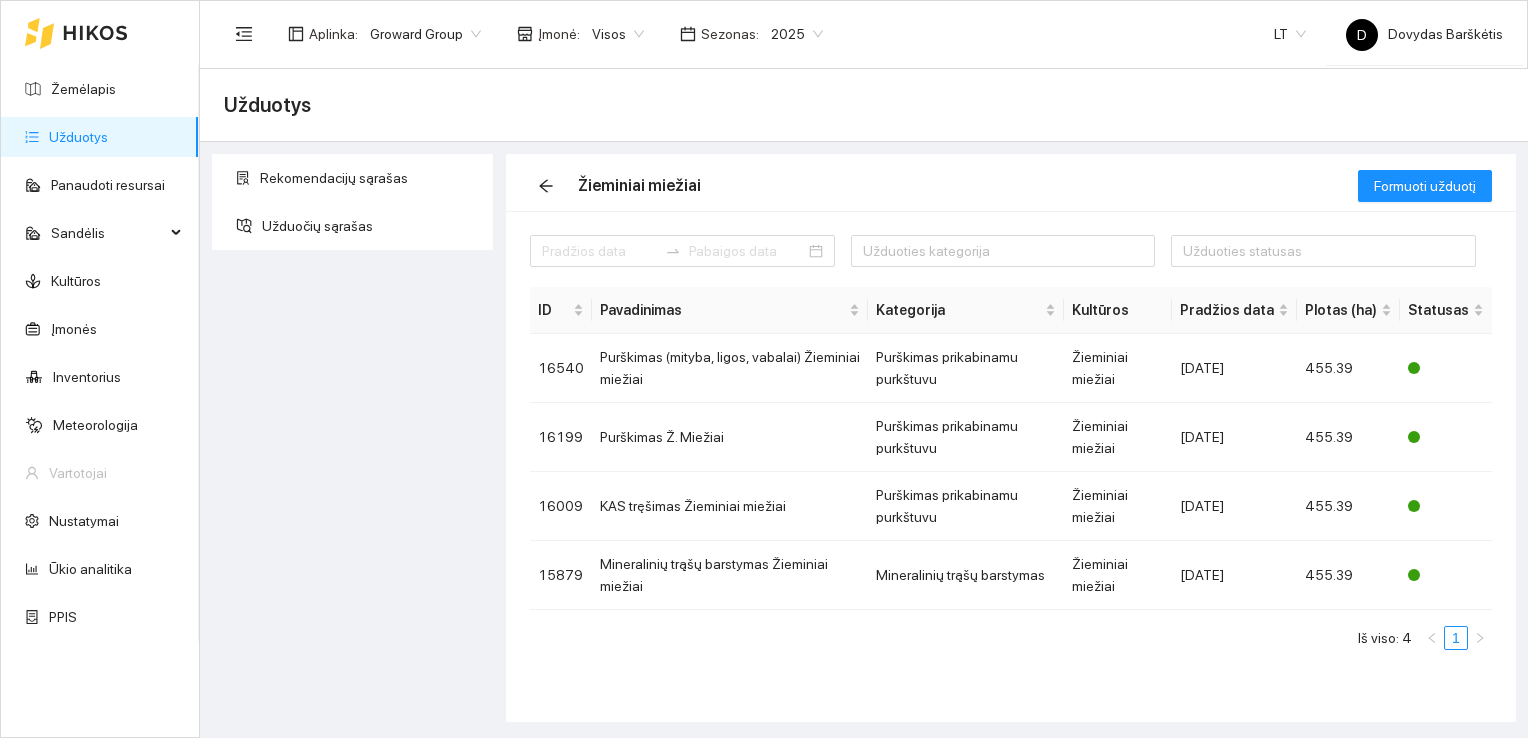 click on "Užduotys" at bounding box center [78, 137] 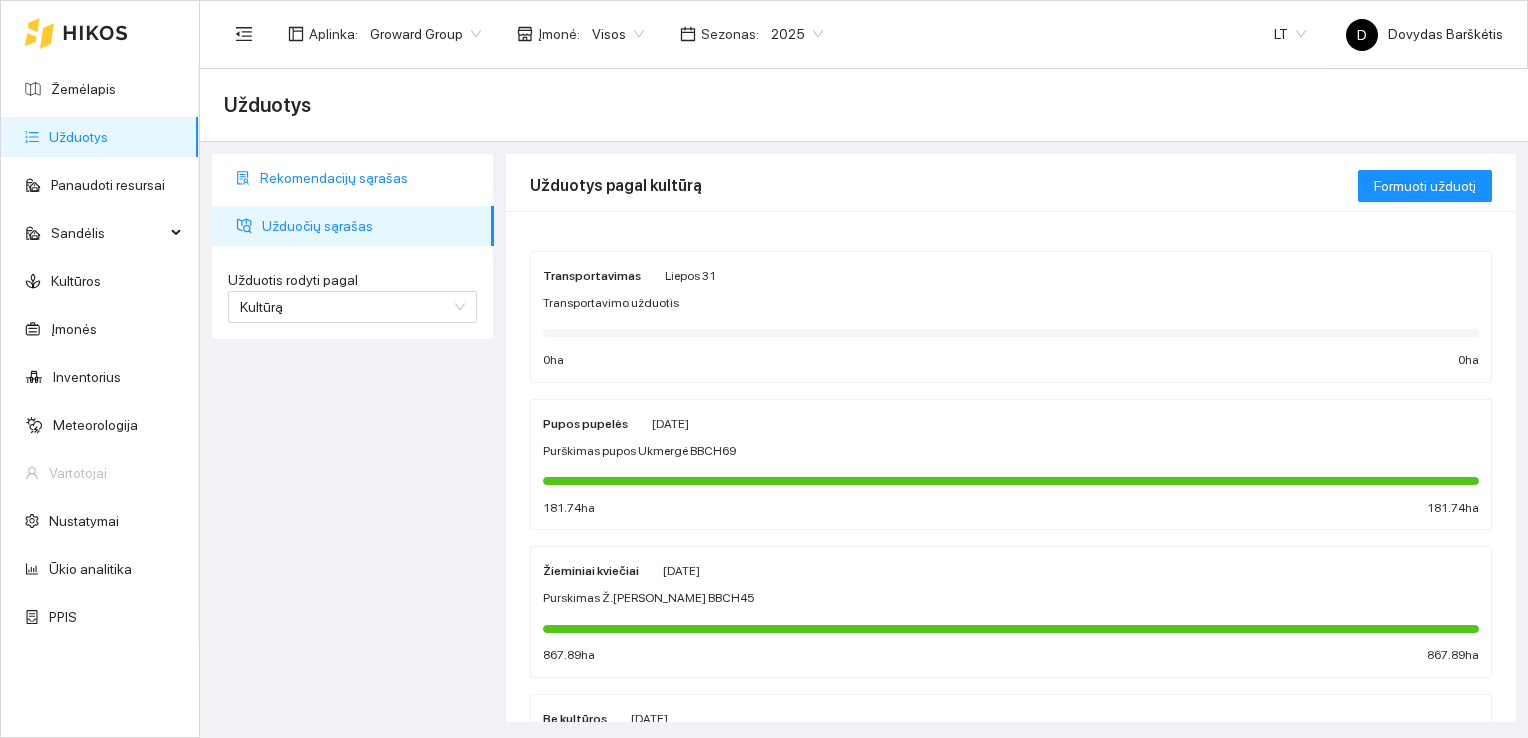 click on "Rekomendacijų sąrašas" at bounding box center (369, 178) 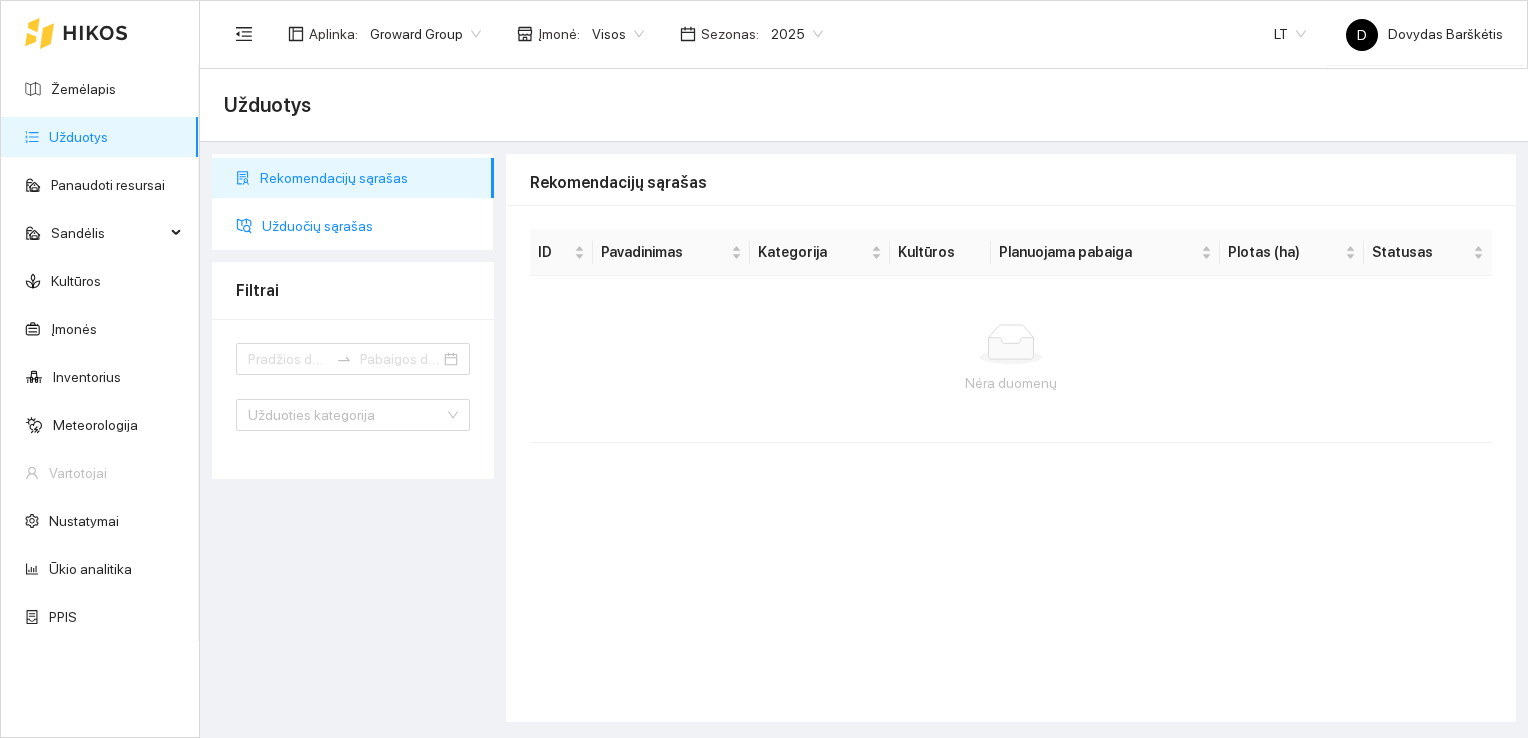 click on "Užduočių sąrašas" at bounding box center (370, 226) 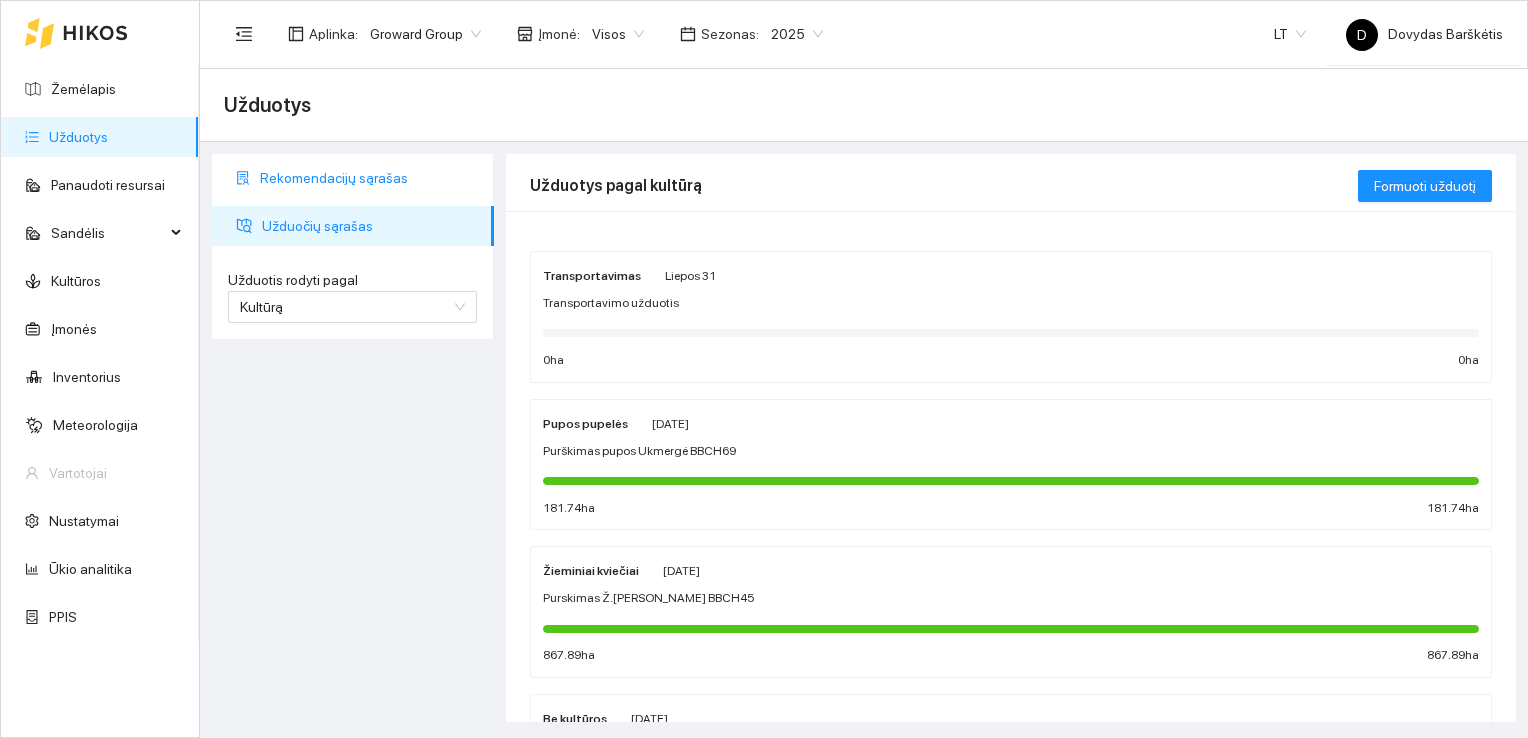 click on "Rekomendacijų sąrašas" at bounding box center (369, 178) 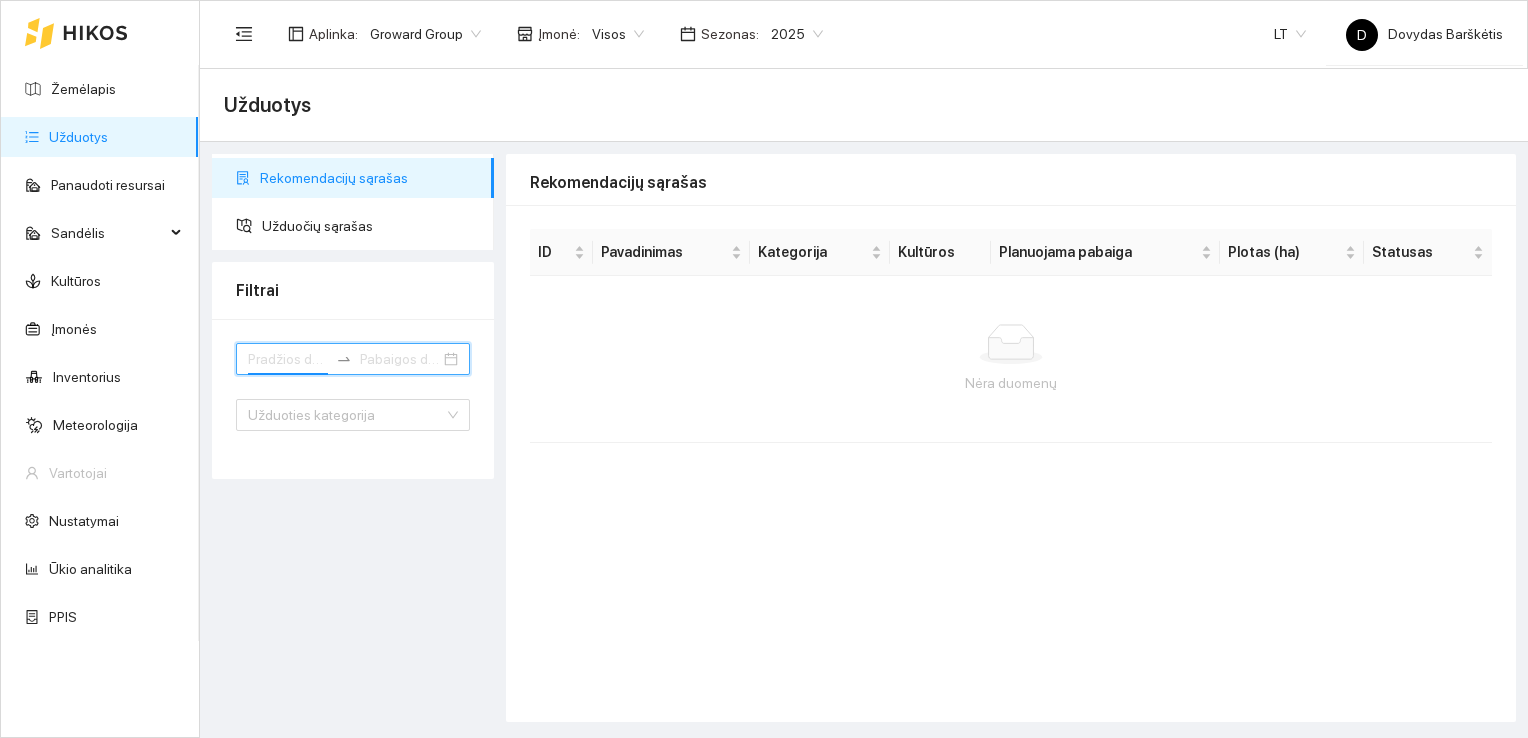 click at bounding box center [288, 359] 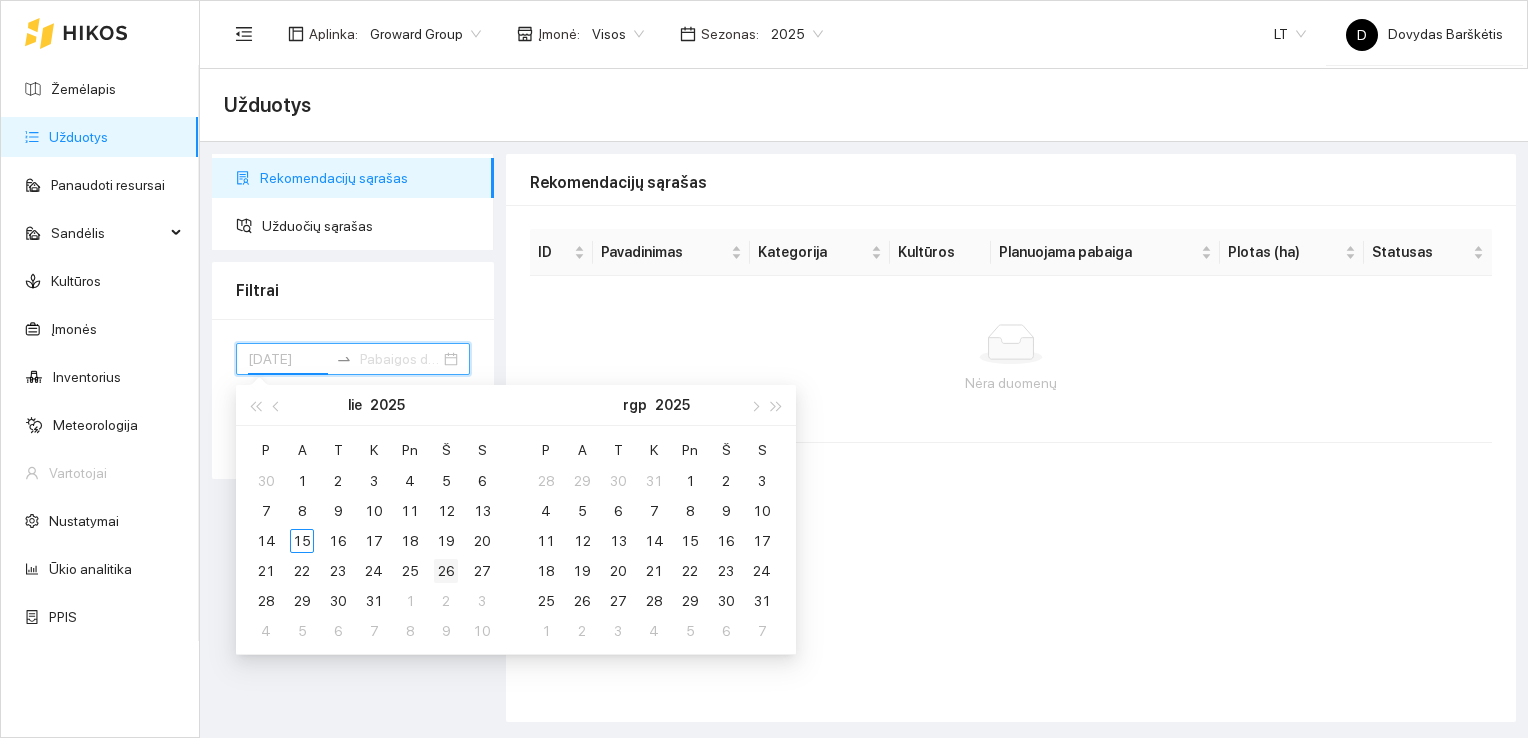 type on "[DATE]" 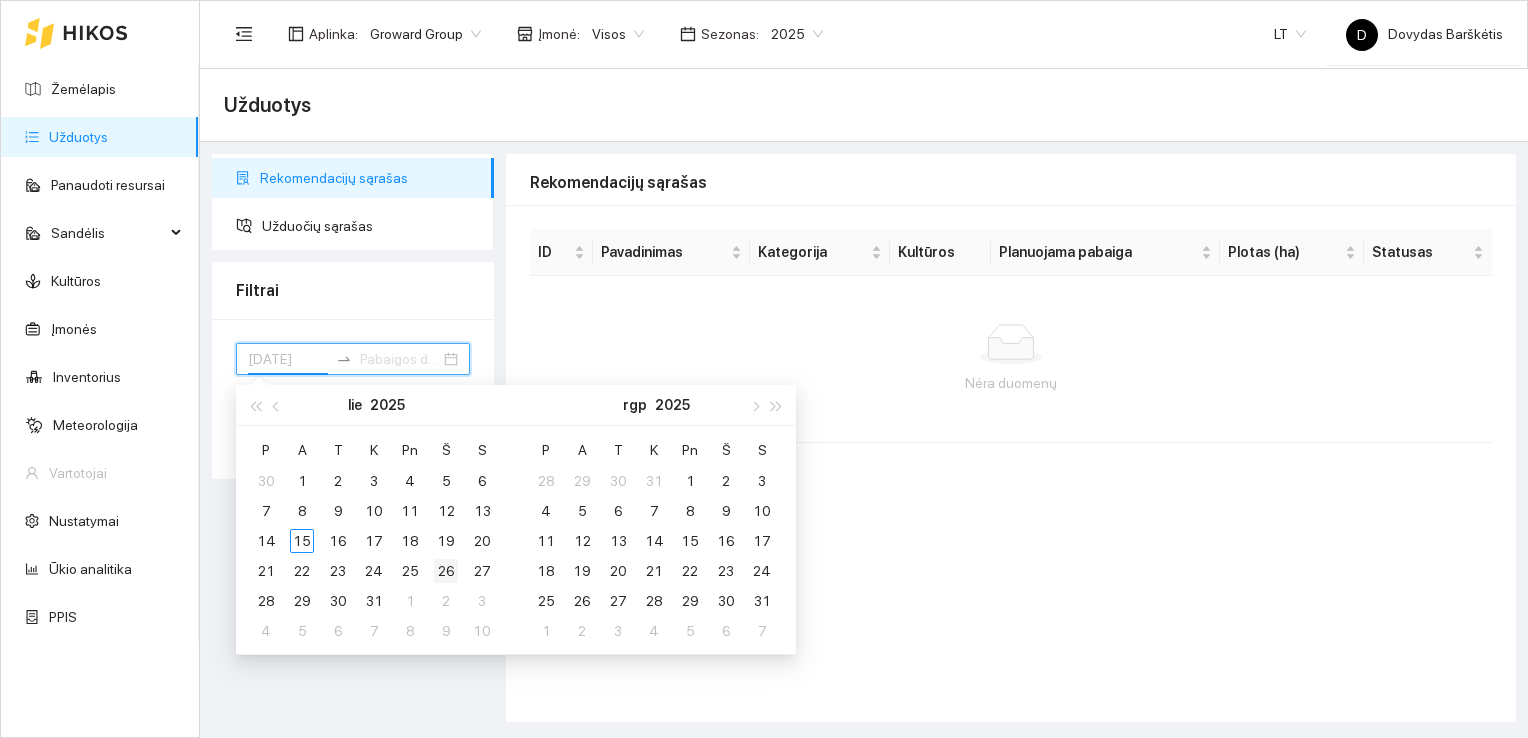 click on "26" at bounding box center (446, 571) 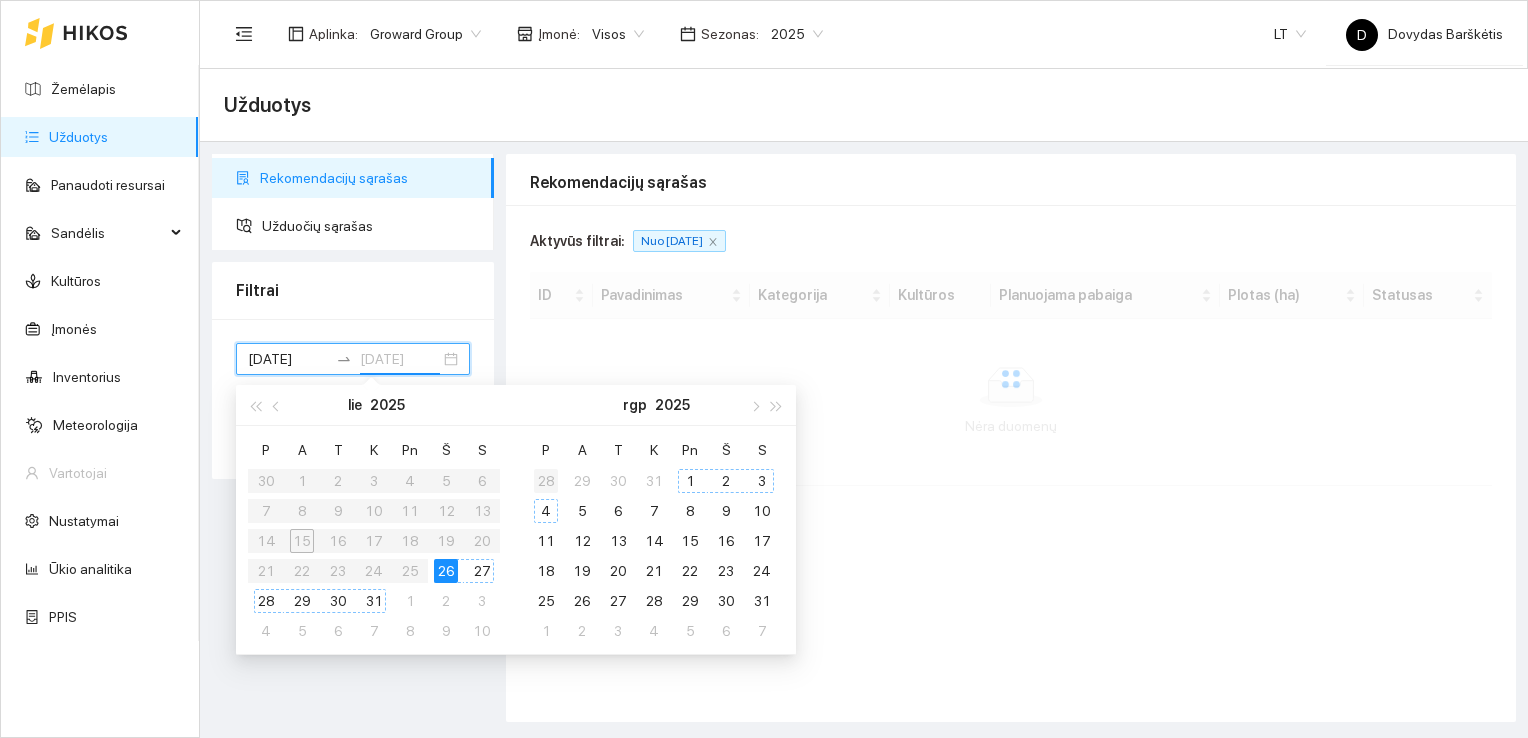 type on "[DATE]" 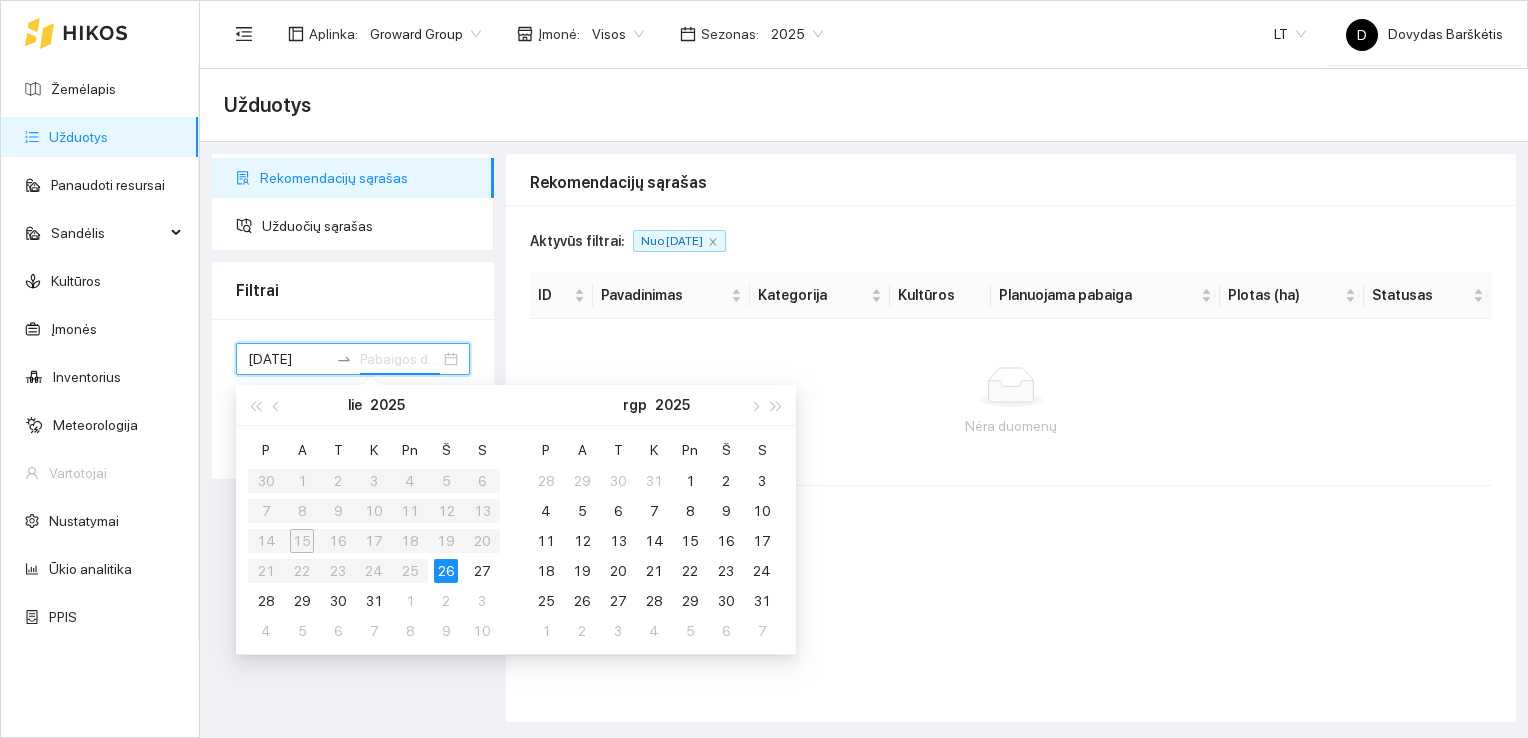 type on "[DATE]" 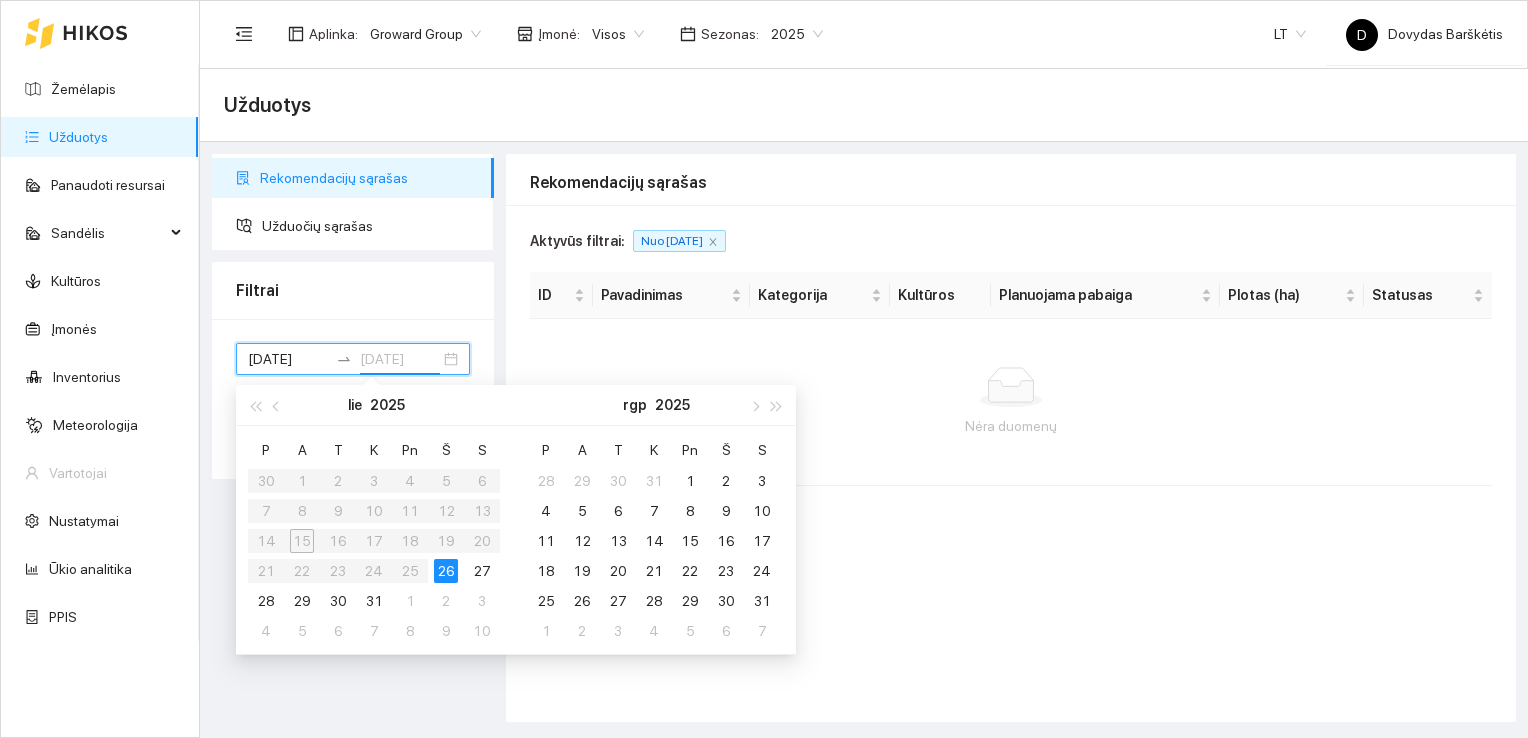 click on "26" at bounding box center [446, 571] 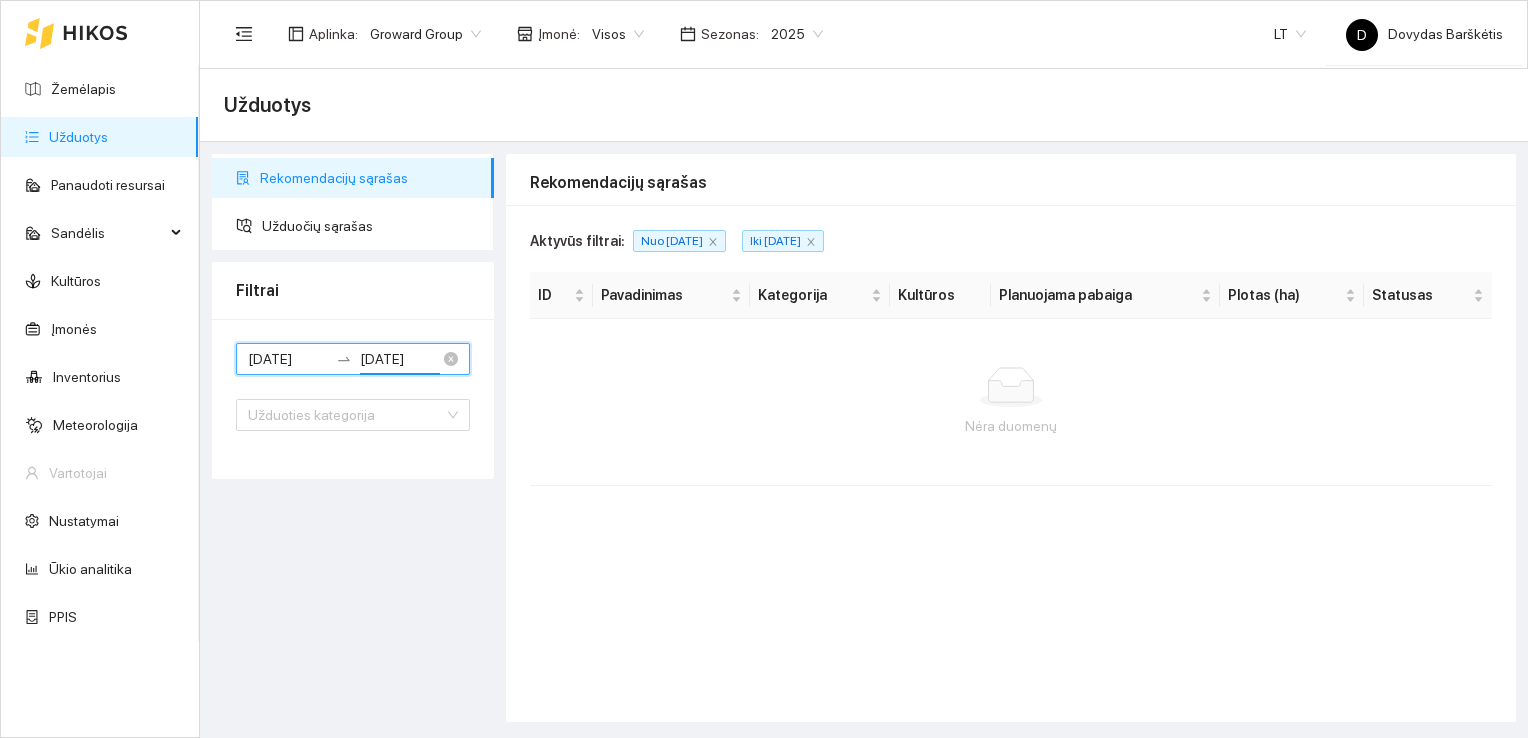 click on "[DATE]" at bounding box center [288, 359] 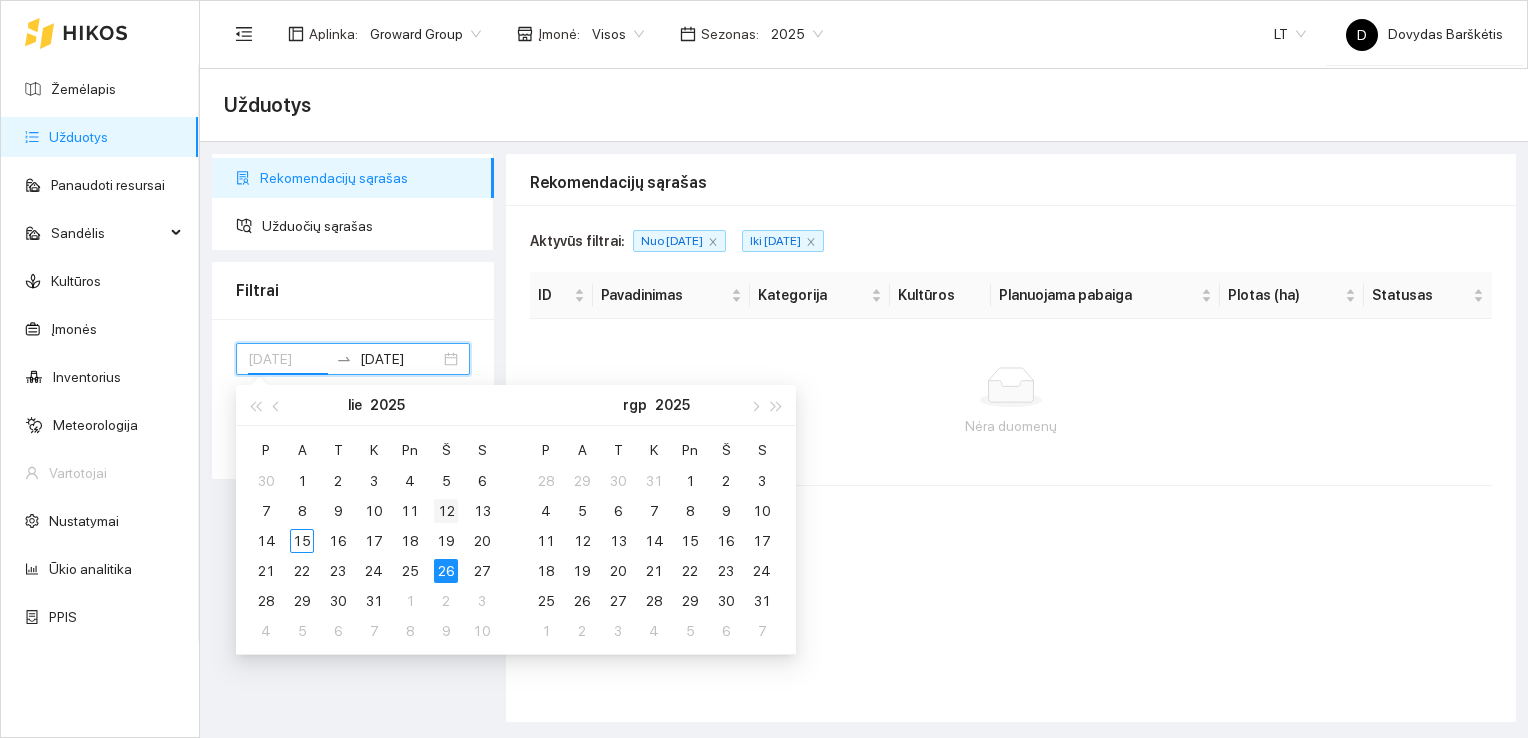 type on "[DATE]" 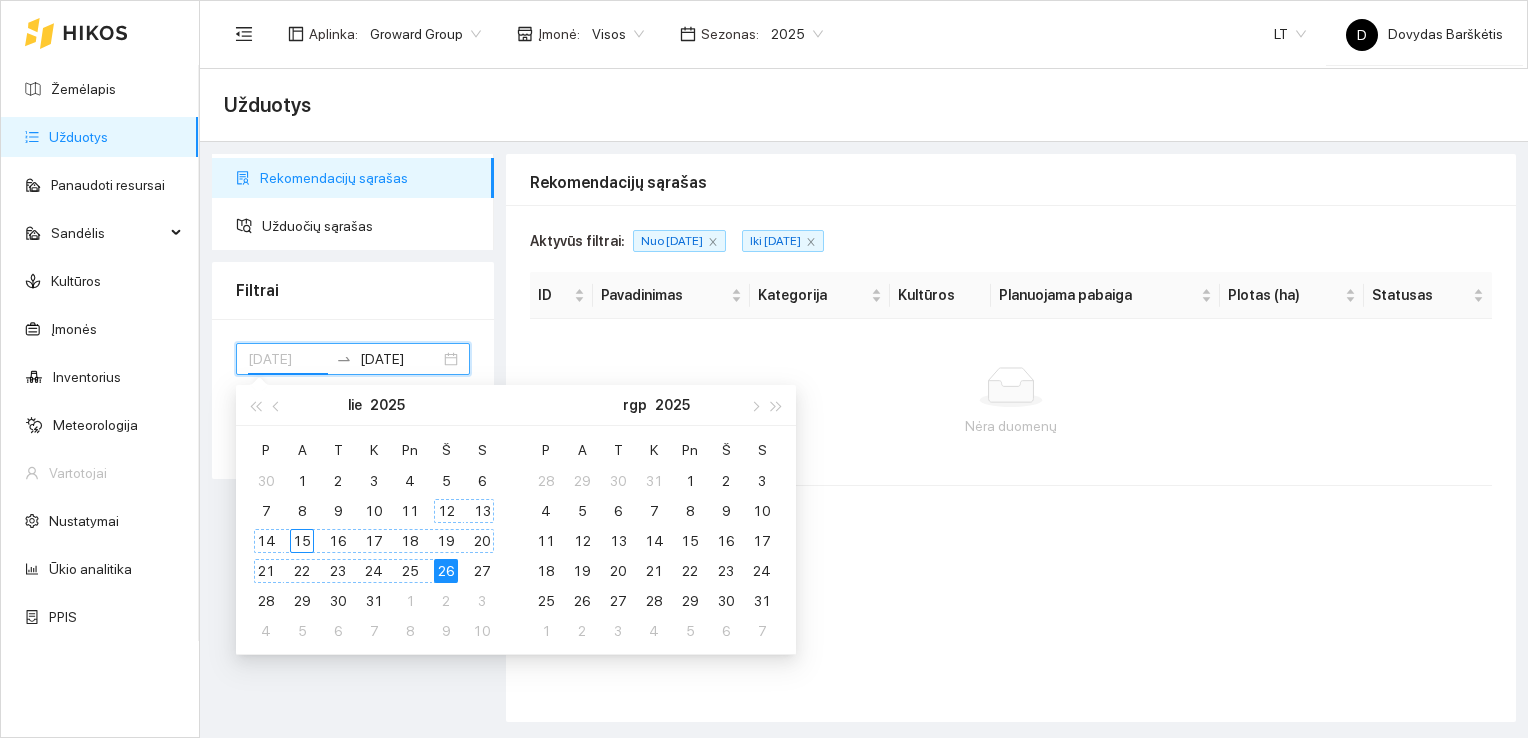 click on "12" at bounding box center [446, 511] 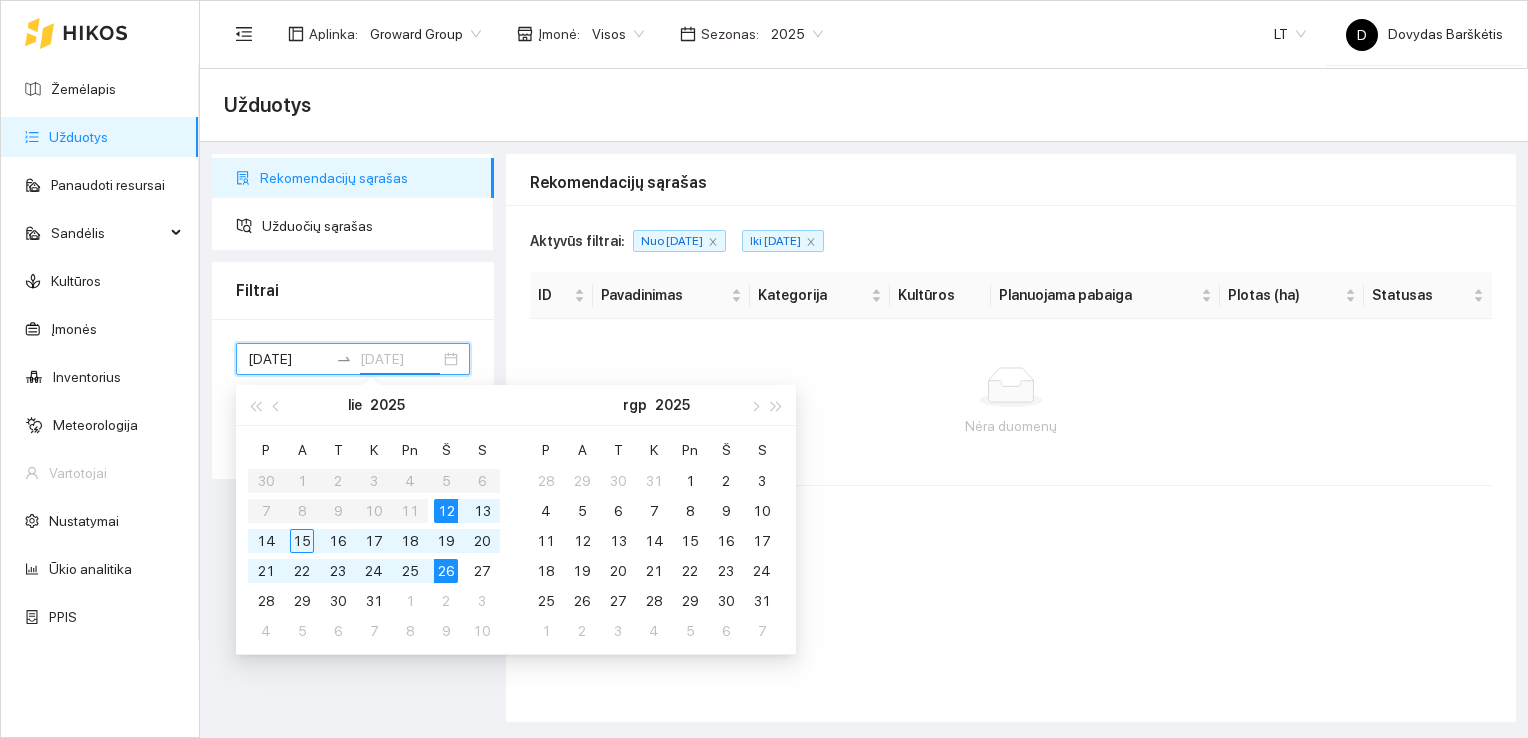 type on "[DATE]" 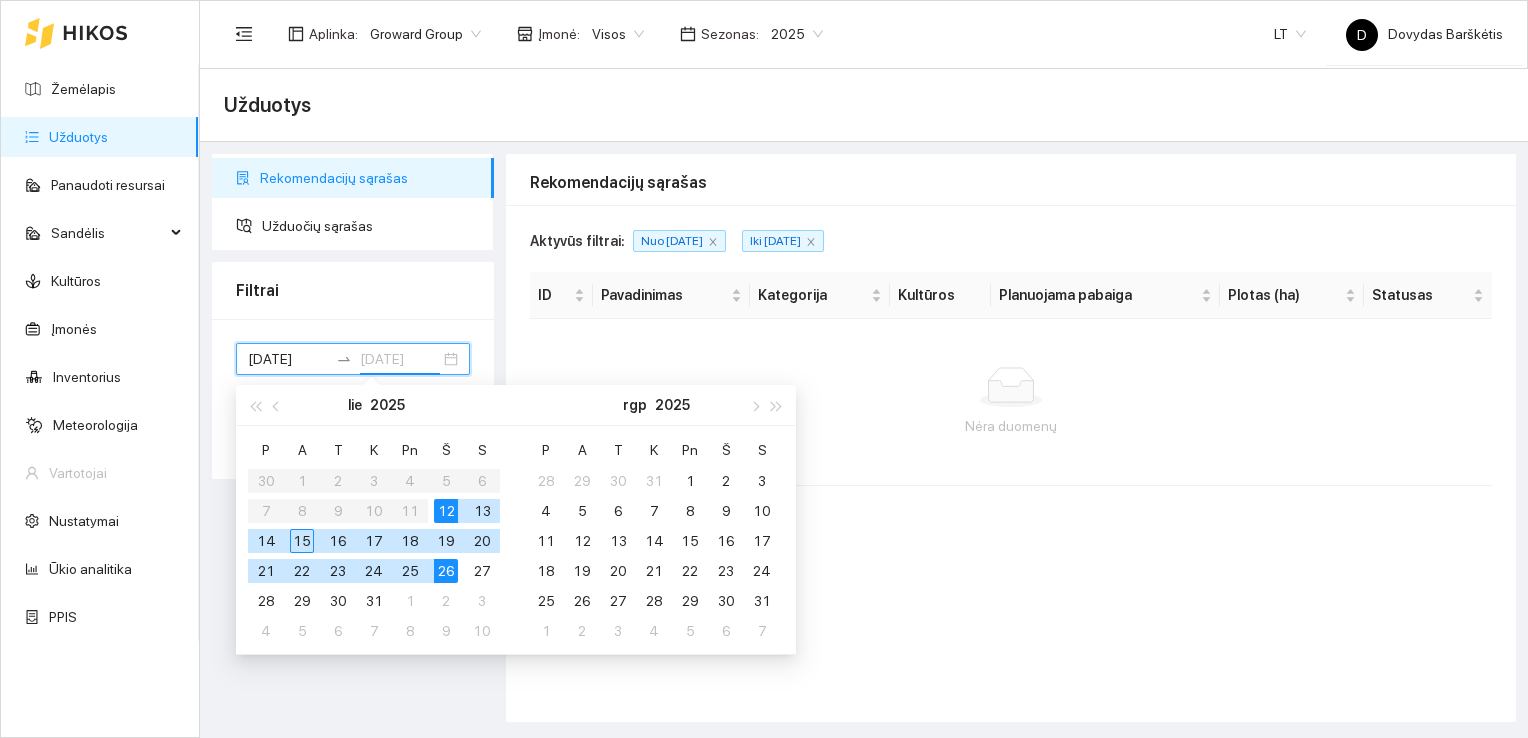 click on "26" at bounding box center (446, 571) 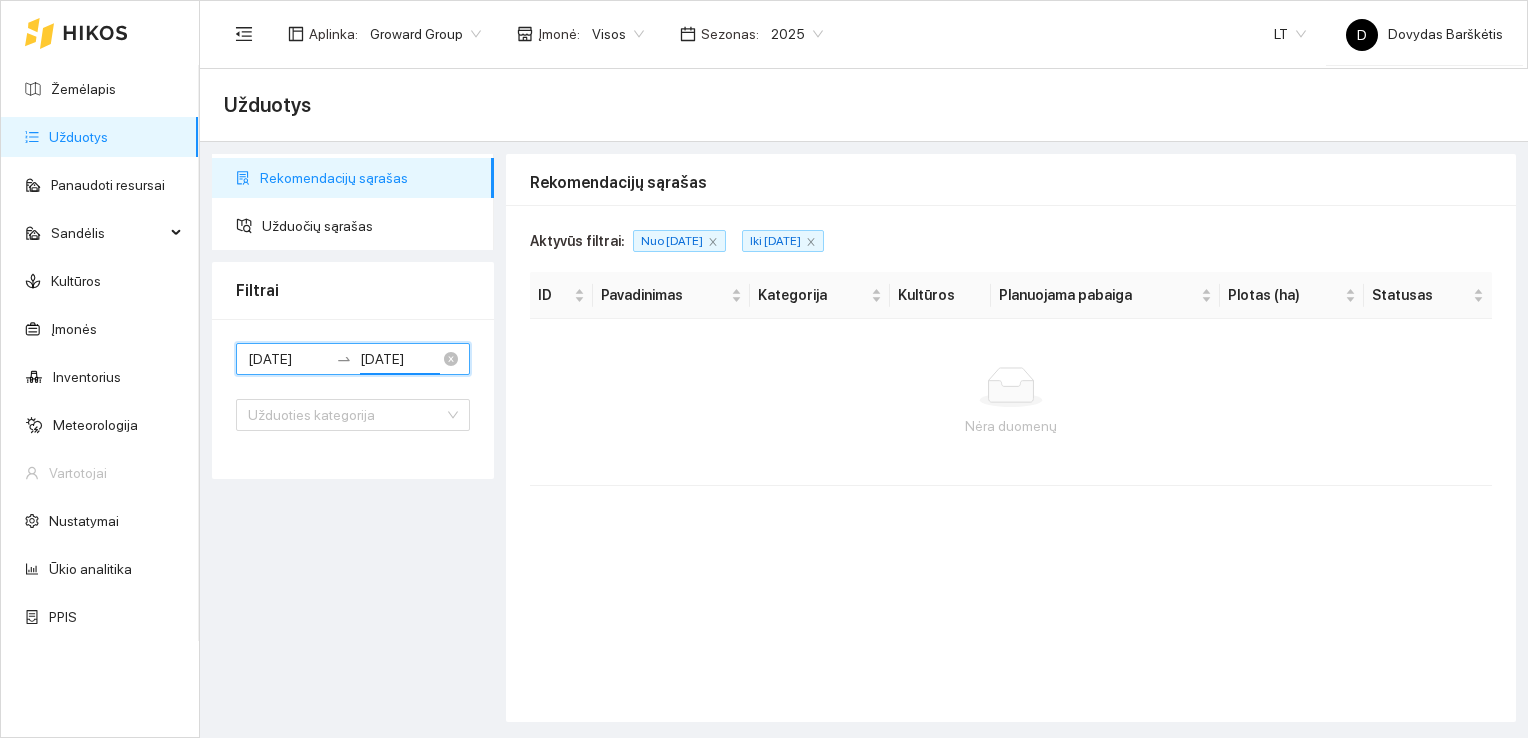 click on "[DATE]" at bounding box center (288, 359) 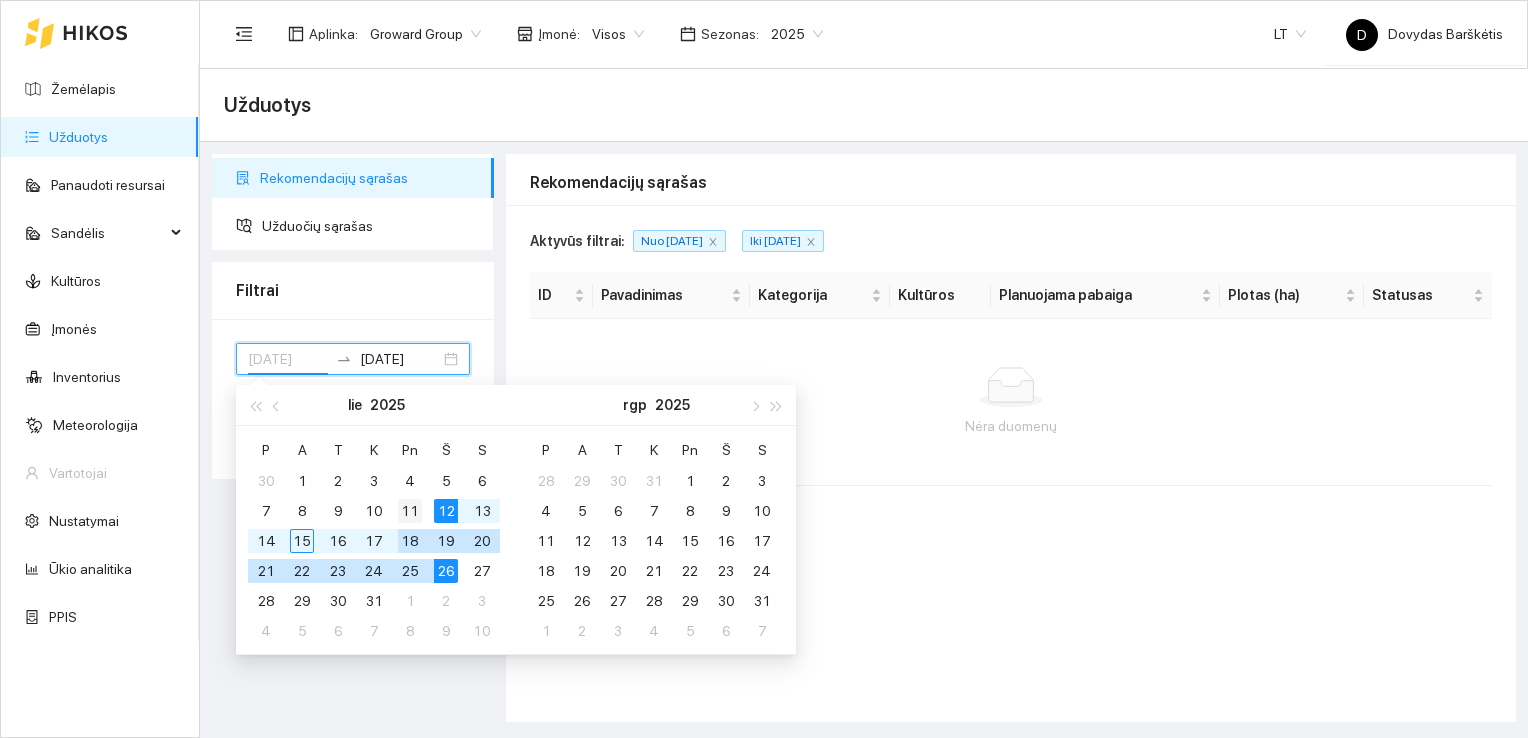 type on "[DATE]" 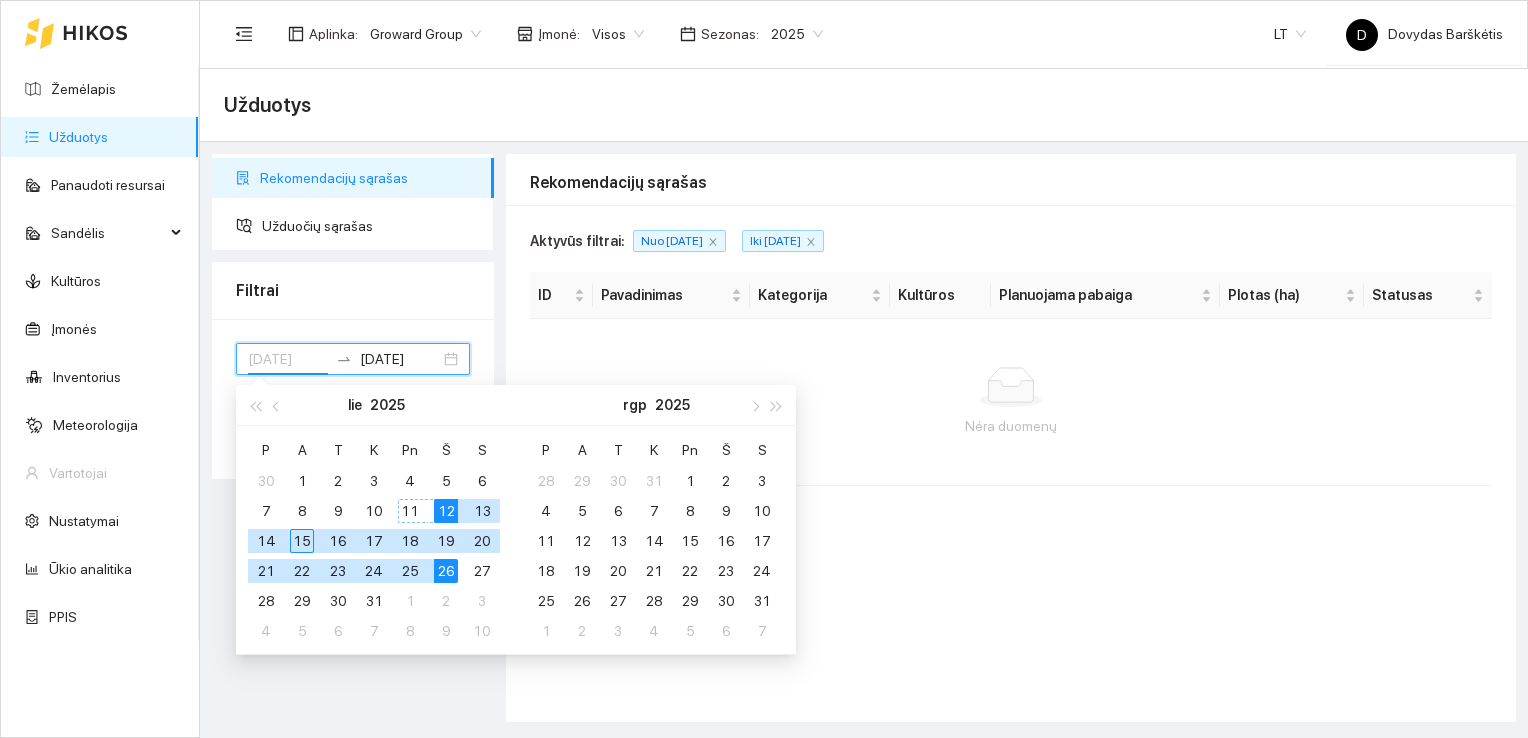 click on "11" at bounding box center (410, 511) 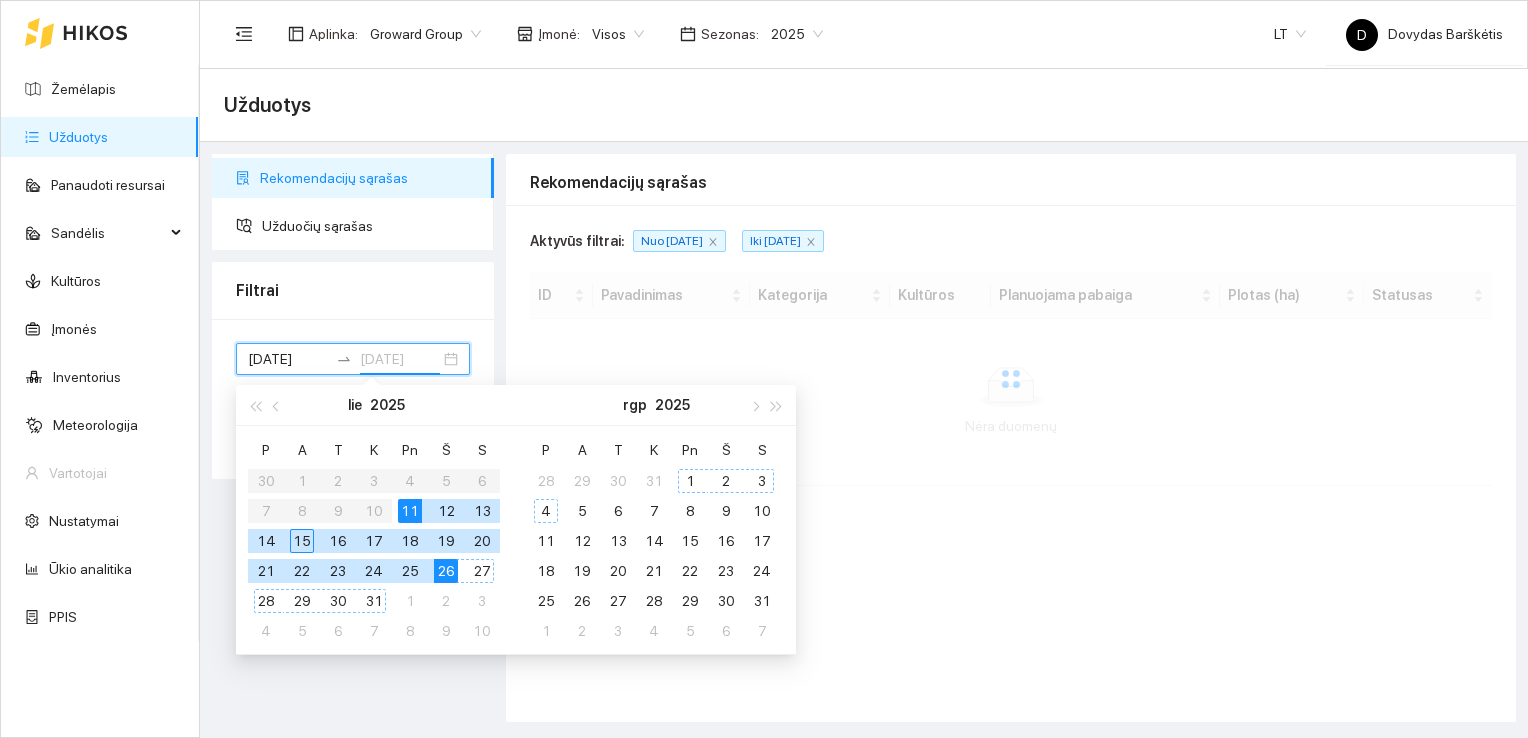 type on "[DATE]" 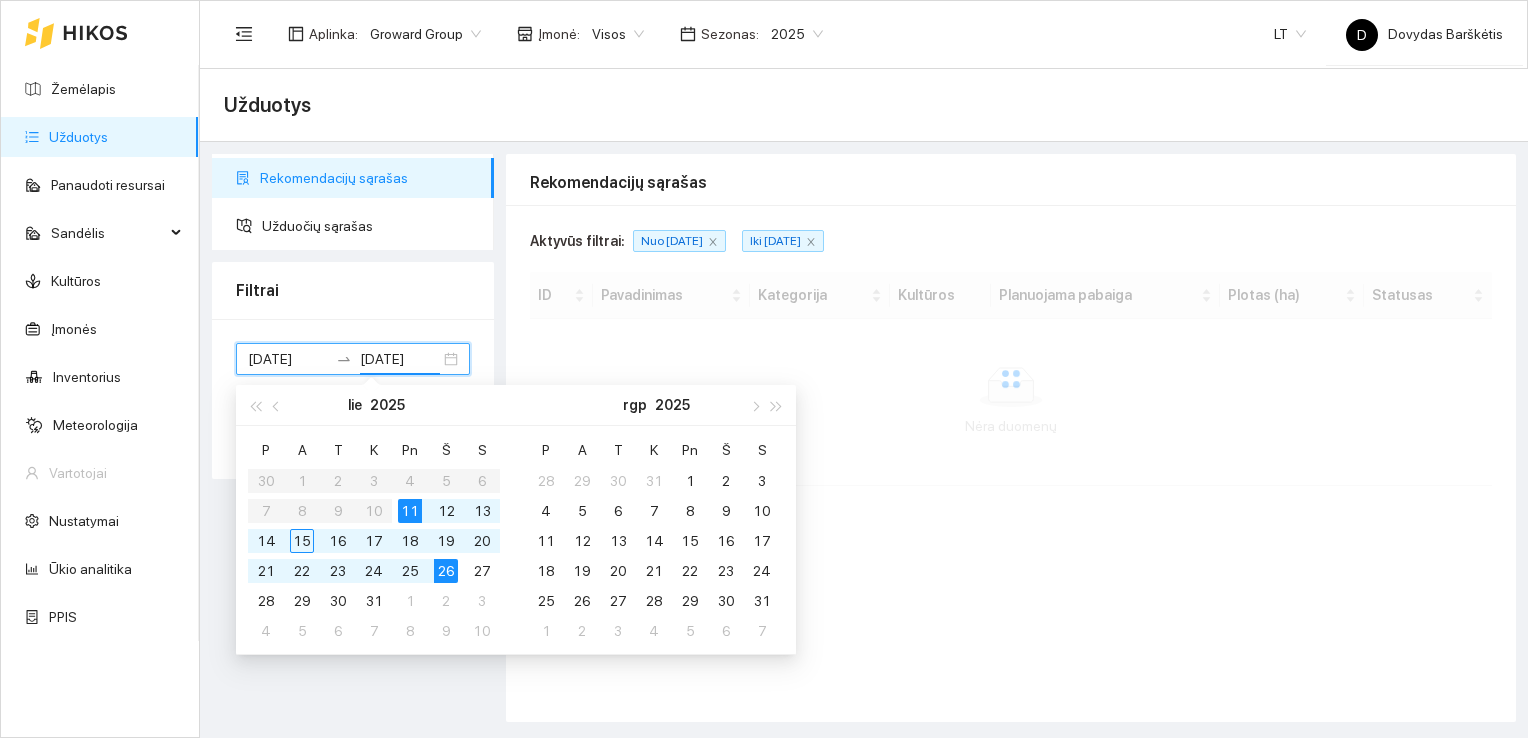 click on "Nėra duomenų" at bounding box center (1011, 402) 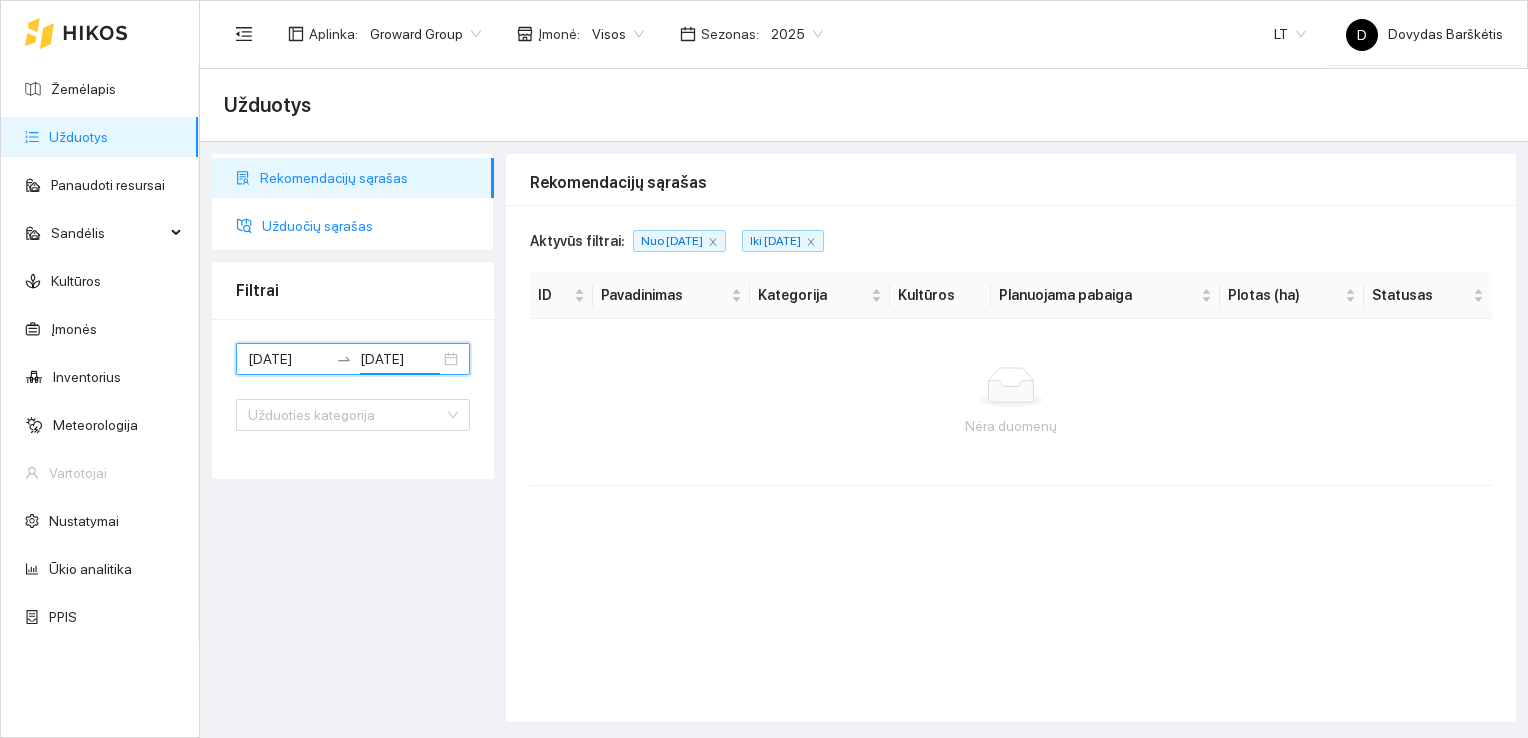 click on "Užduočių sąrašas" at bounding box center [370, 226] 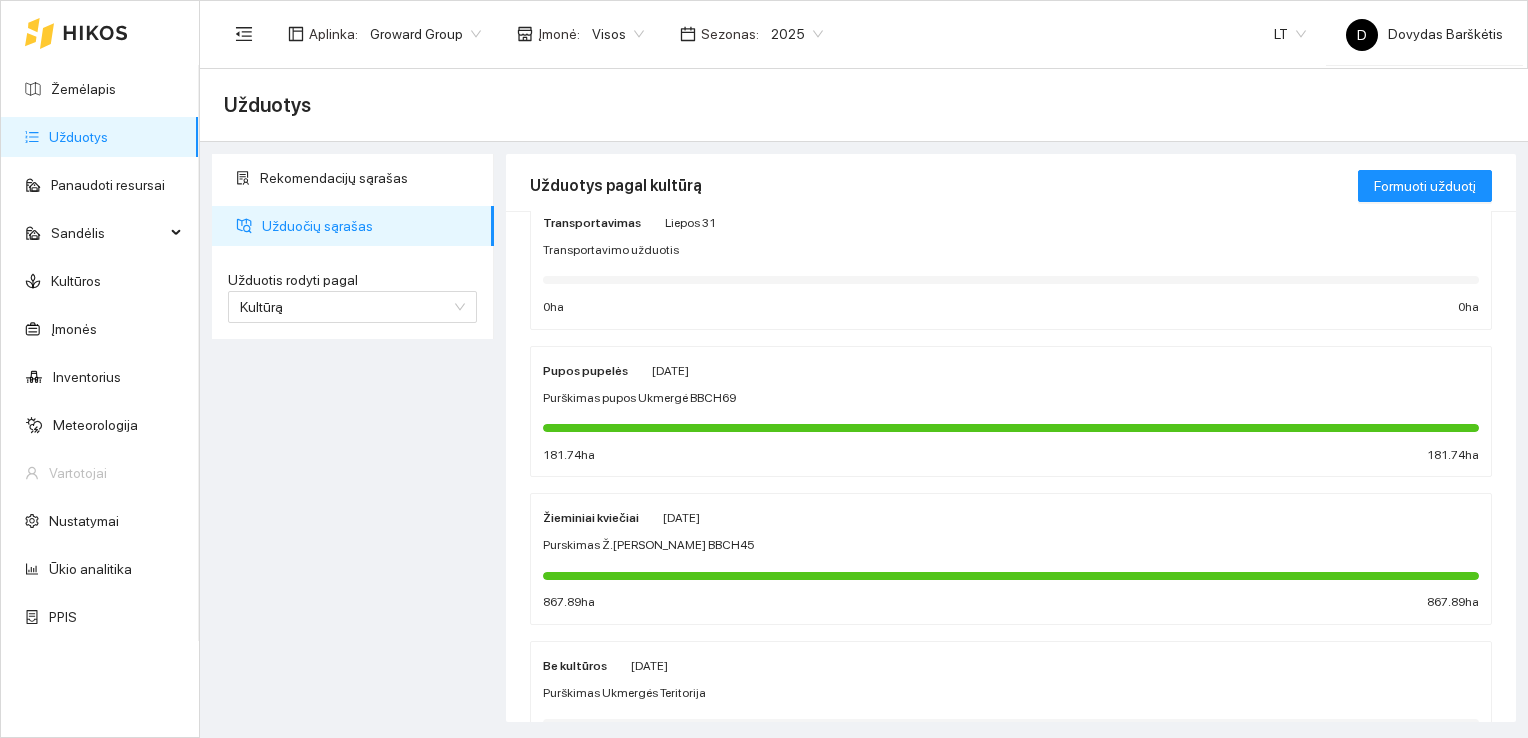 scroll, scrollTop: 100, scrollLeft: 0, axis: vertical 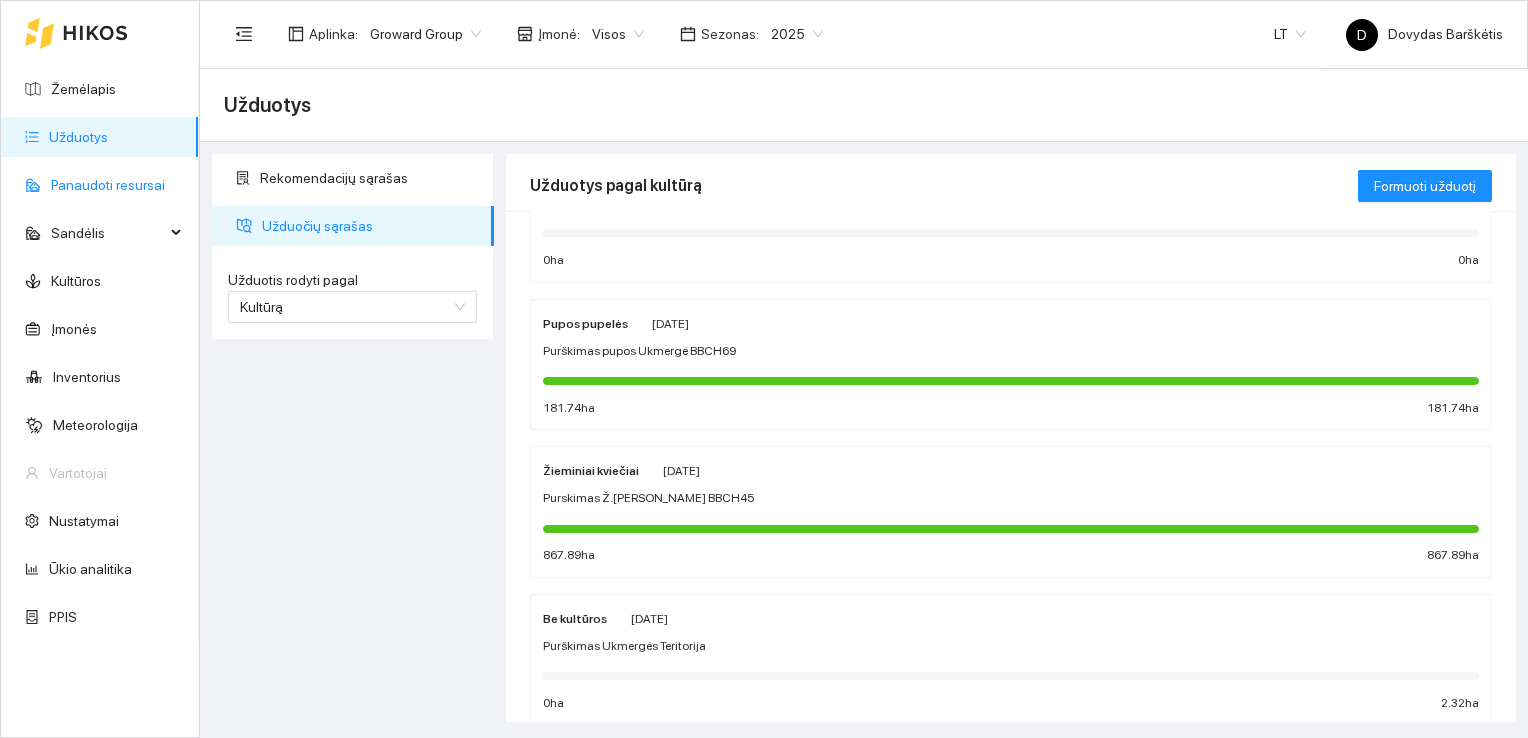 click on "Panaudoti resursai" at bounding box center [108, 185] 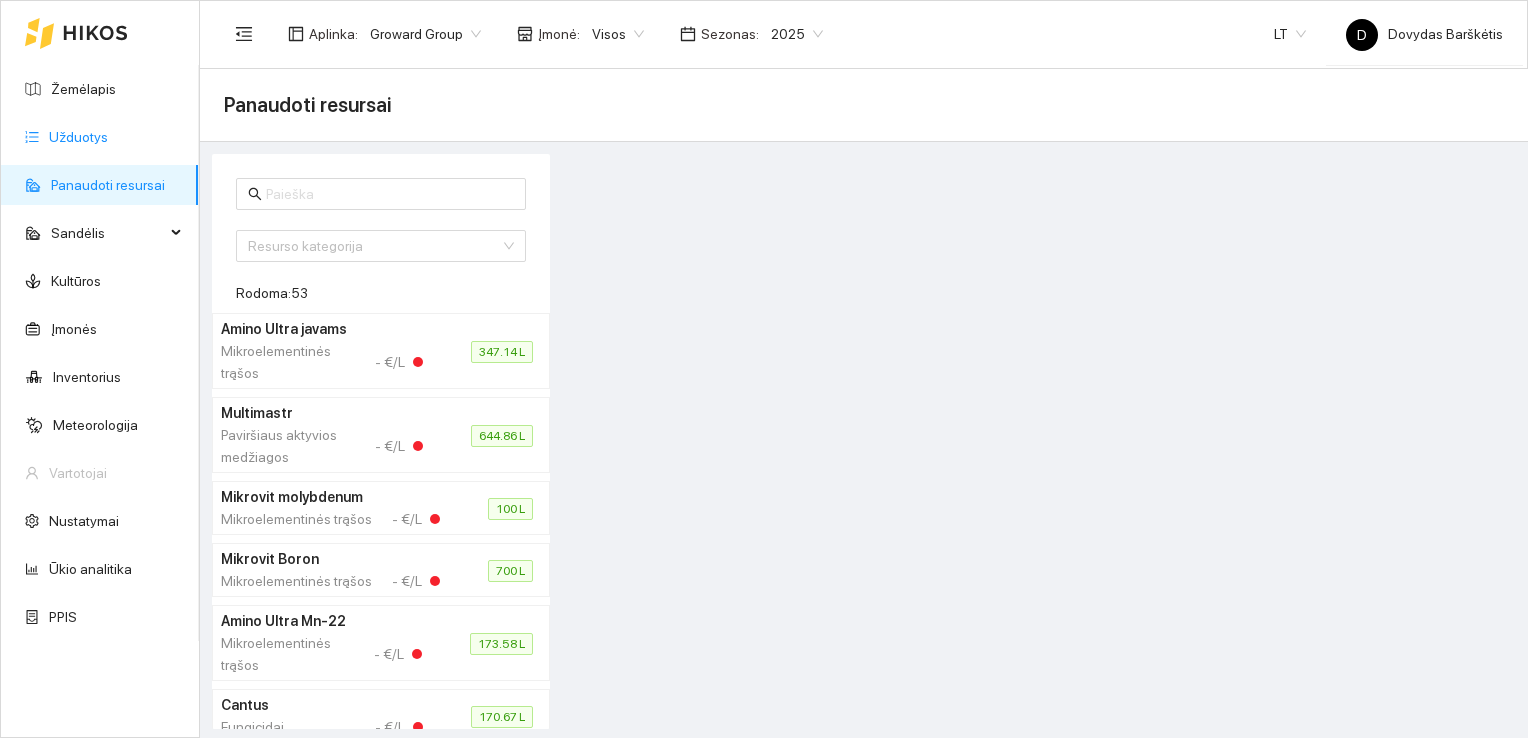 click on "Užduotys" at bounding box center [78, 137] 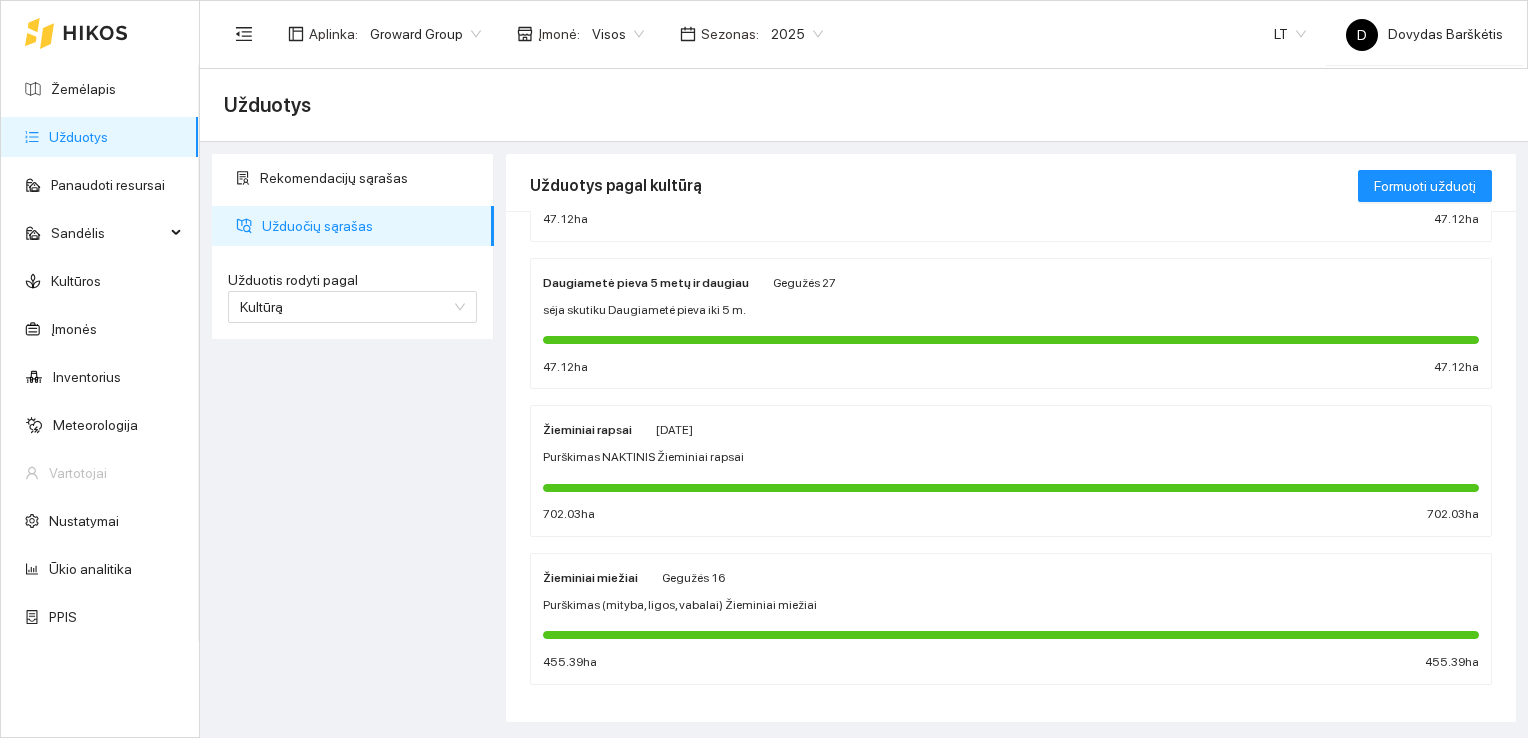 scroll, scrollTop: 1041, scrollLeft: 0, axis: vertical 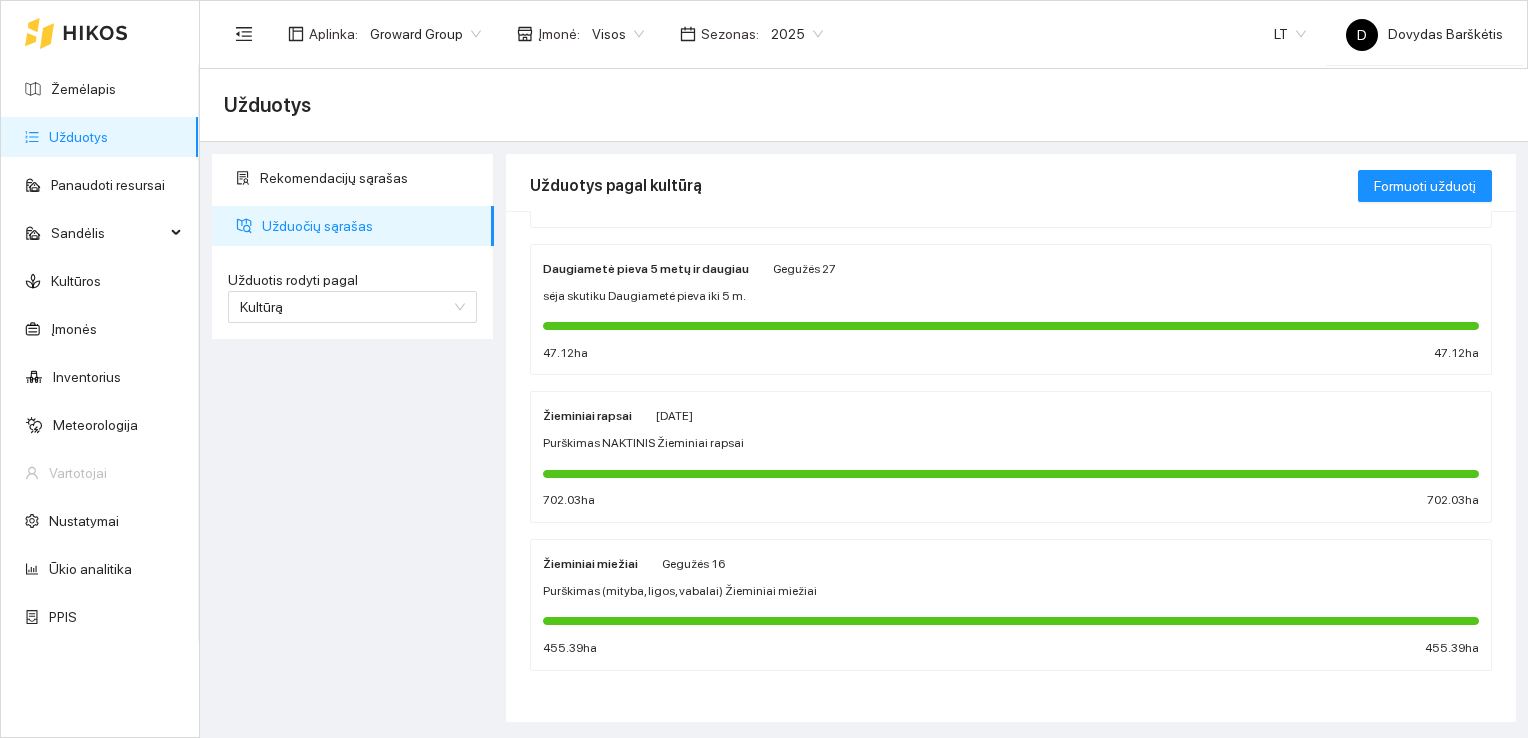 click on "Purškimas (mityba, ligos, vabalai) Žieminiai miežiai" at bounding box center [680, 591] 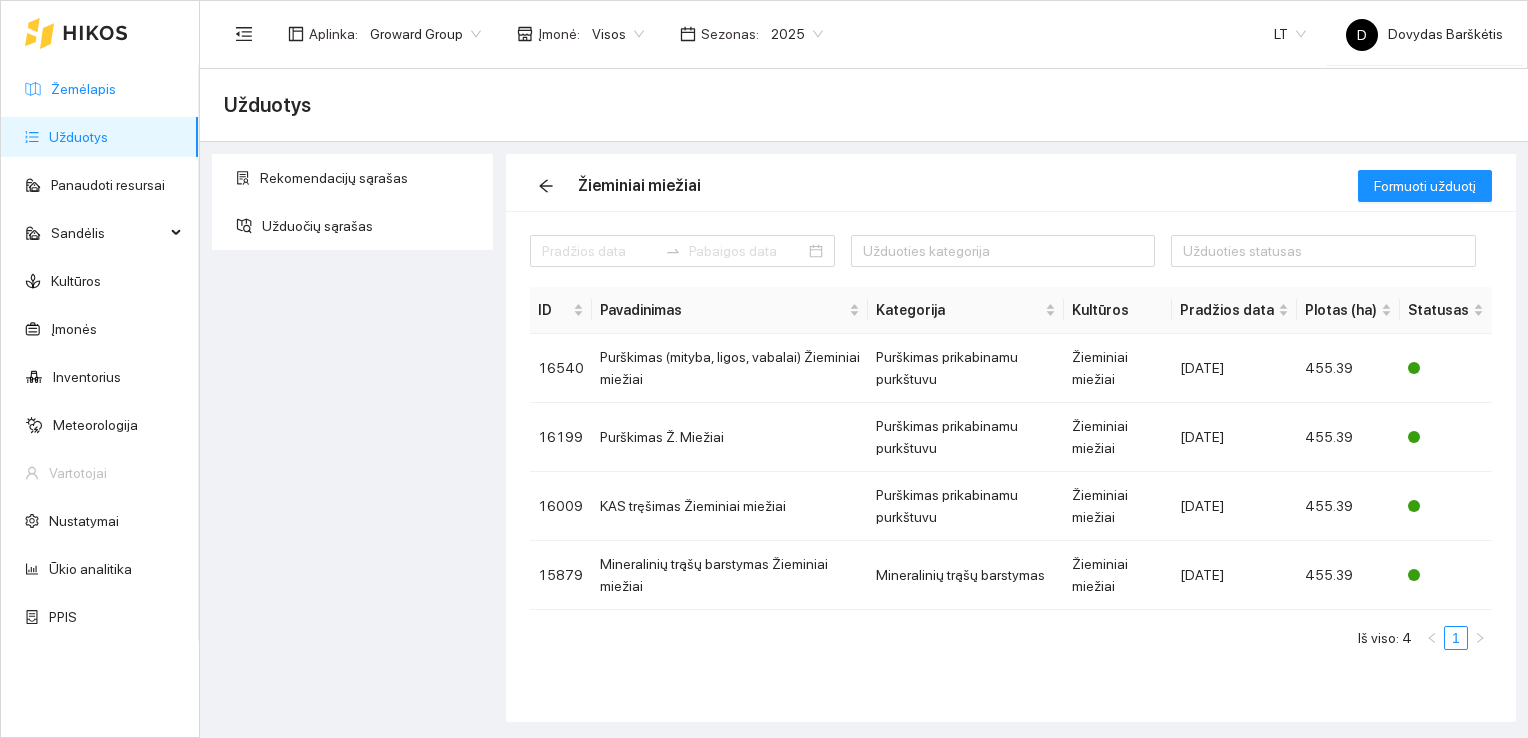 click on "Žemėlapis" at bounding box center (83, 89) 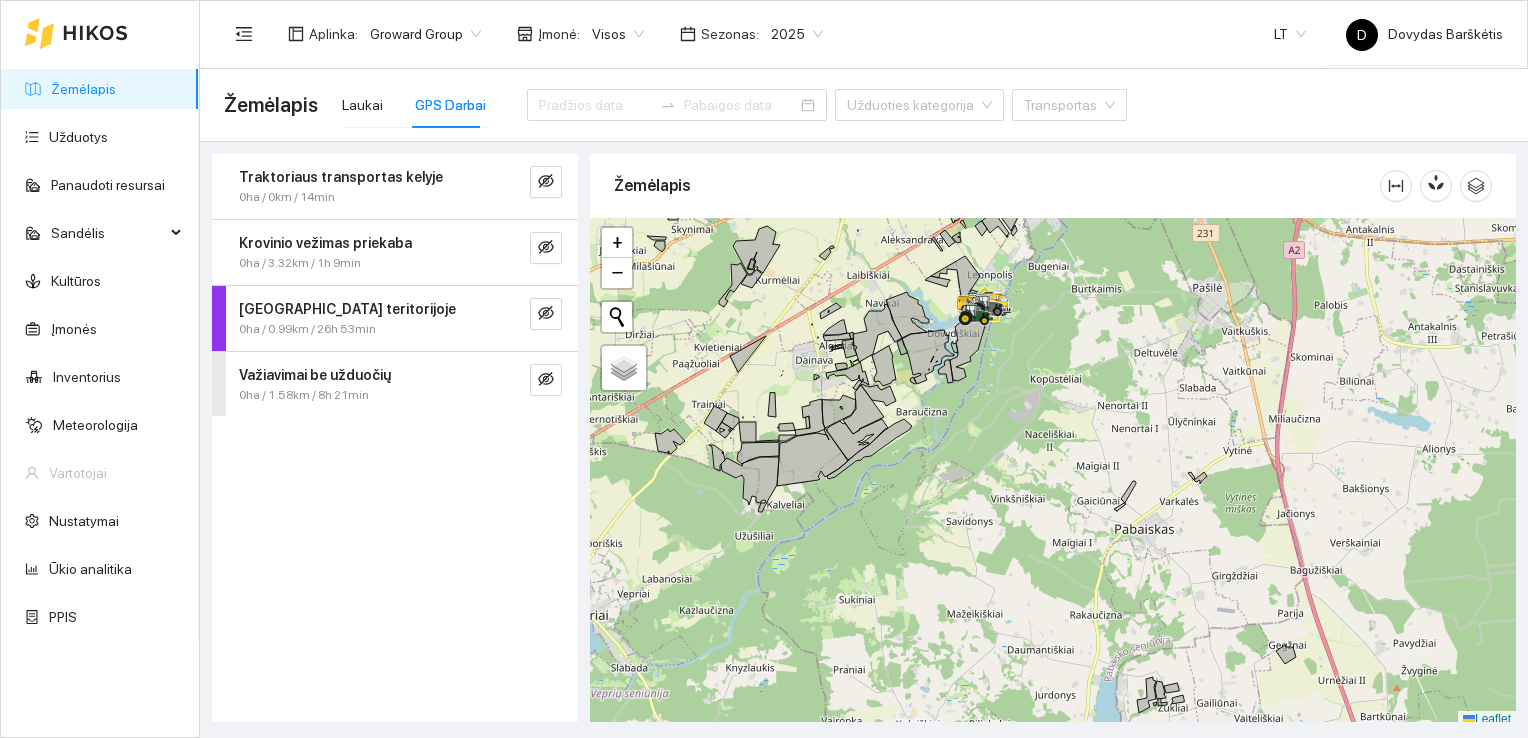 click on "Traktoriaus transportas kelyje 0ha / 0km / 14min Krovinio vežimas priekaba 0ha / 3.32km / 1h 9min [GEOGRAPHIC_DATA] teritorijoje 0ha / 0.99km / 26h 53min Važiavimai be užduočių 0ha / 1.58km / 8h 21min" at bounding box center [395, 438] 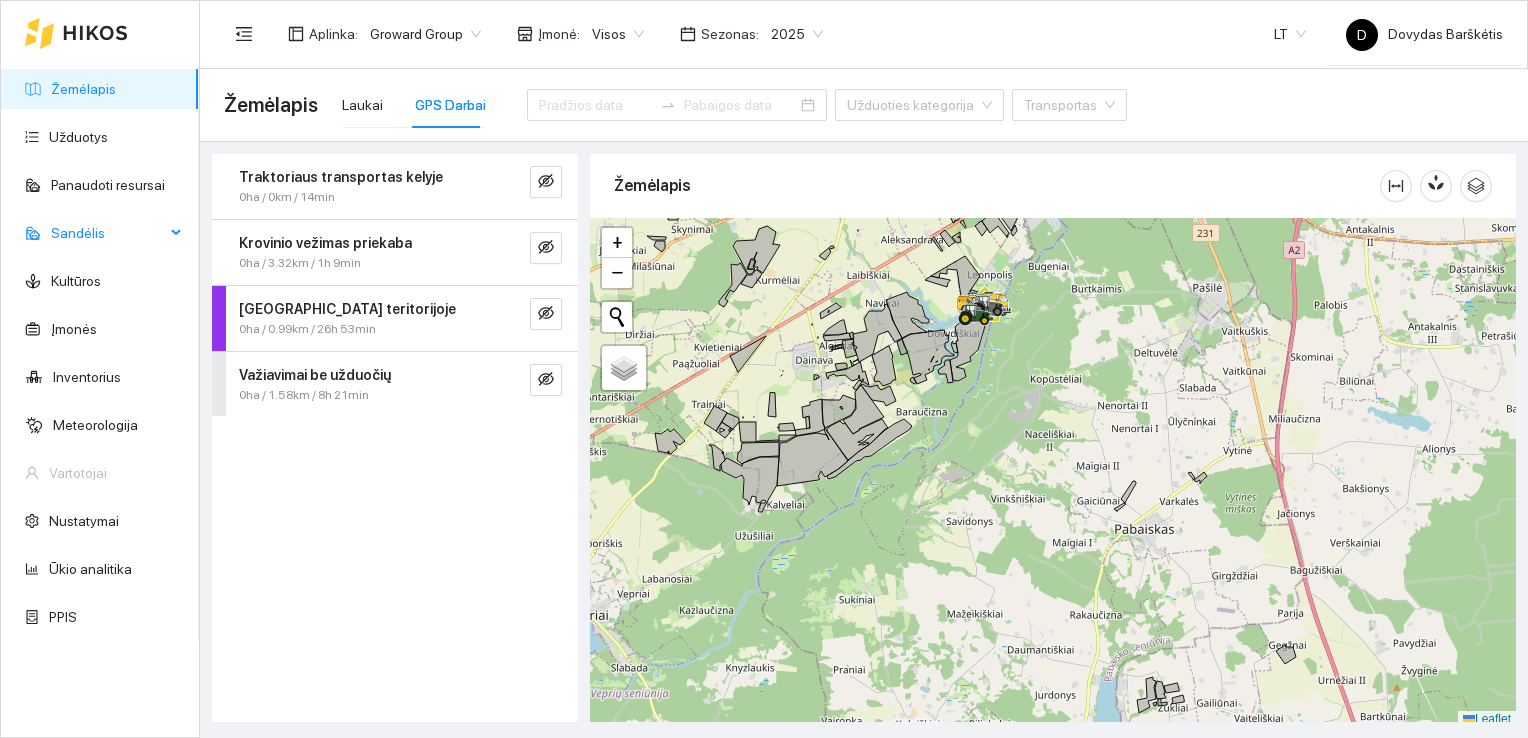 click on "Sandėlis" at bounding box center (100, 233) 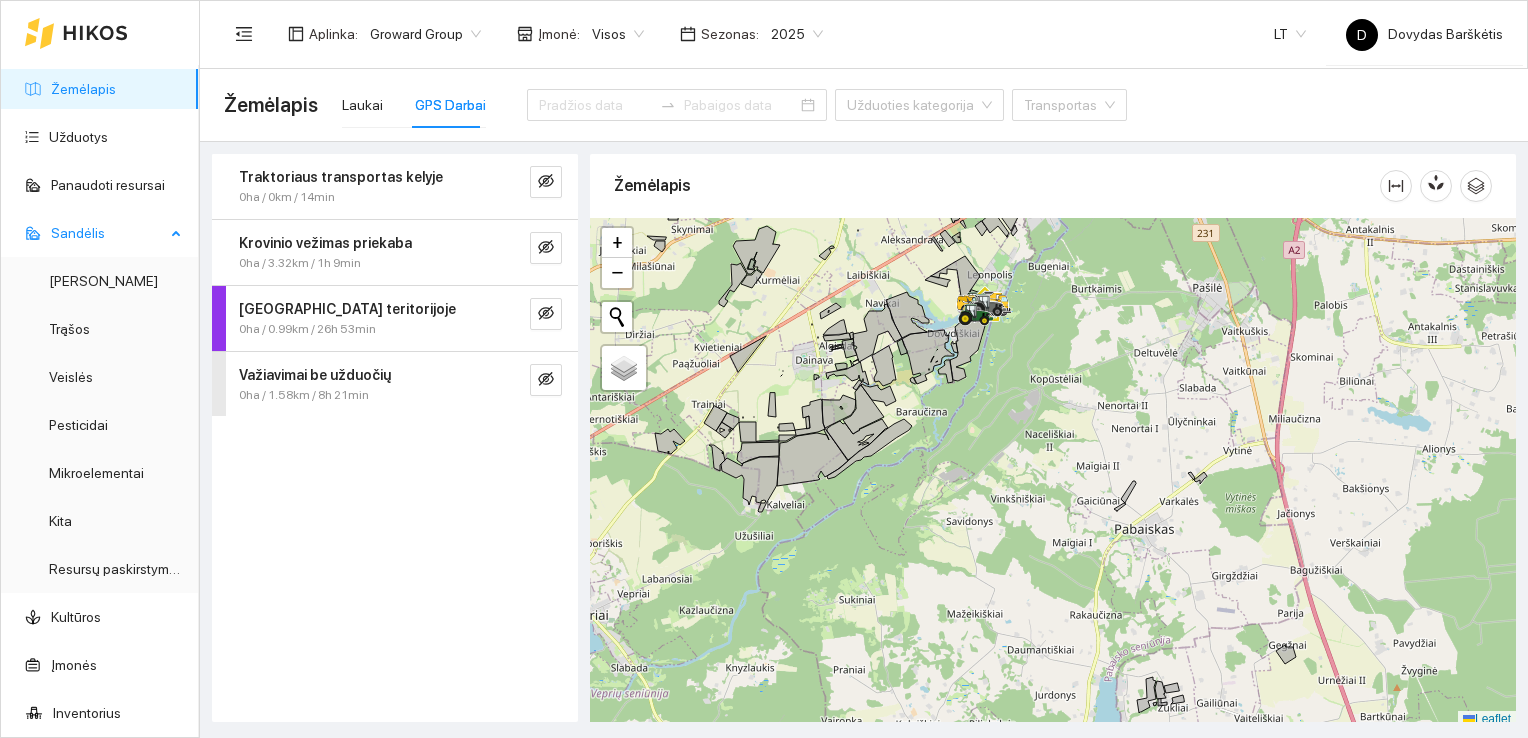 click on "Sandėlis" at bounding box center (100, 233) 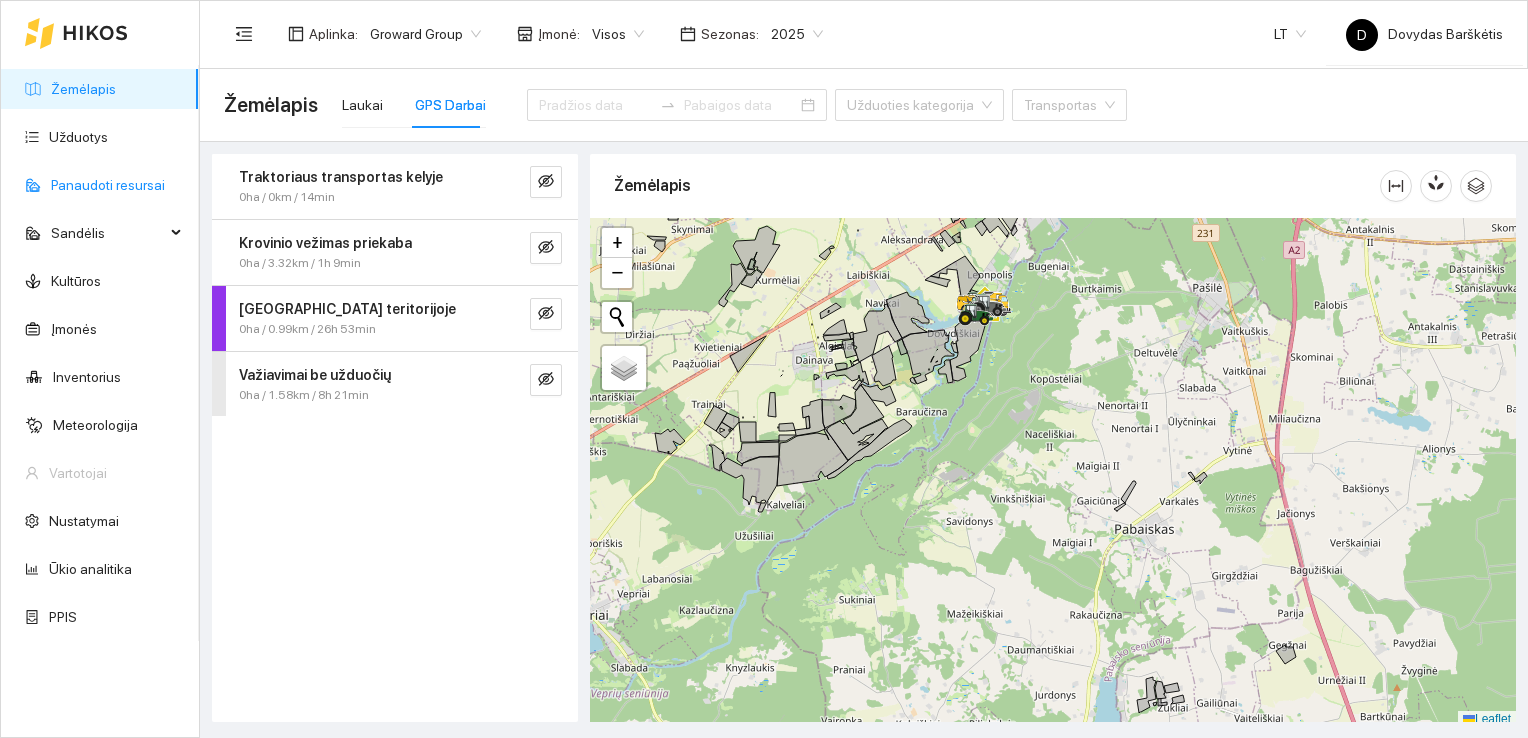 click on "Panaudoti resursai" at bounding box center (108, 185) 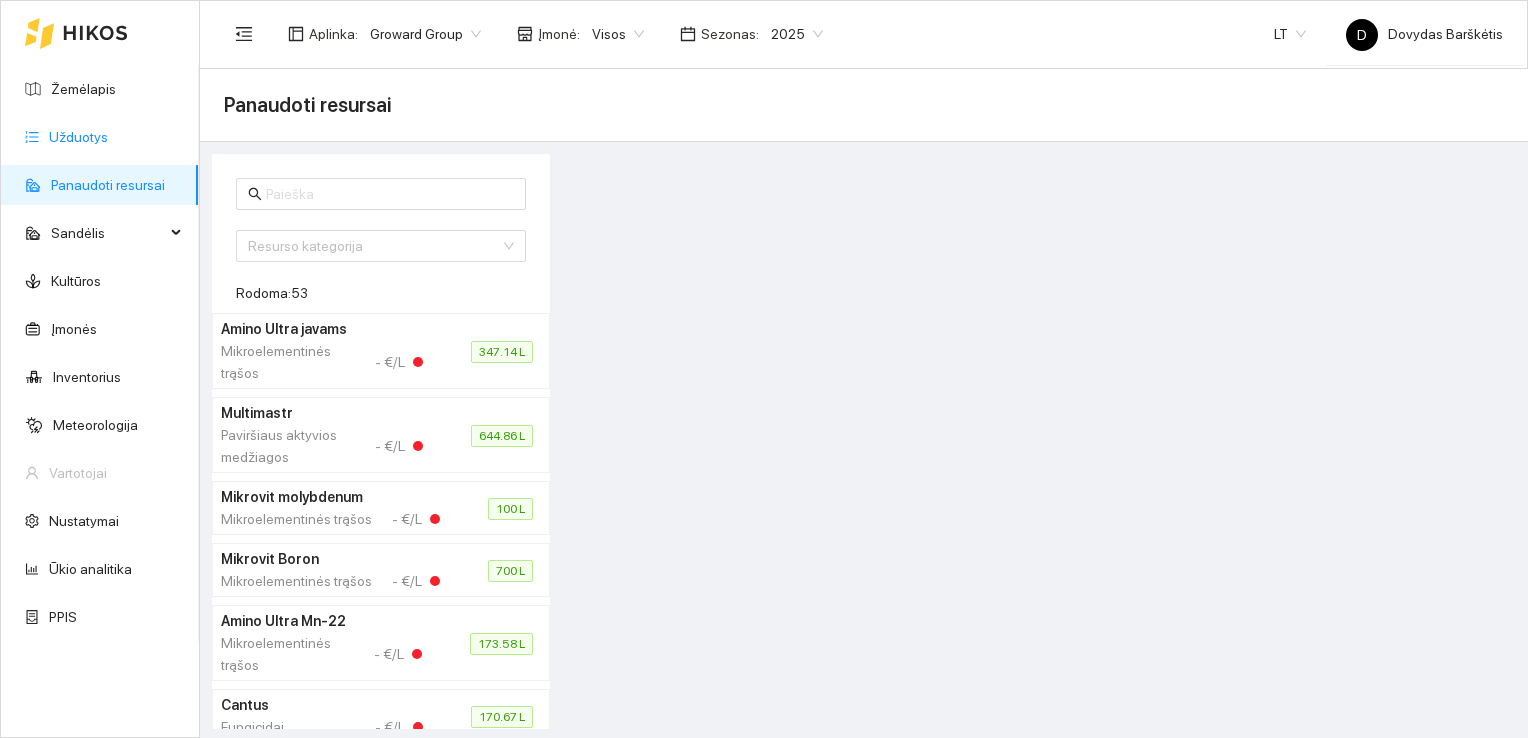 click on "Užduotys" at bounding box center [78, 137] 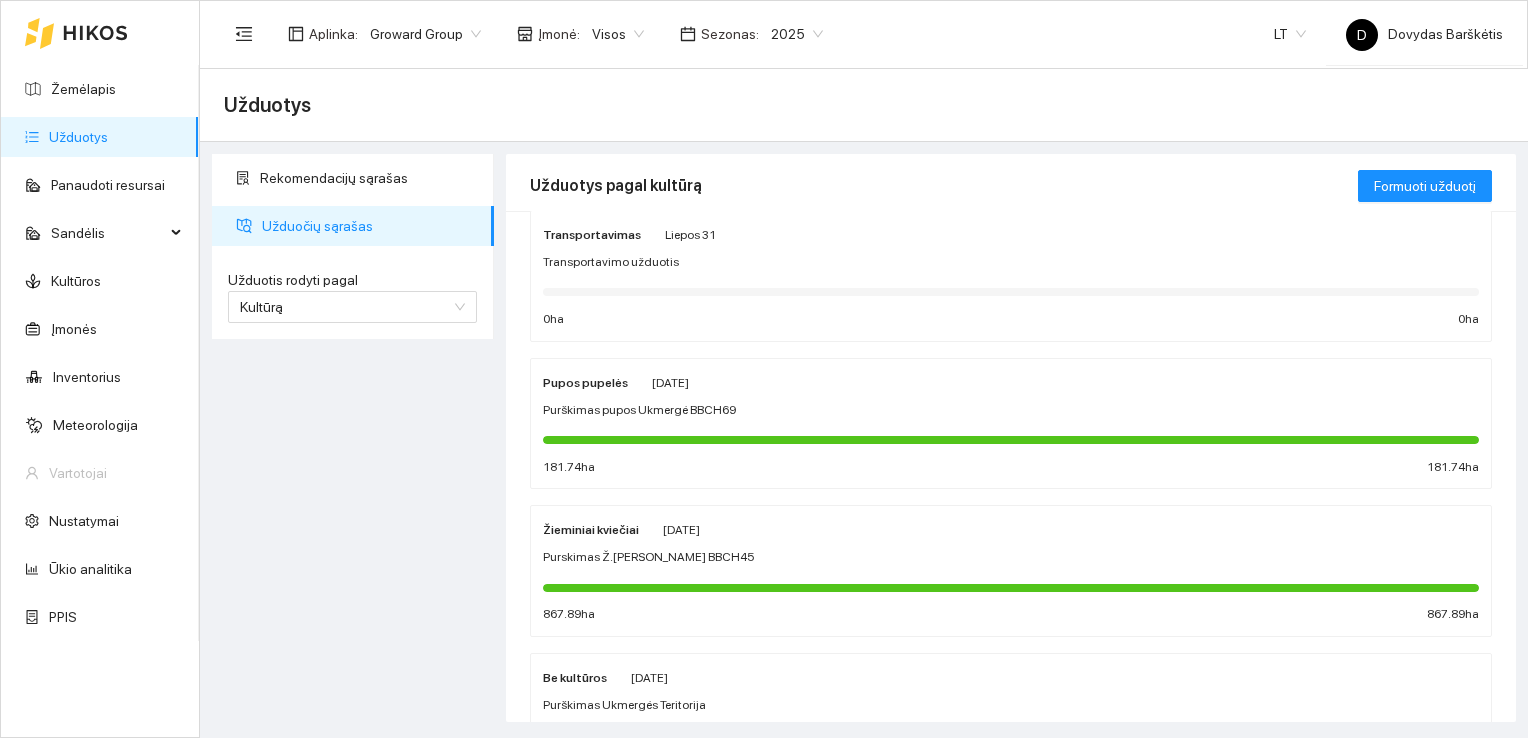 scroll, scrollTop: 0, scrollLeft: 0, axis: both 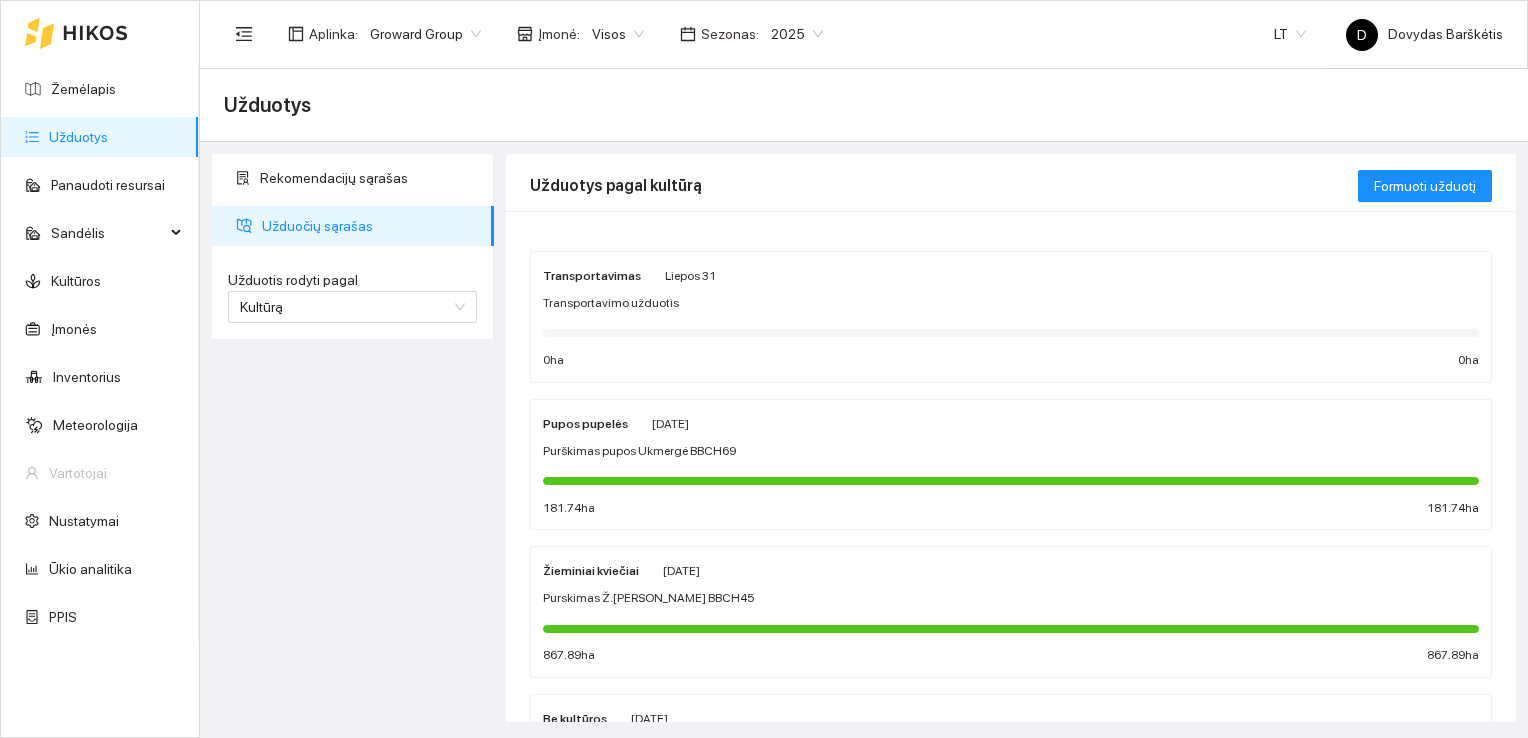 click at bounding box center [1011, 332] 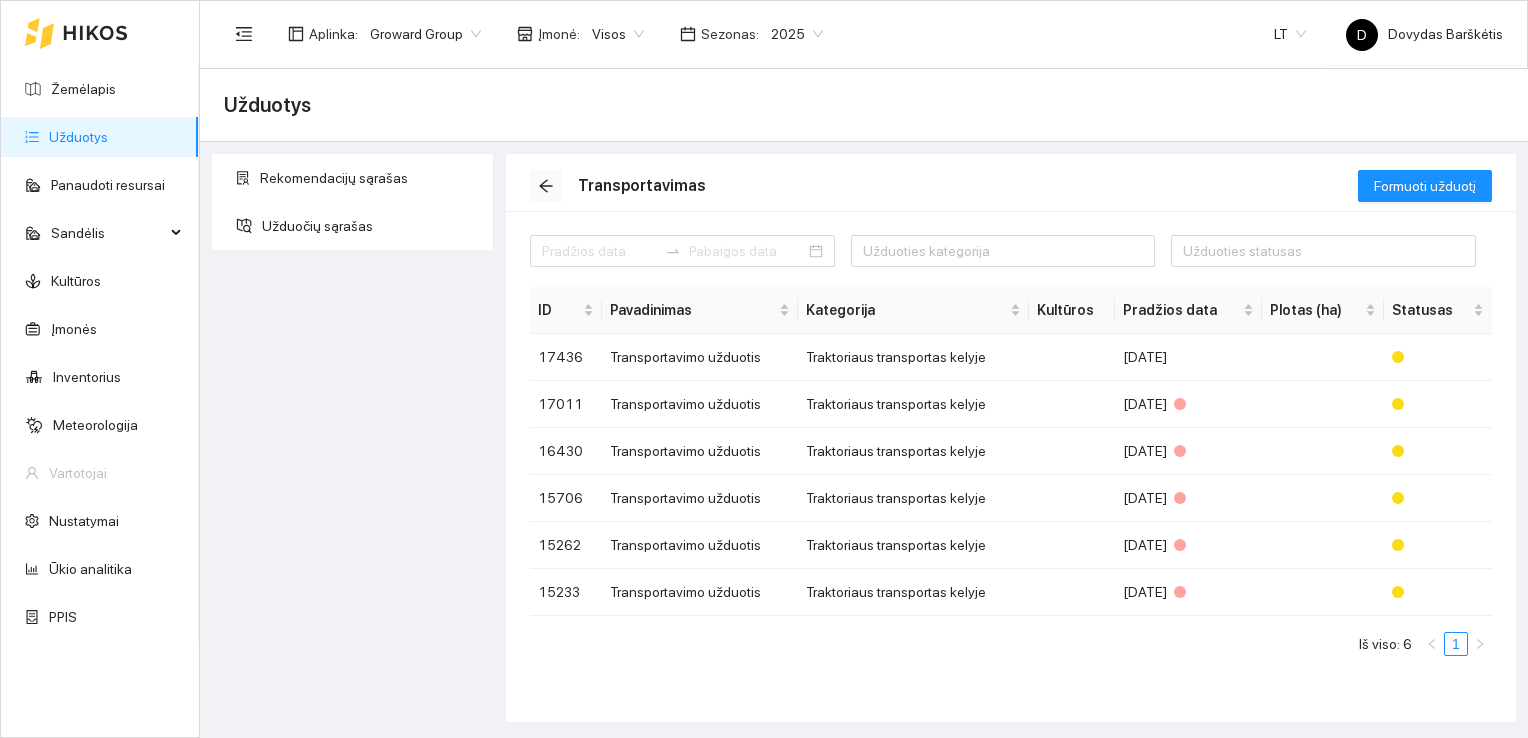 click at bounding box center (546, 186) 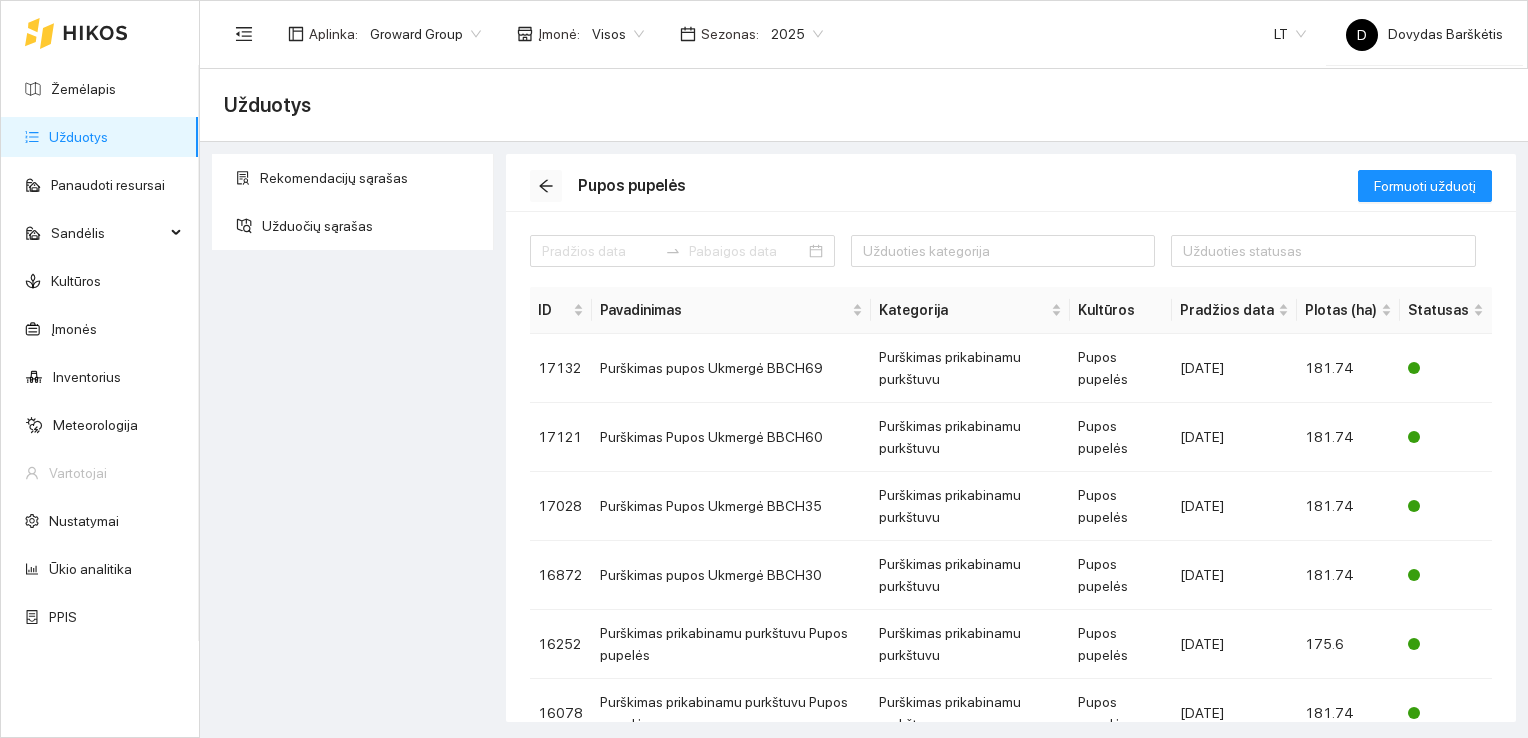 click 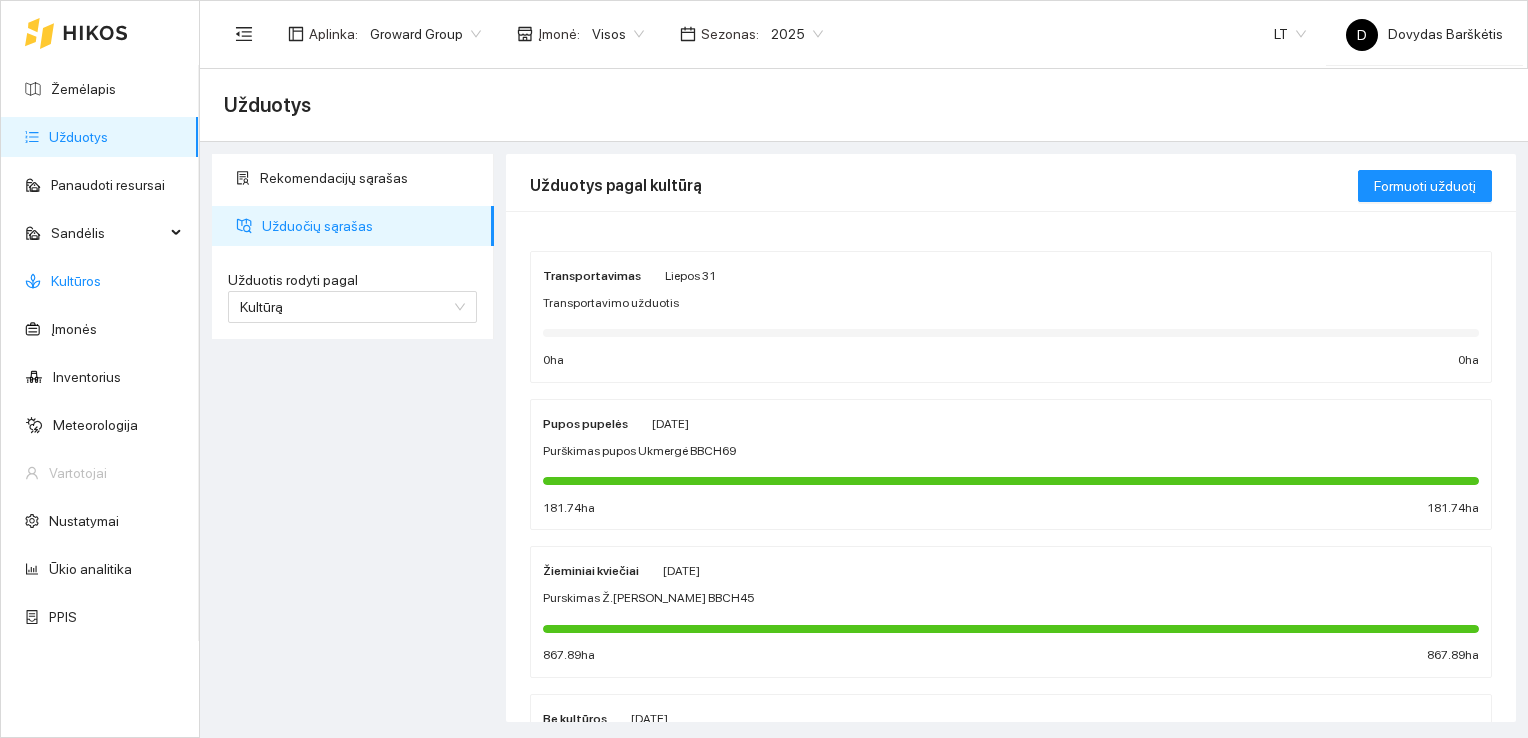 click on "Kultūros" at bounding box center (76, 281) 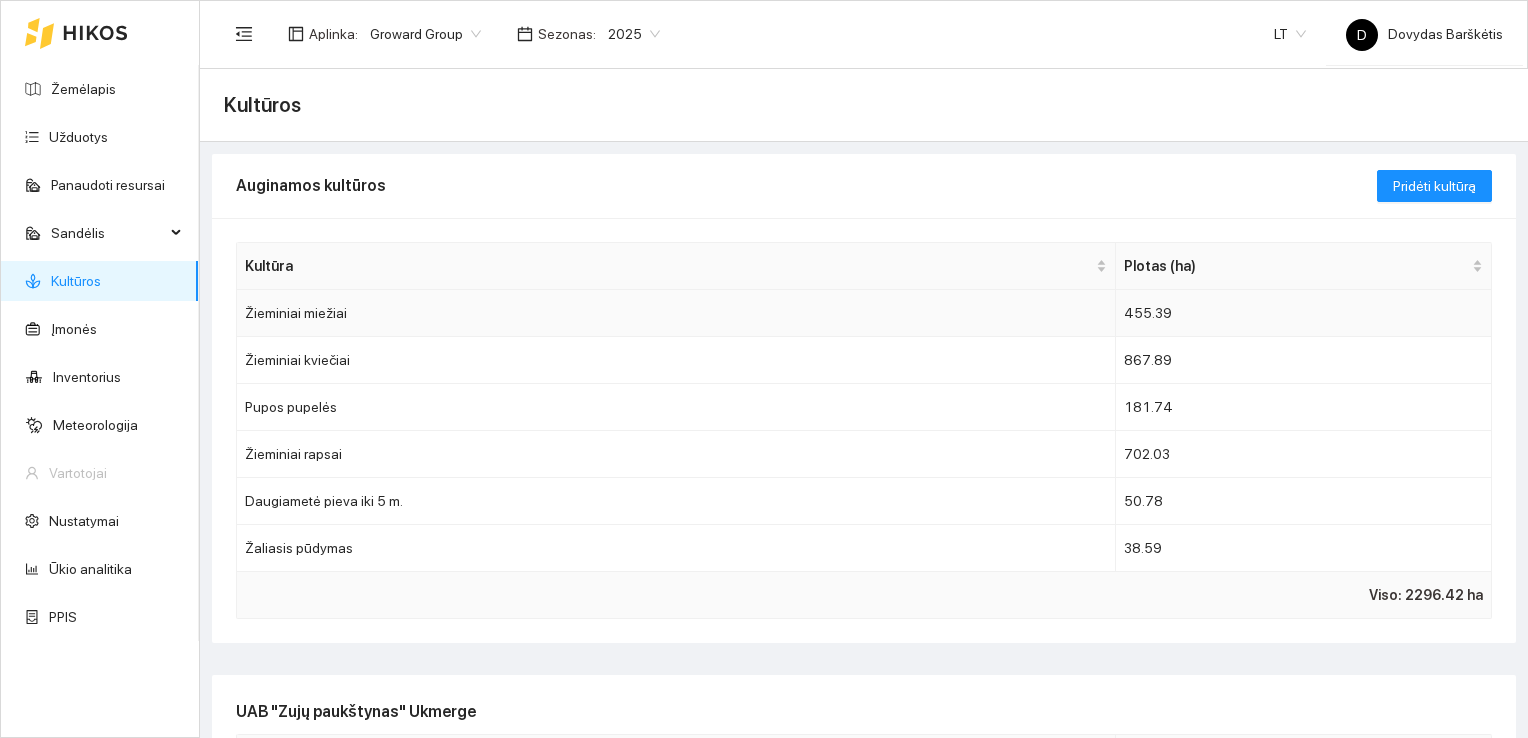 click on "Žieminiai miežiai" at bounding box center [676, 313] 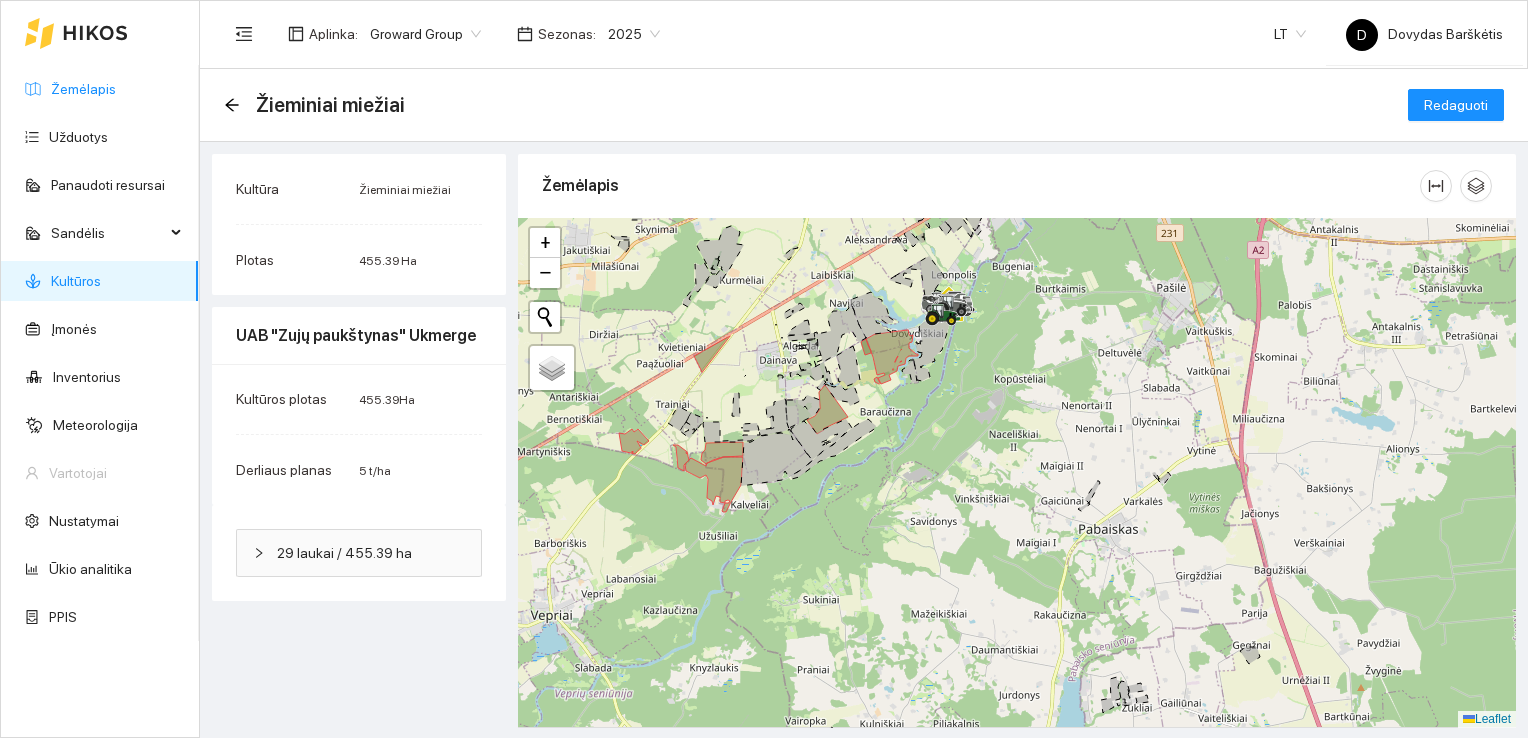 click on "Žemėlapis" at bounding box center [83, 89] 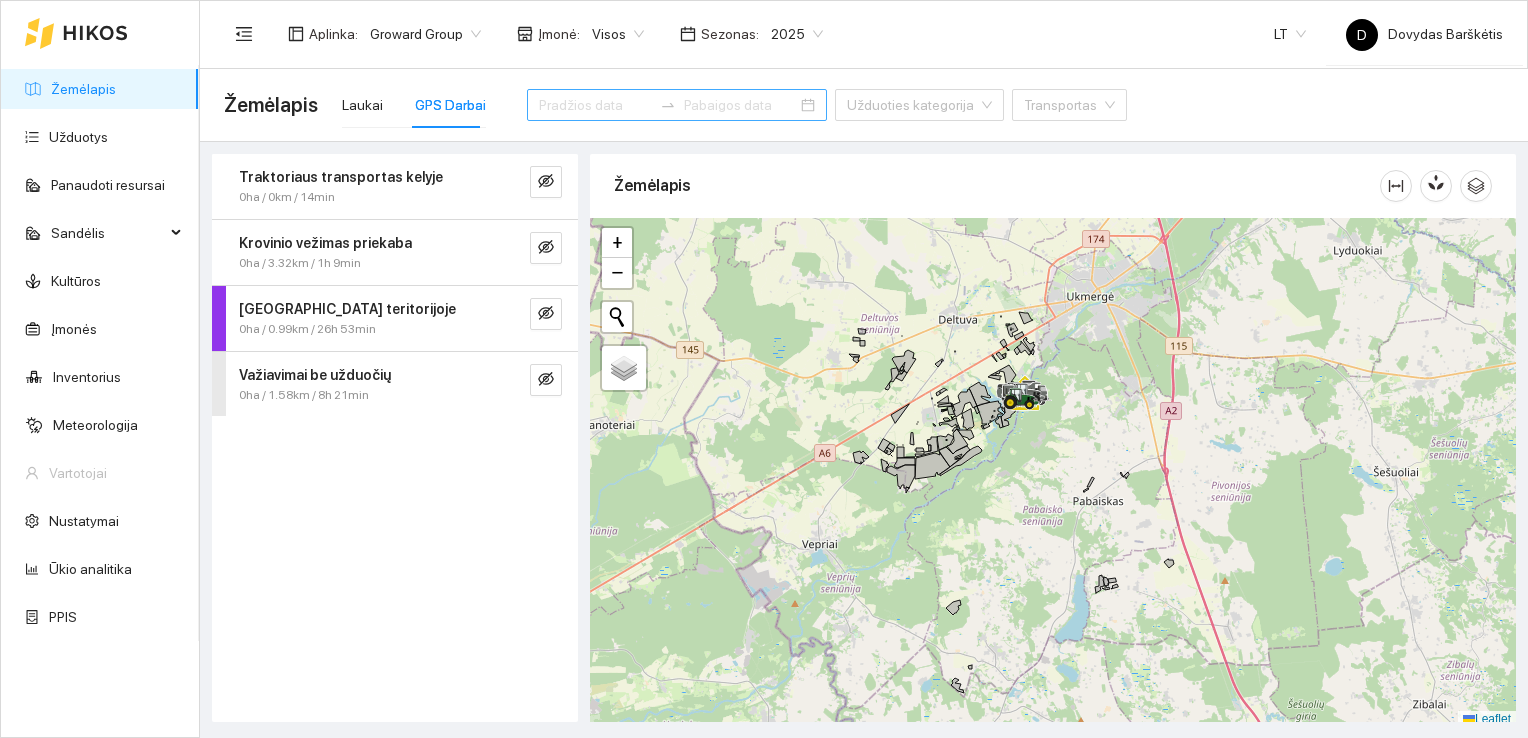 click at bounding box center (595, 105) 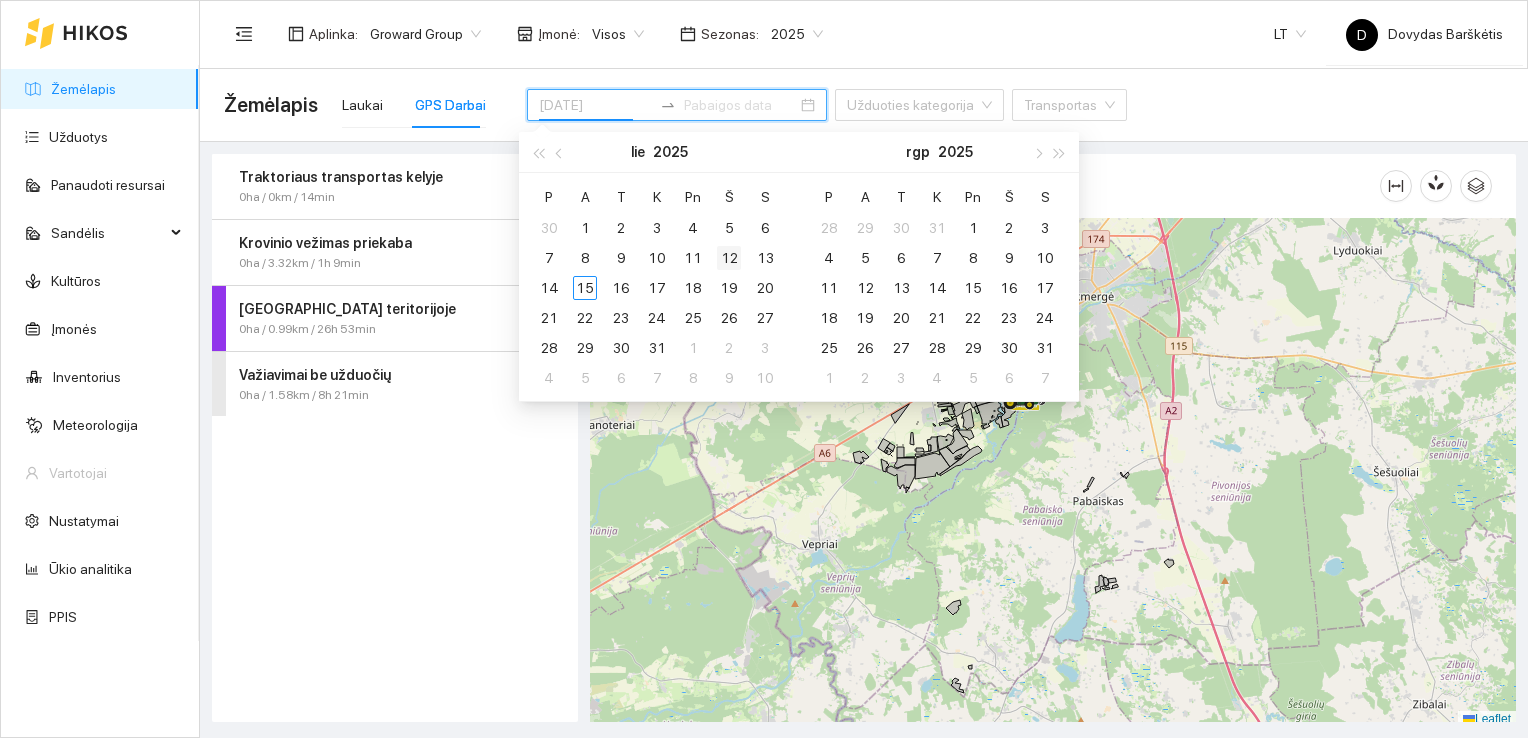 type on "[DATE]" 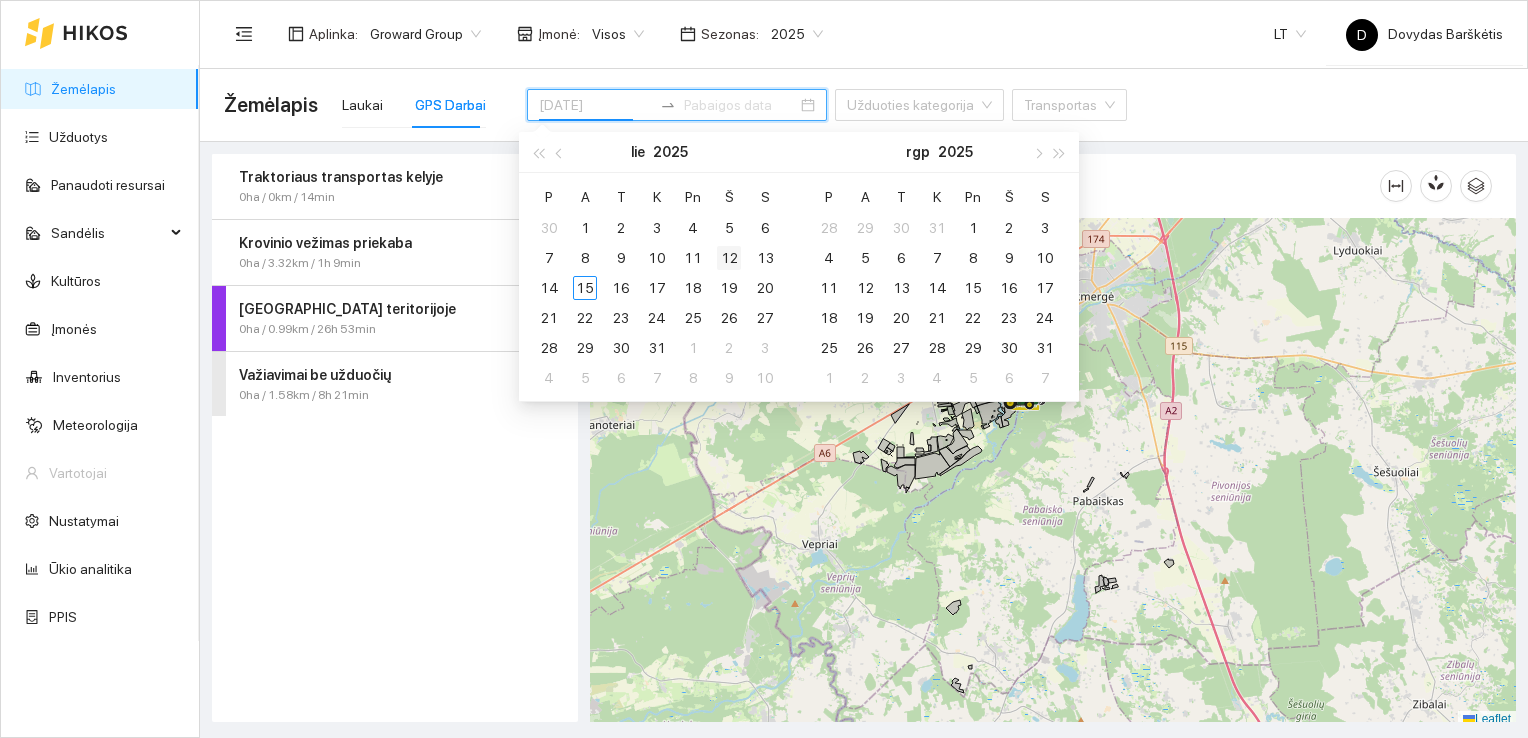 click on "12" at bounding box center [729, 258] 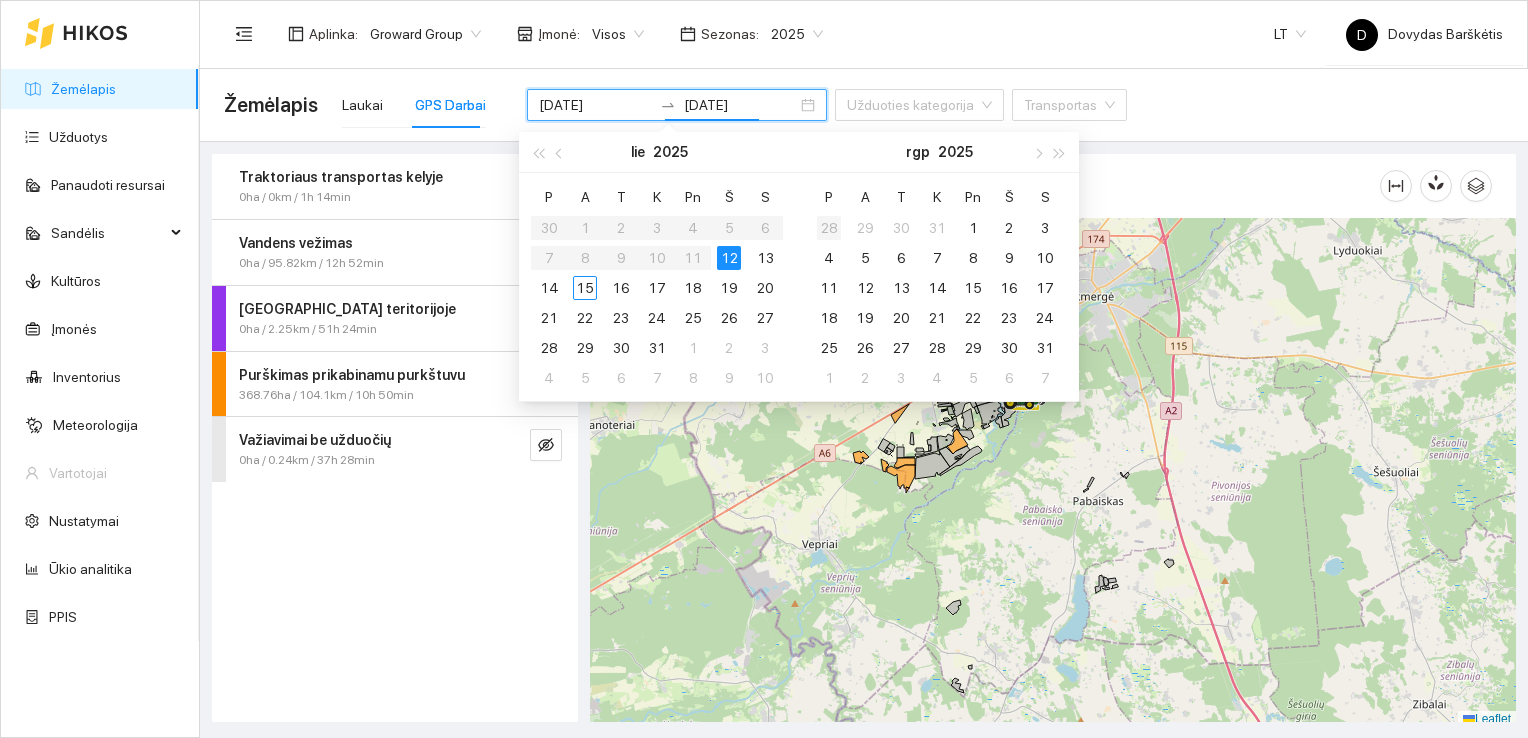 type on "[DATE]" 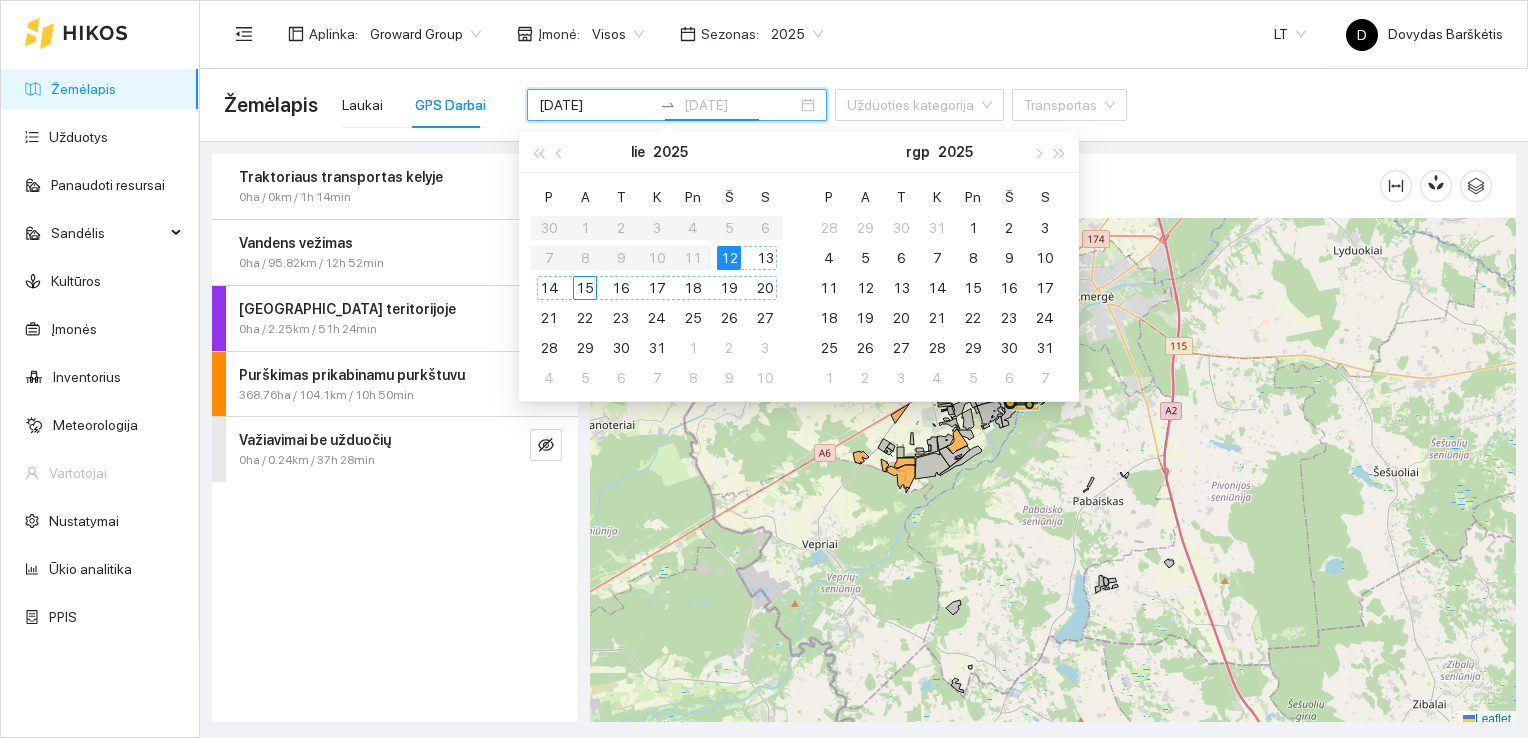 type on "[DATE]" 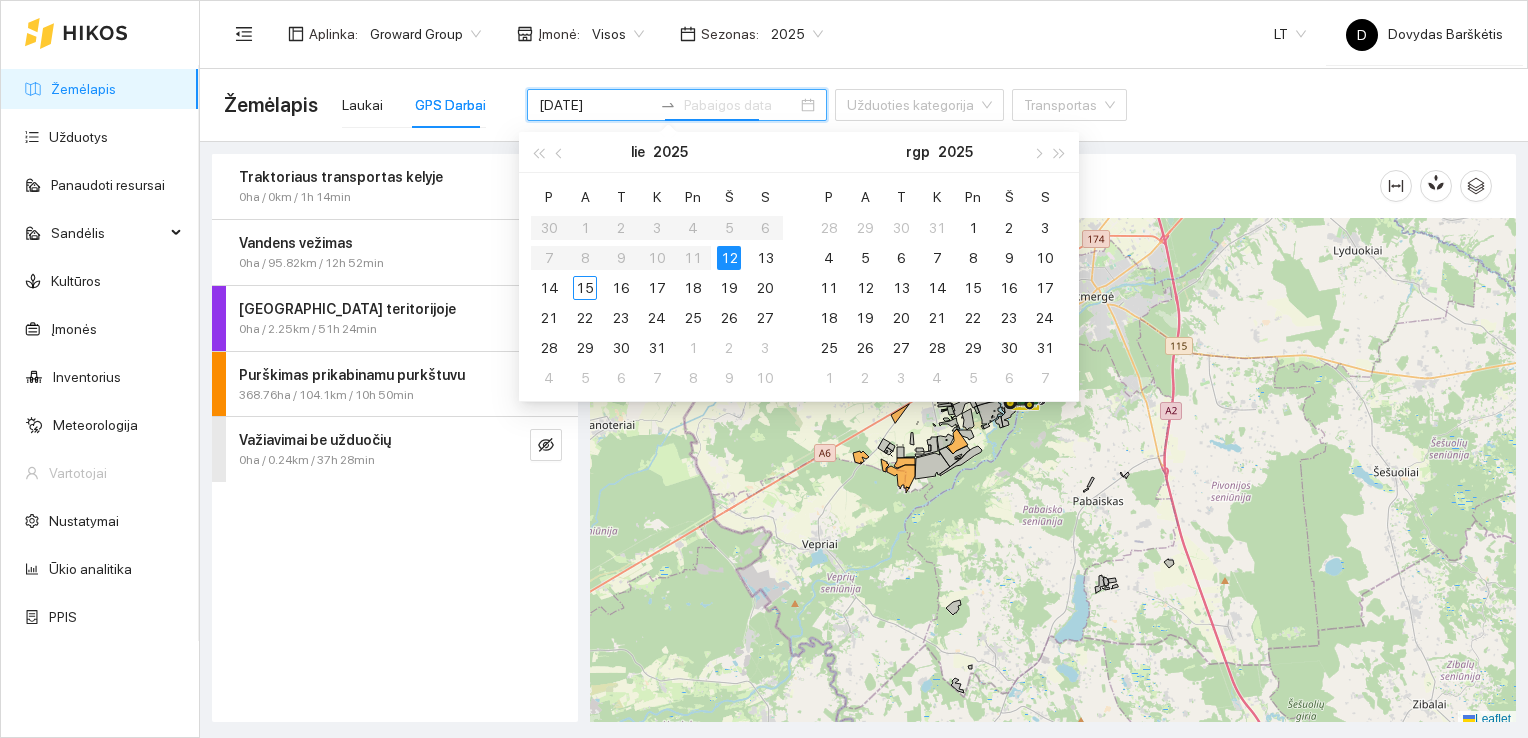 click on "P A T K Pn Š S 30 1 2 3 4 5 6 7 8 9 10 11 12 13 14 15 16 17 18 19 20 21 22 23 24 25 26 27 28 29 30 31 1 2 3 4 5 6 7 8 9 10" at bounding box center [657, 287] 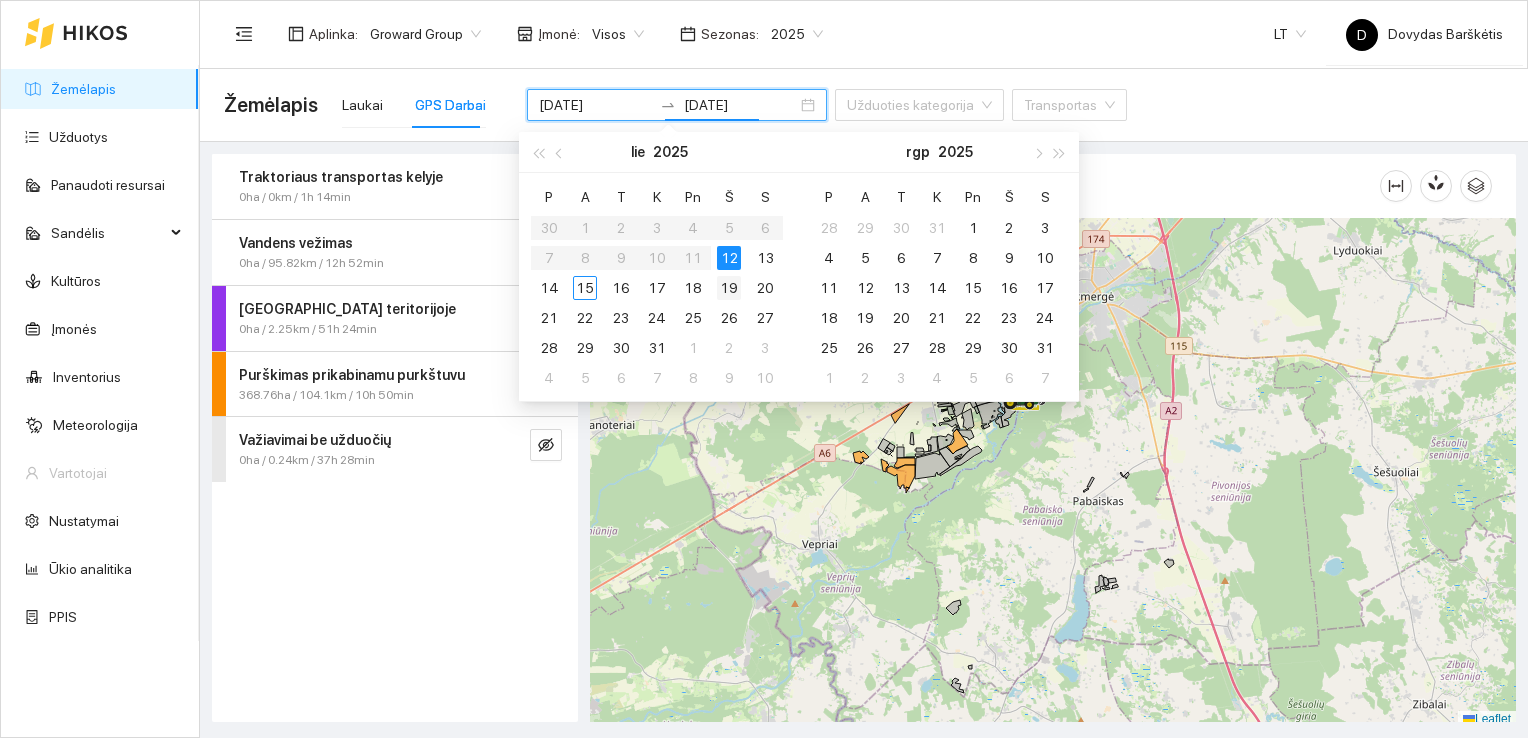 type on "[DATE]" 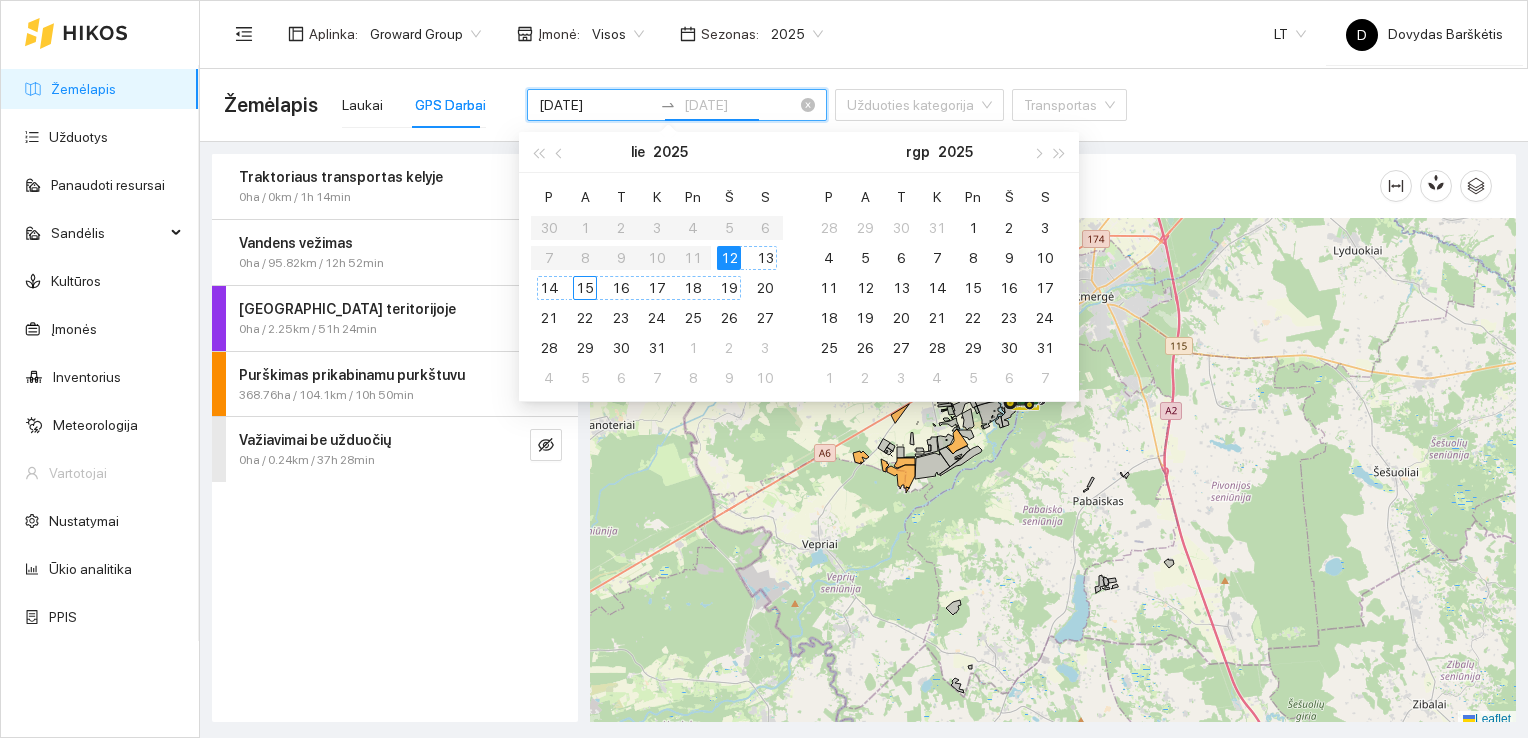 type 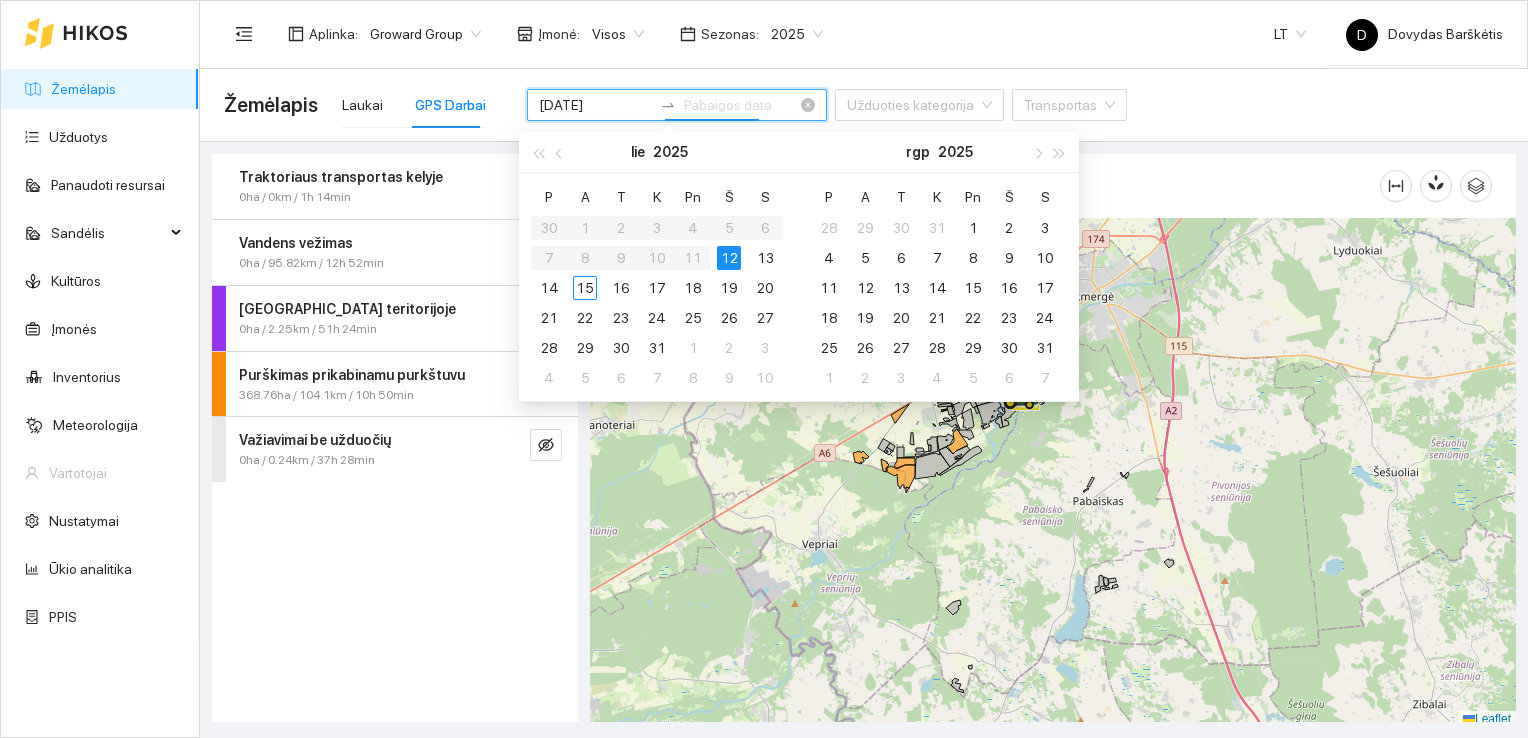 click on "[DATE]" at bounding box center [595, 105] 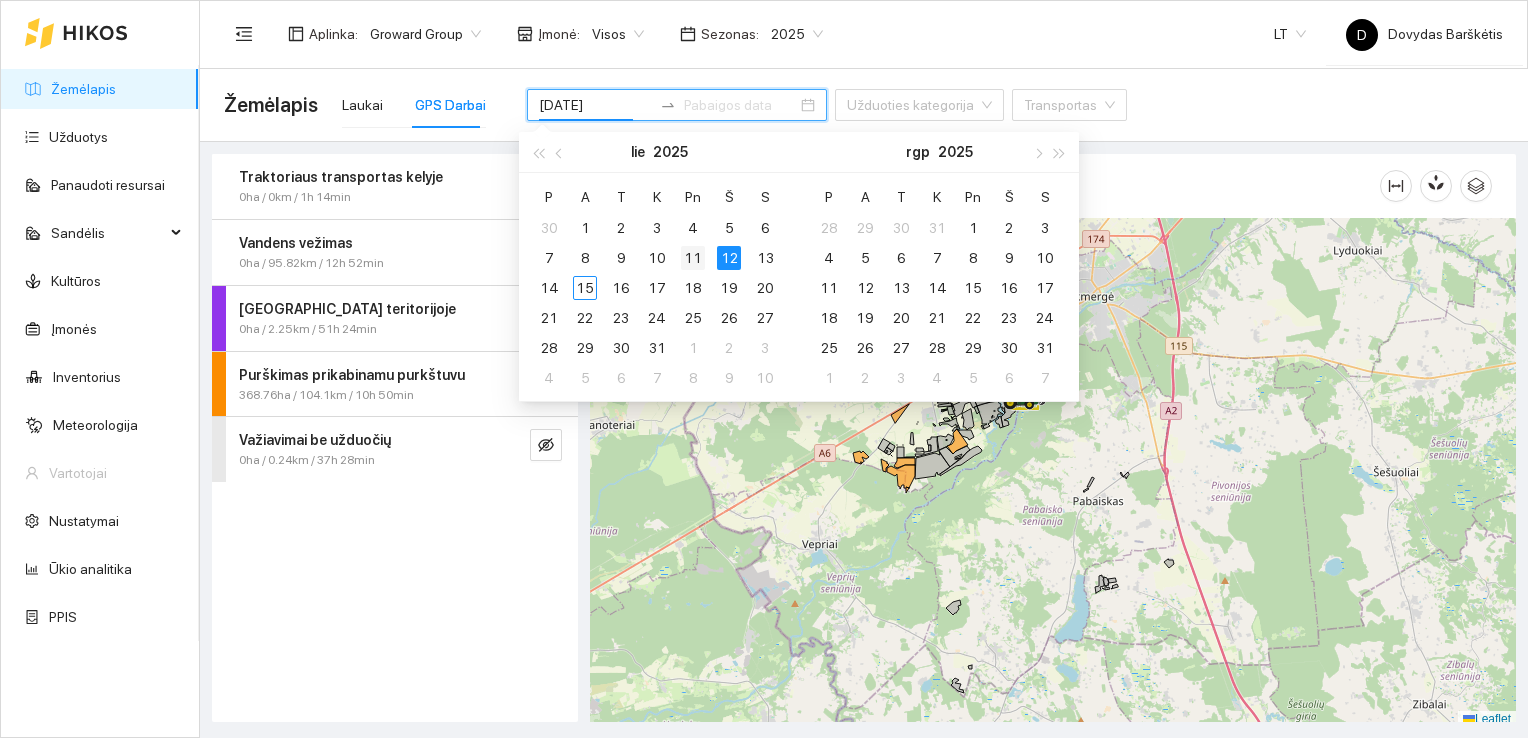 type on "[DATE]" 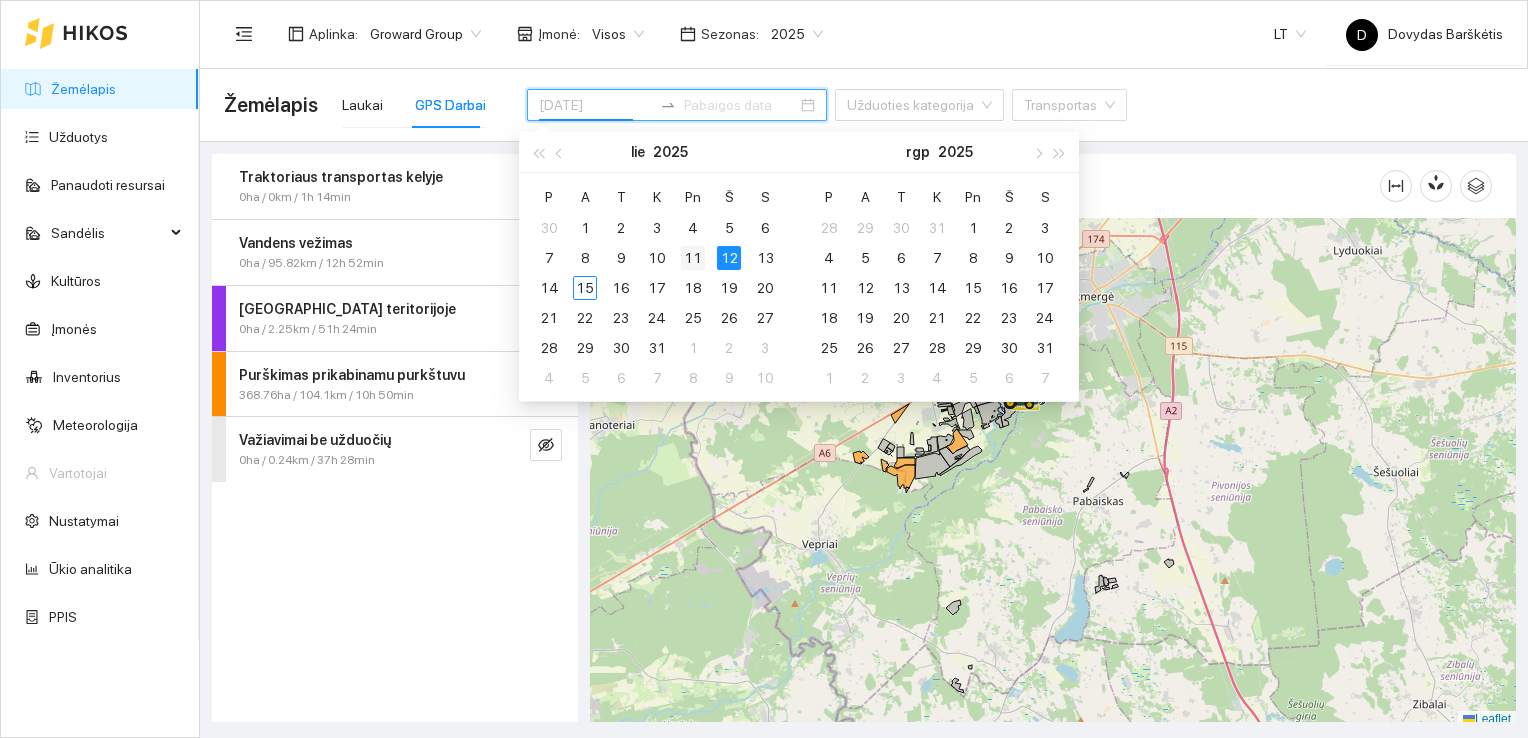 click on "11" at bounding box center [693, 258] 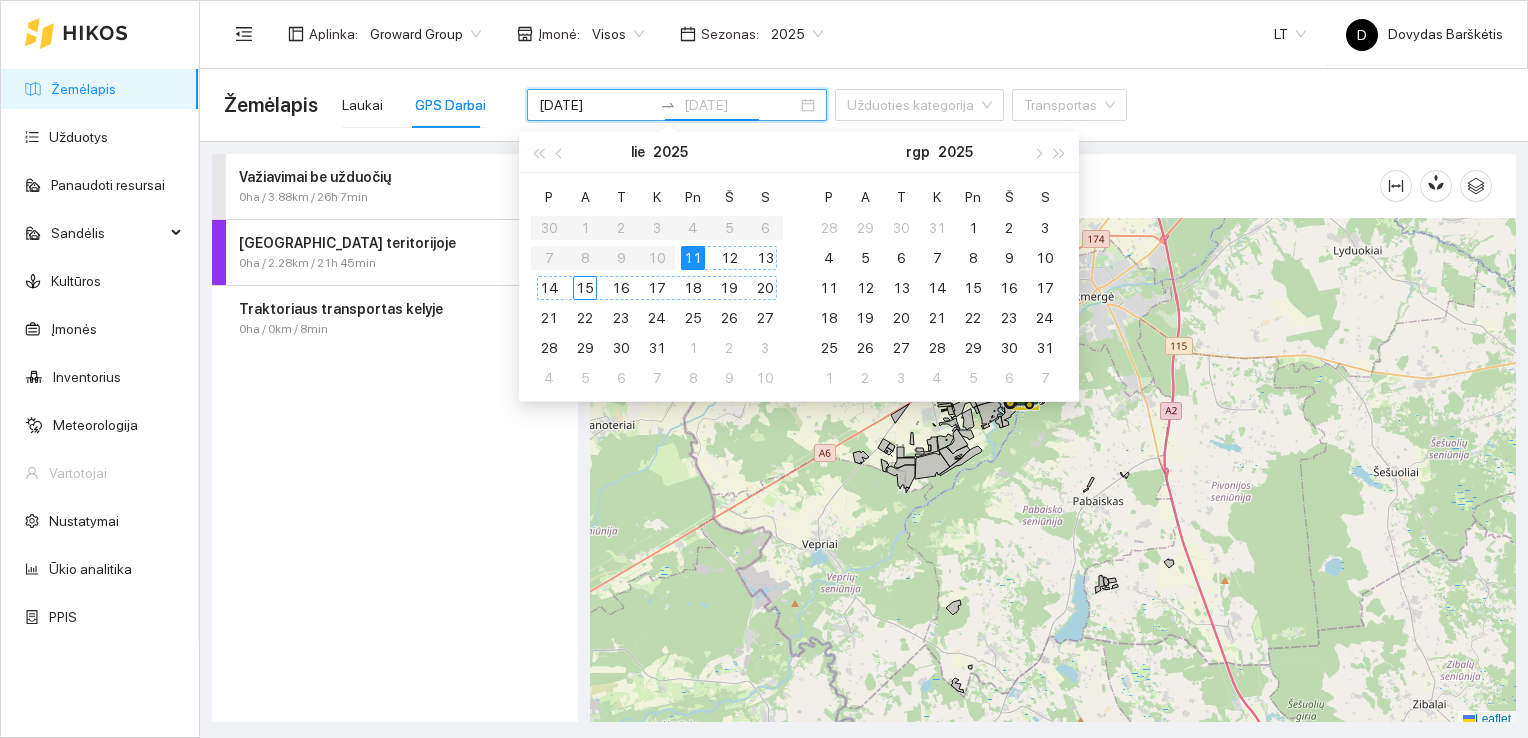 click on "20" at bounding box center (765, 288) 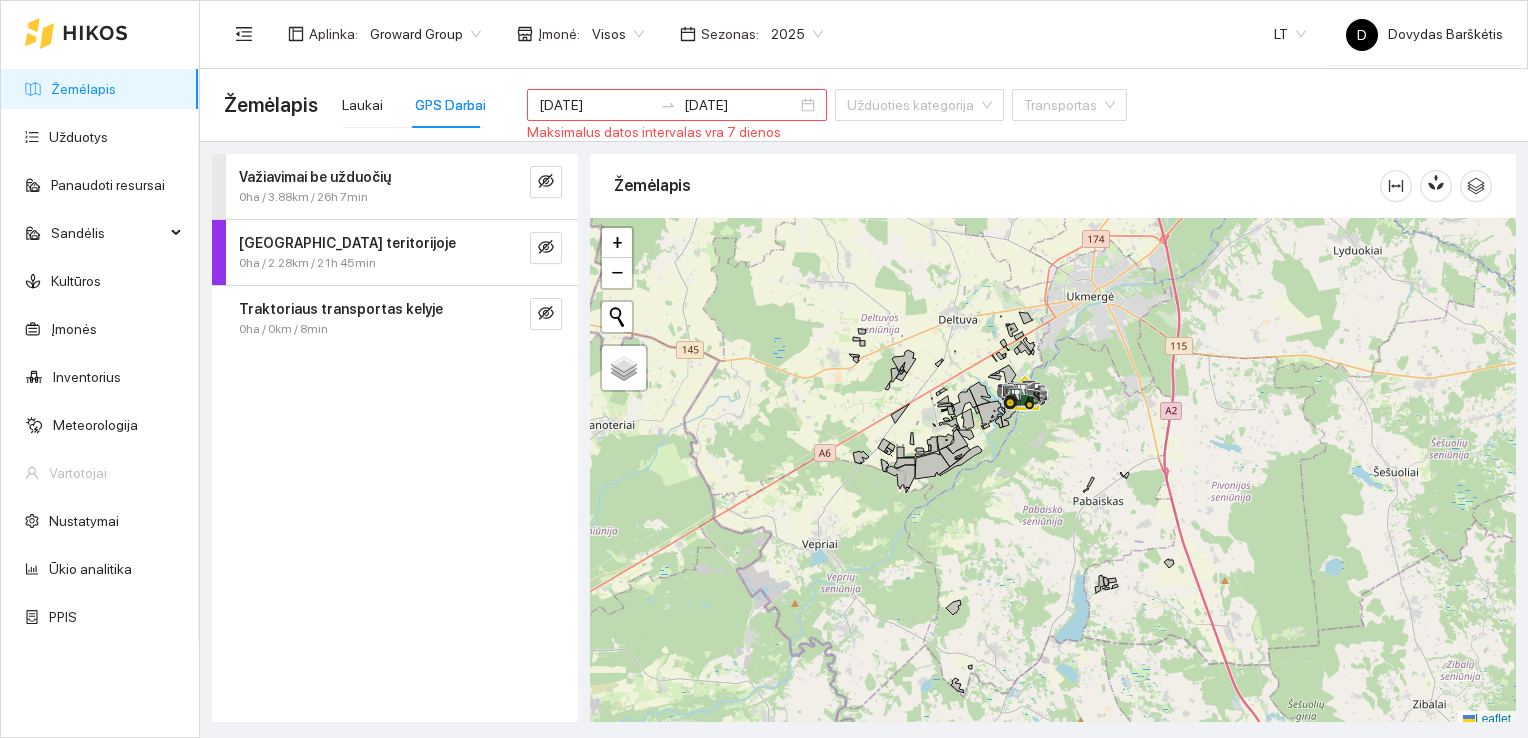 click on "Važiavimai be užduočių 0ha / 3.88km / 26h 7min [GEOGRAPHIC_DATA] teritorijoje 0ha / 2.28km / 21h 45min Traktoriaus transportas kelyje 0ha / 0km / 8min" at bounding box center (395, 438) 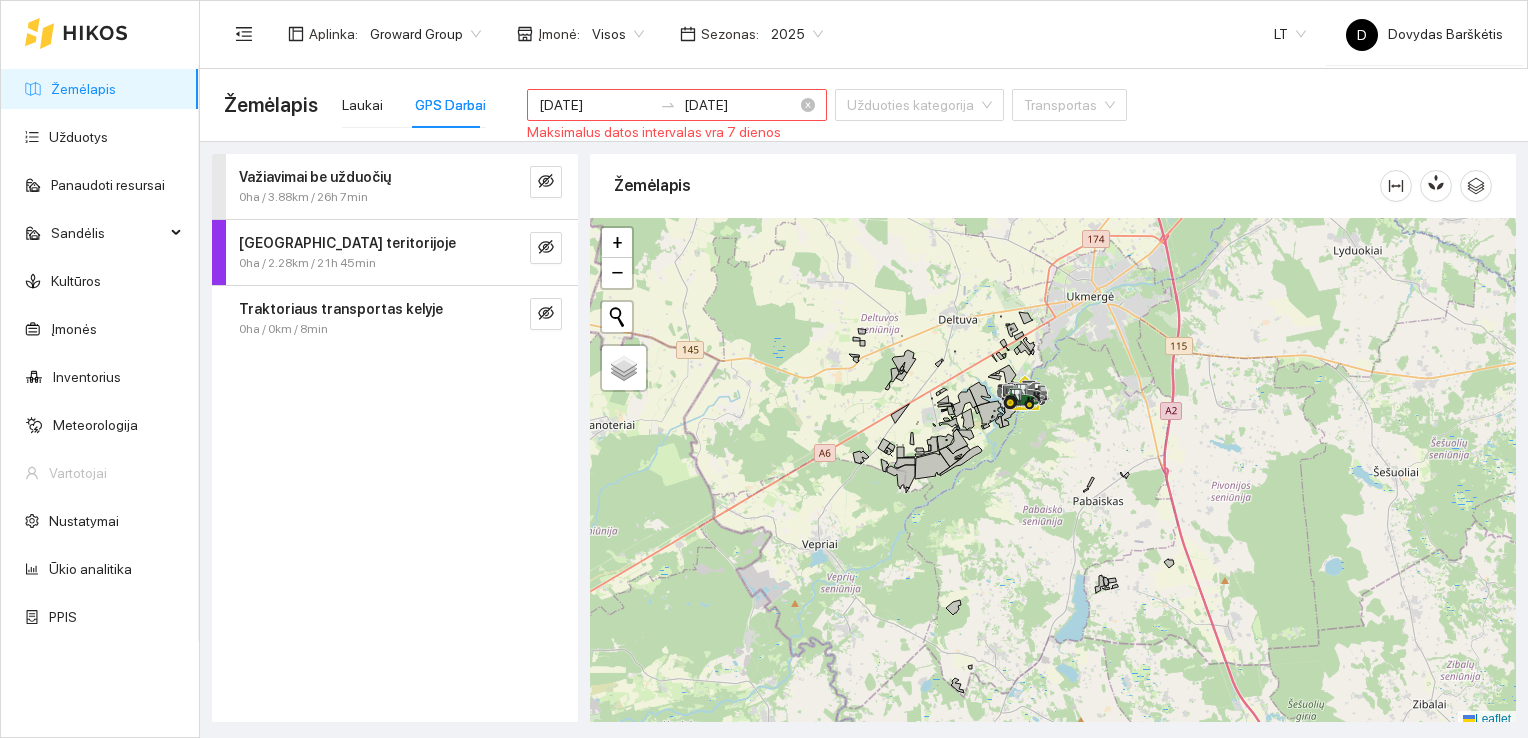 click on "[DATE] [DATE]" at bounding box center (677, 105) 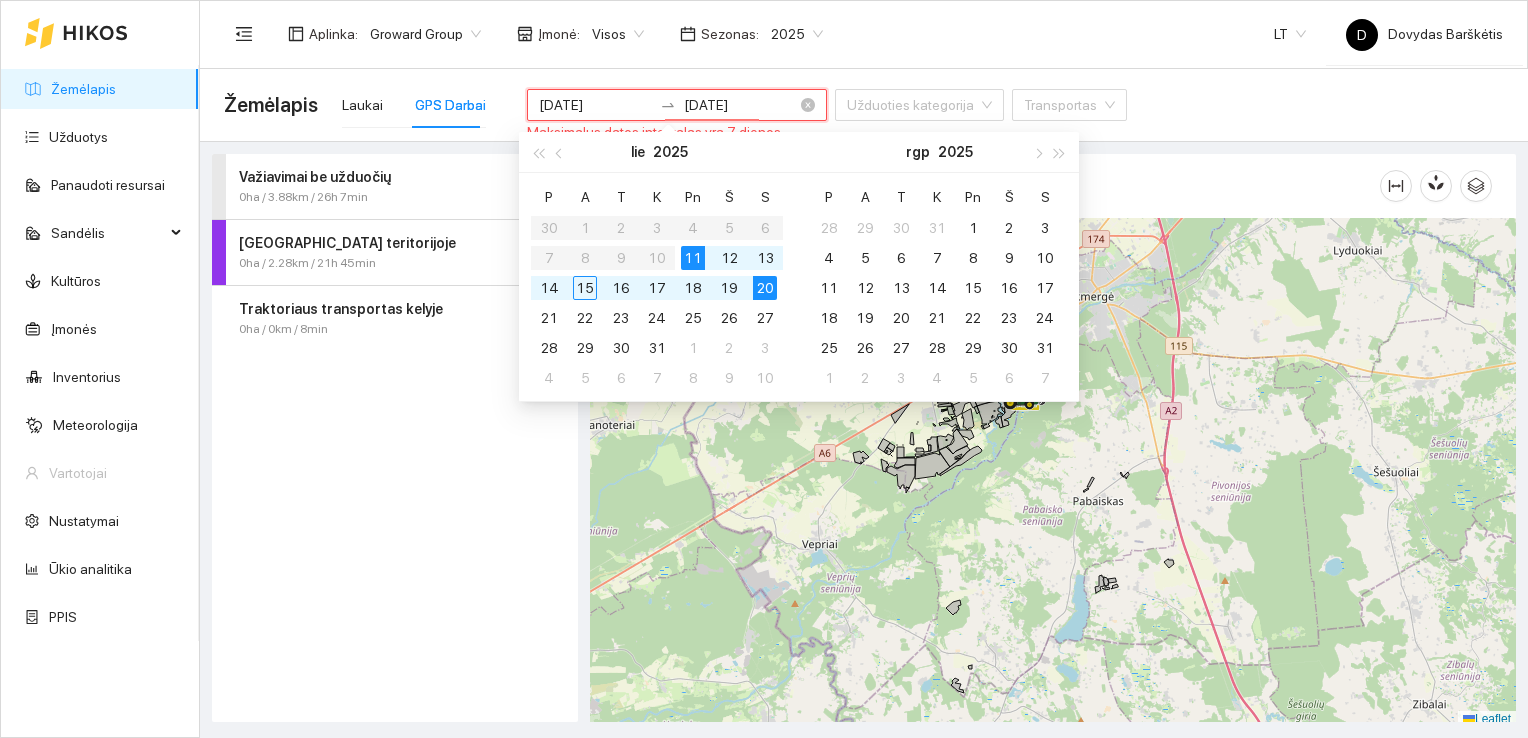 click on "[DATE]" at bounding box center [740, 105] 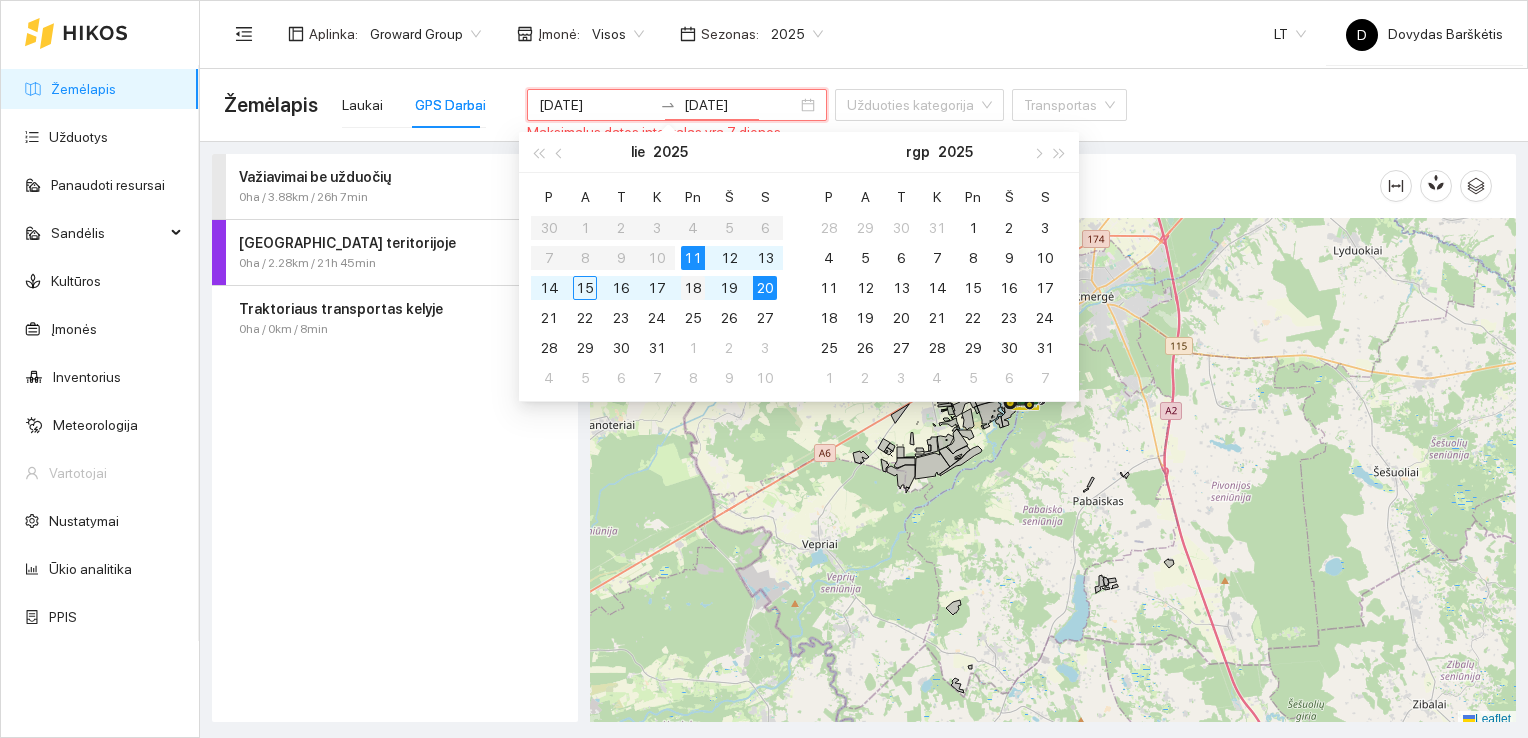 type on "[DATE]" 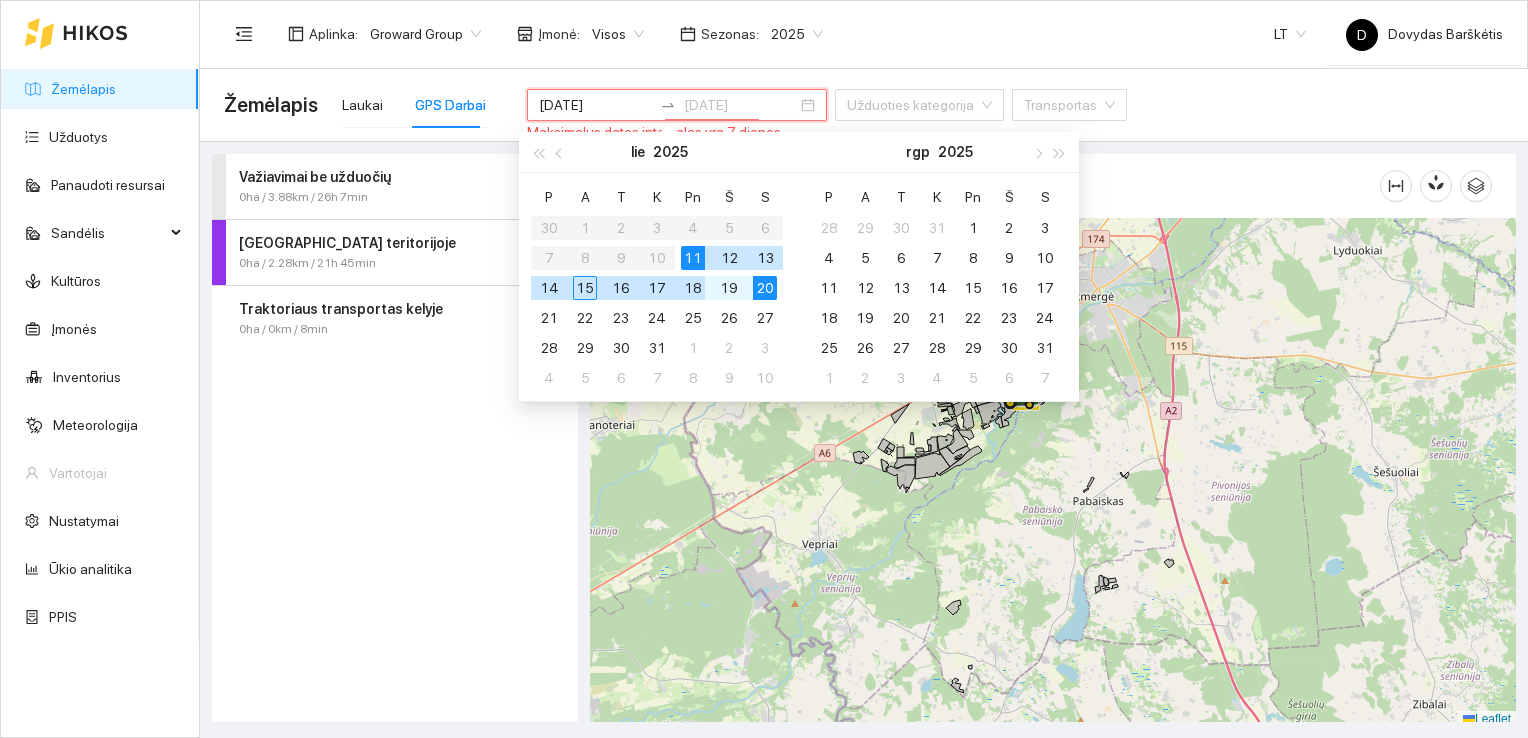 click on "18" at bounding box center (693, 288) 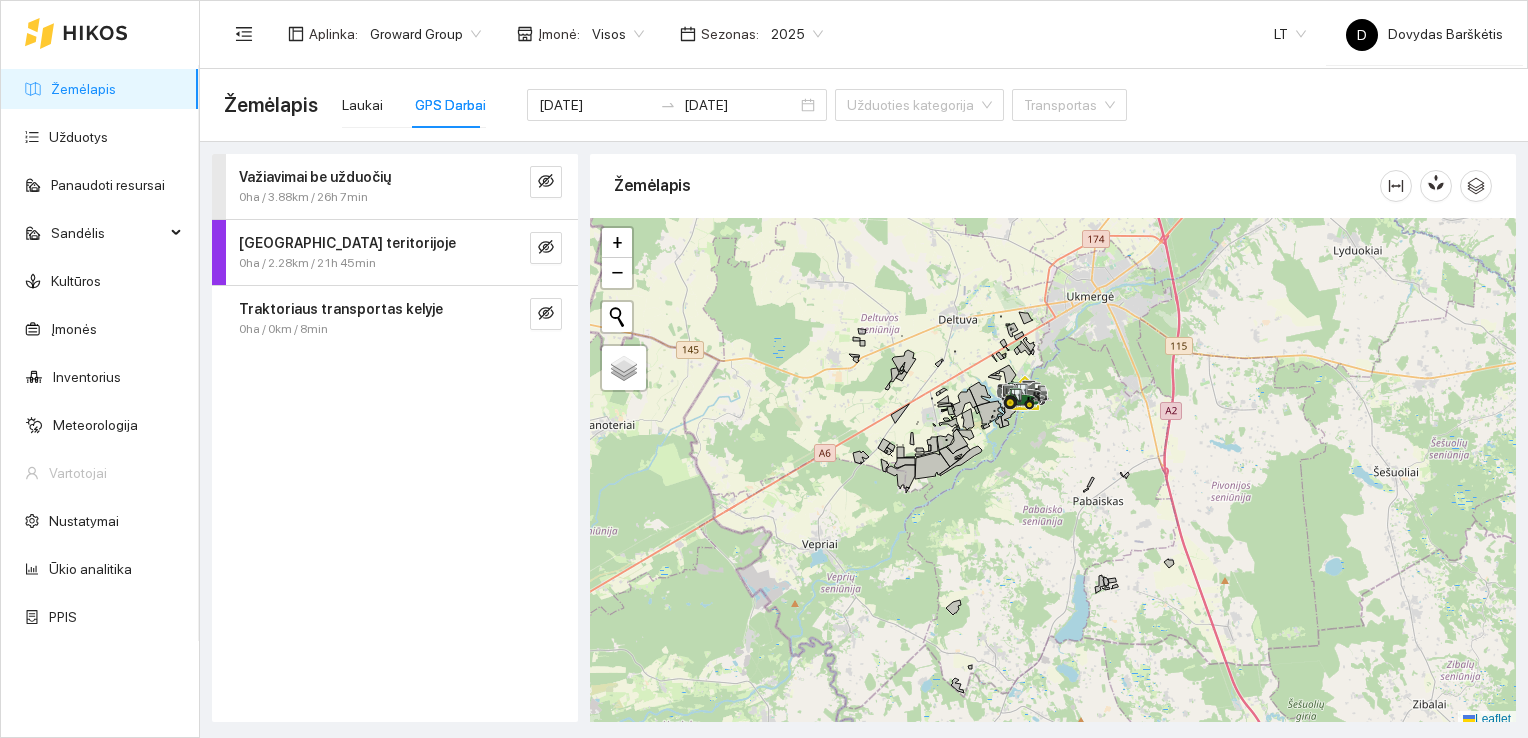 click on "Važiavimai be užduočių 0ha / 3.88km / 26h 7min [GEOGRAPHIC_DATA] teritorijoje 0ha / 2.28km / 21h 45min Traktoriaus transportas kelyje 0ha / 0km / 8min" at bounding box center (395, 438) 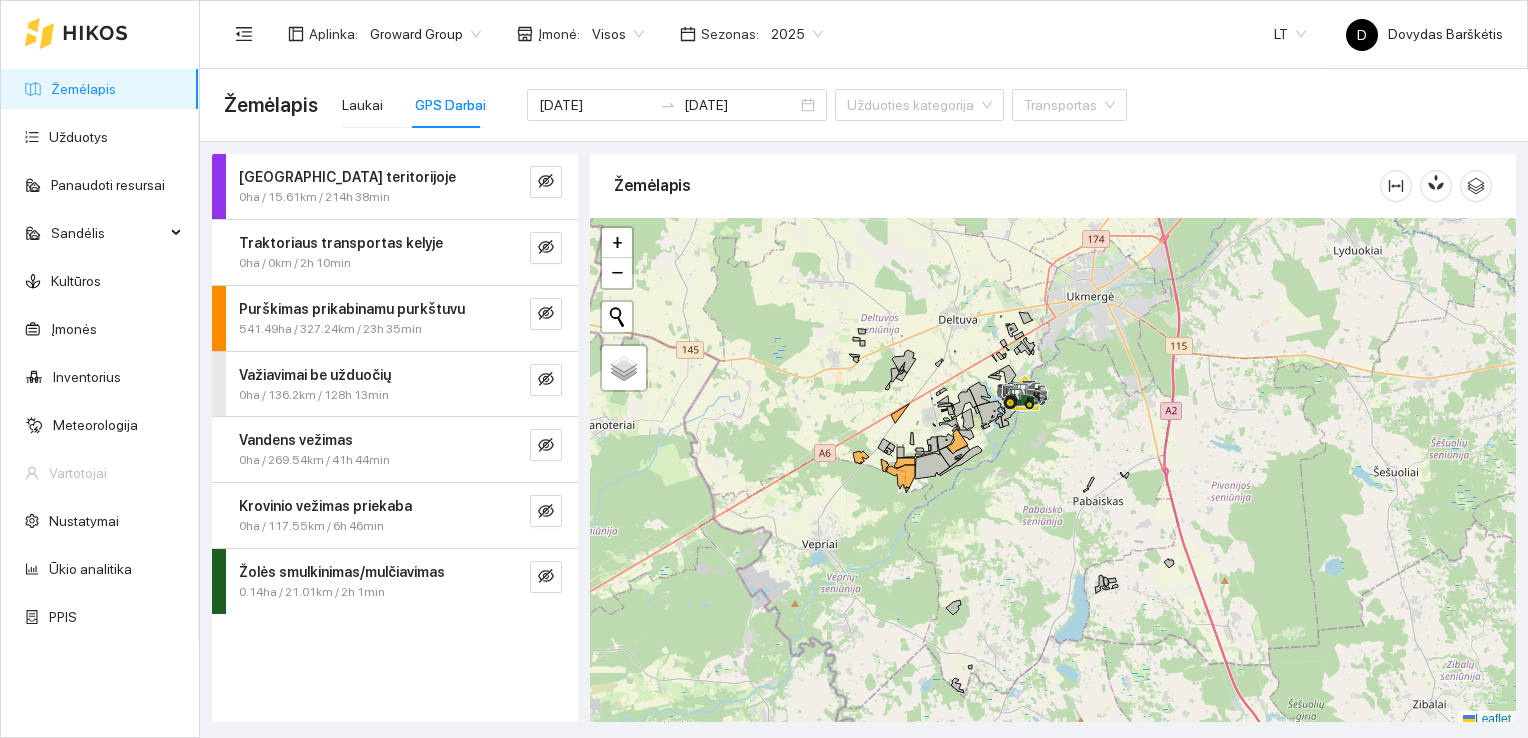 click on "Purškimas prikabinamu purkštuvu" at bounding box center [361, 309] 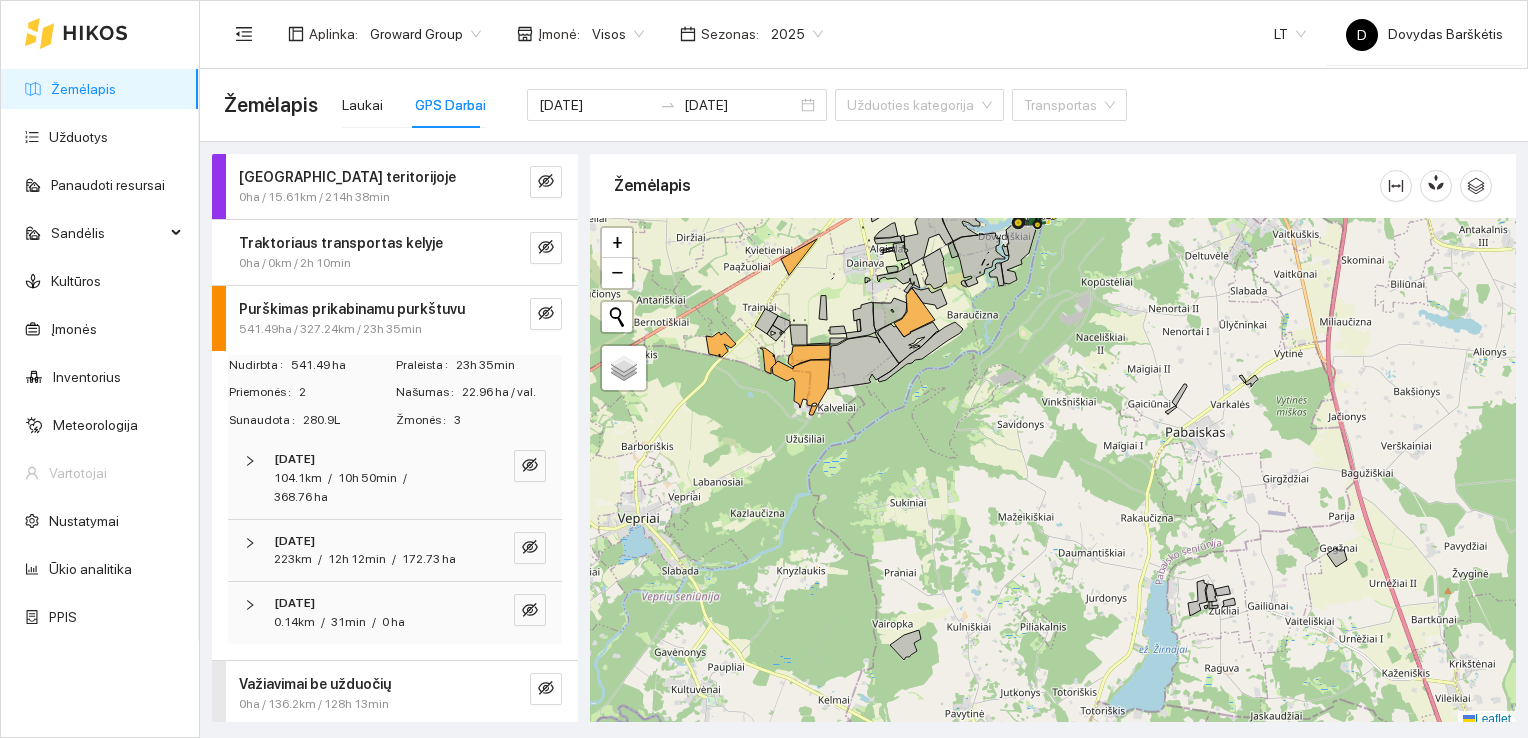 scroll, scrollTop: 5, scrollLeft: 0, axis: vertical 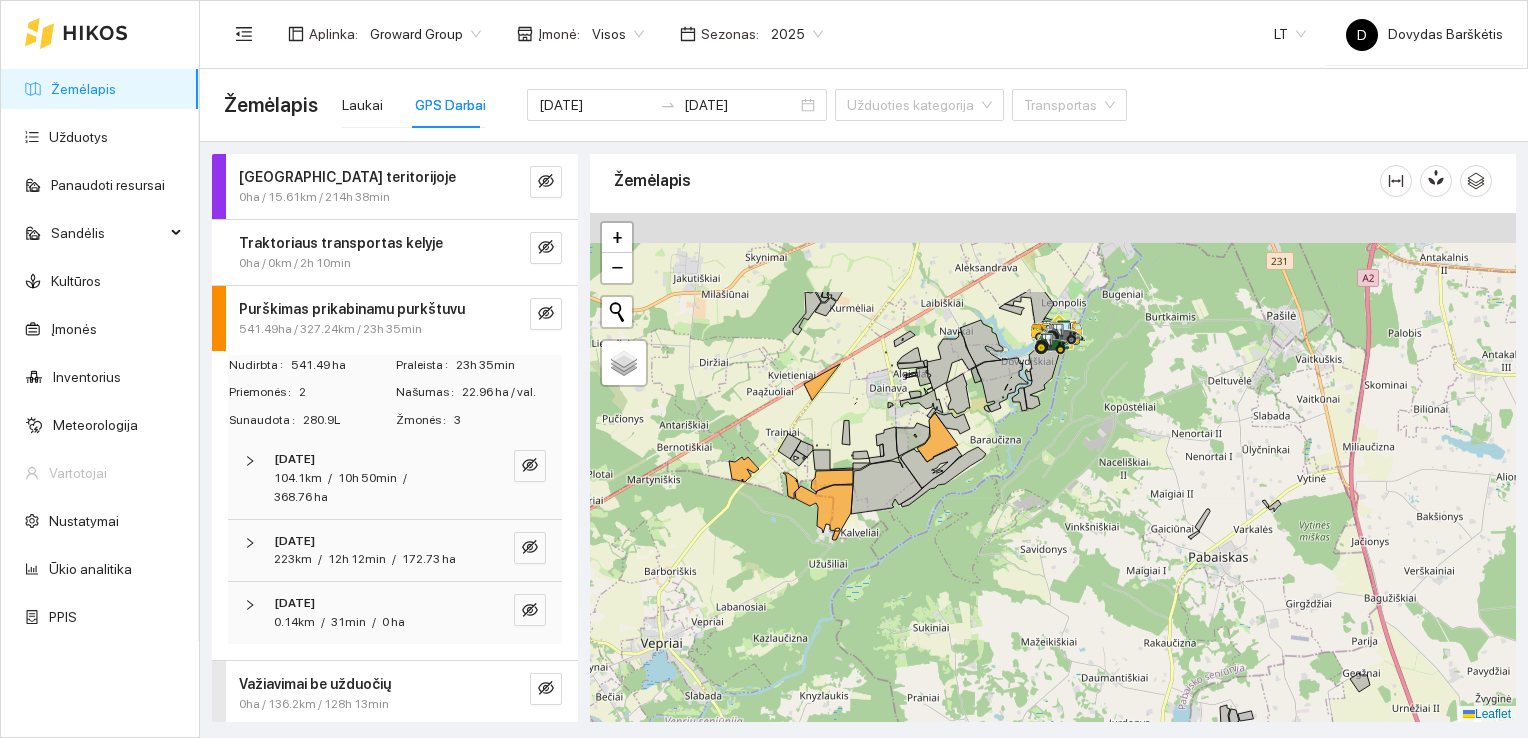 drag, startPoint x: 998, startPoint y: 511, endPoint x: 1020, endPoint y: 587, distance: 79.12016 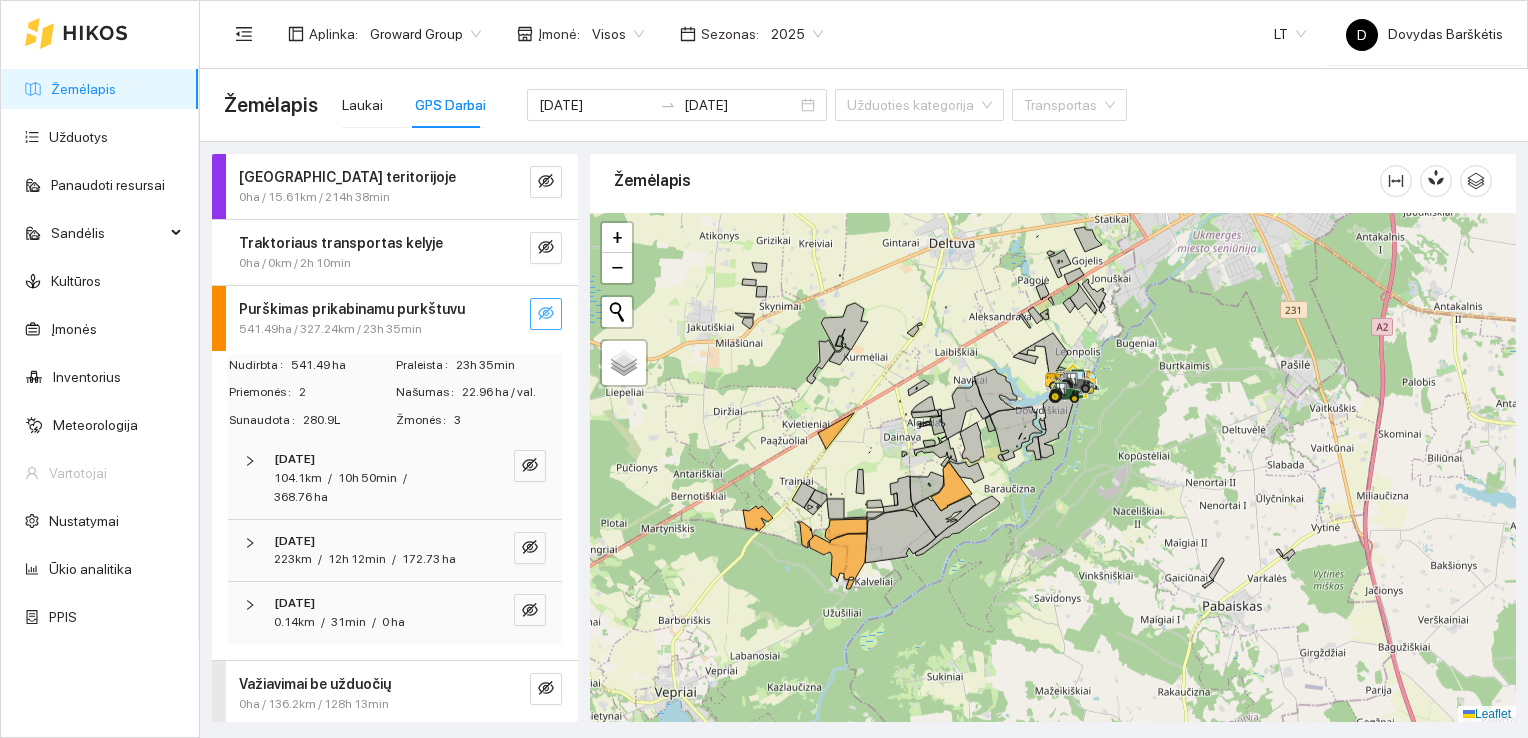 click 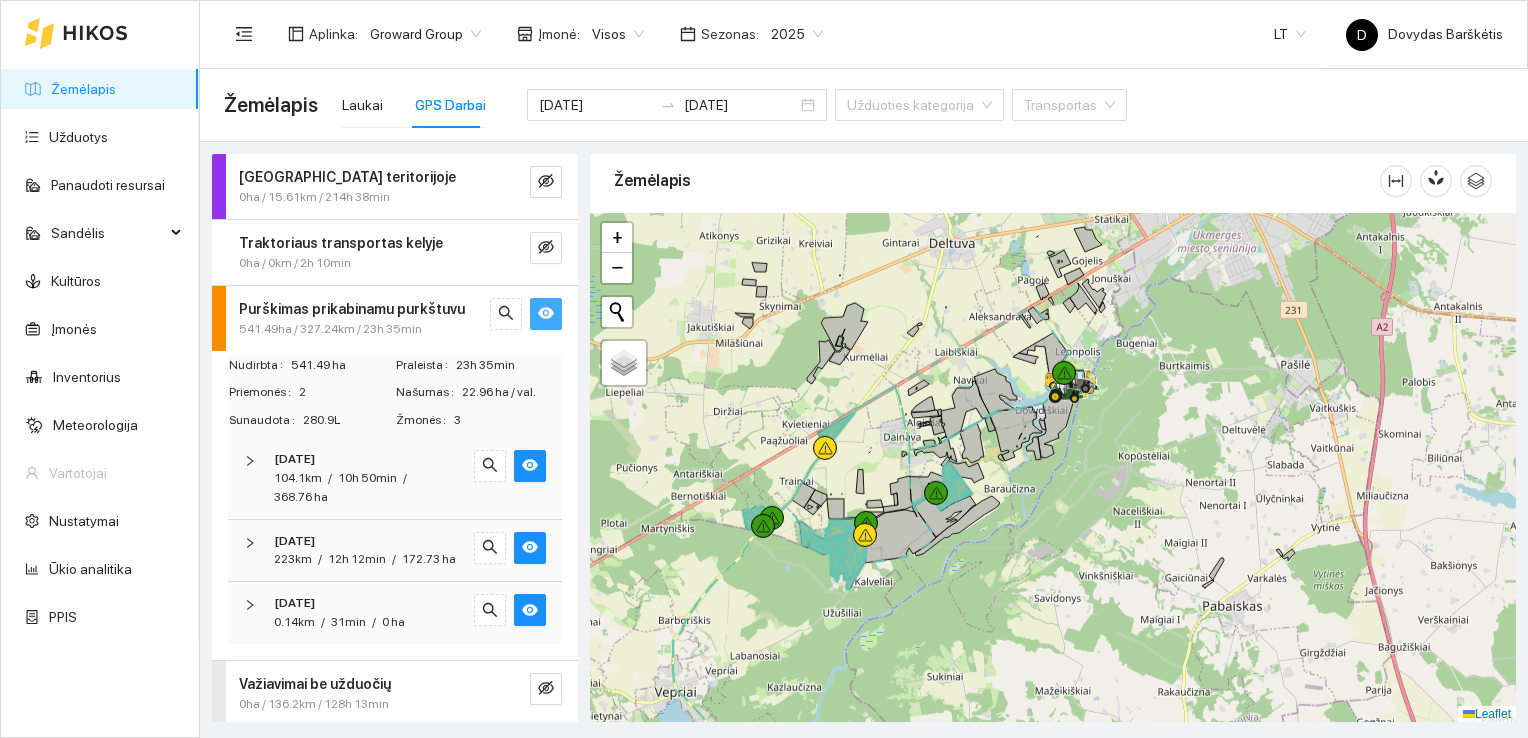 click 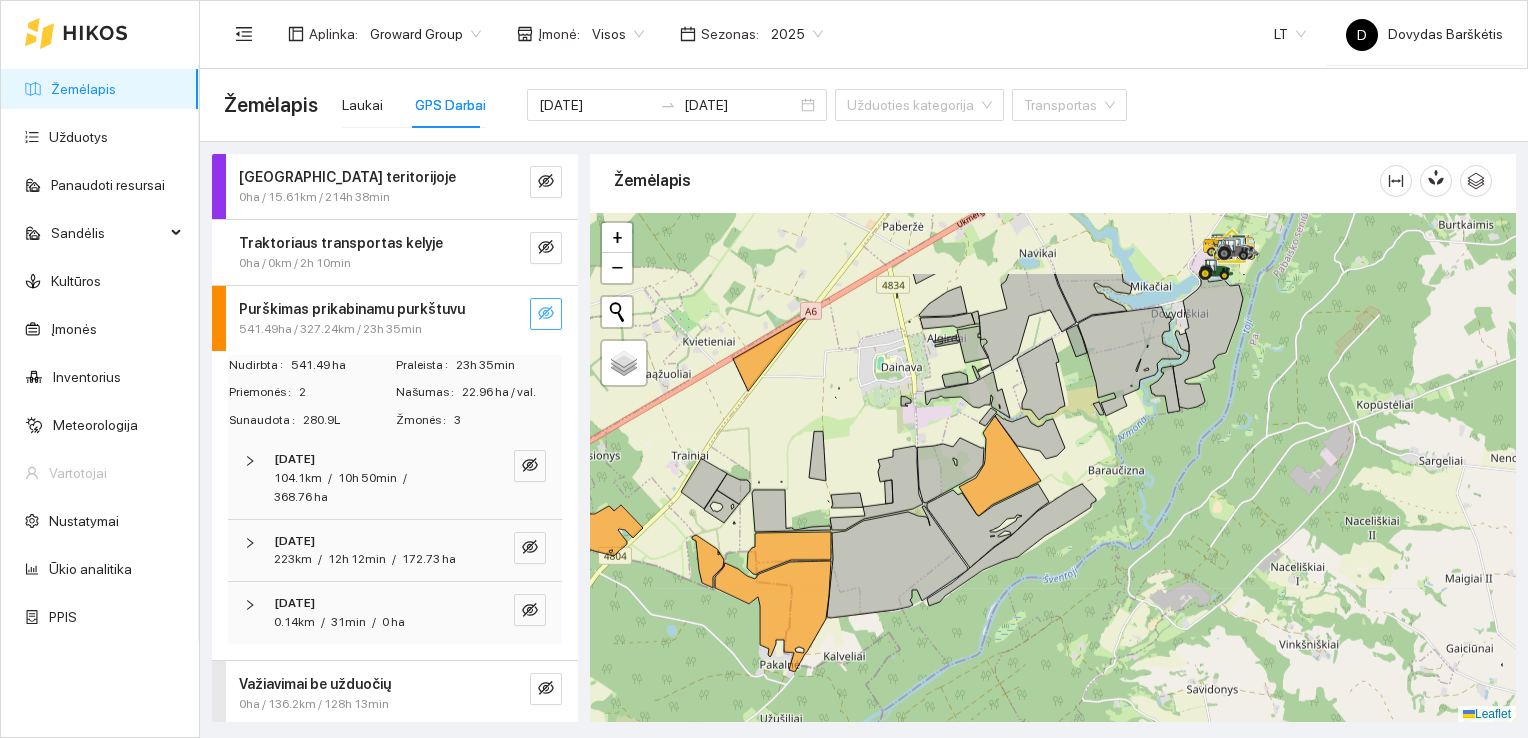 drag, startPoint x: 812, startPoint y: 532, endPoint x: 707, endPoint y: 644, distance: 153.52199 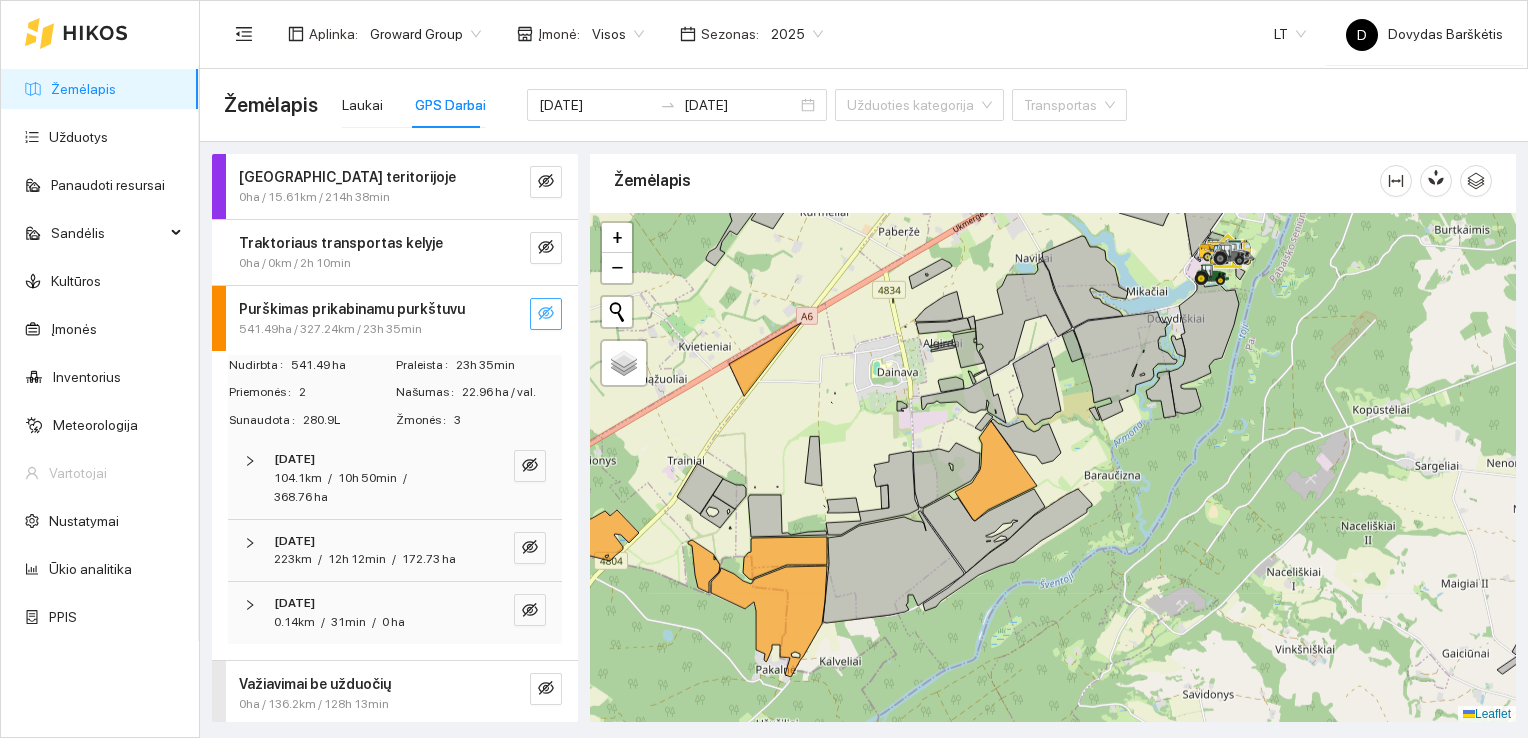 drag, startPoint x: 1114, startPoint y: 439, endPoint x: 1072, endPoint y: 492, distance: 67.62396 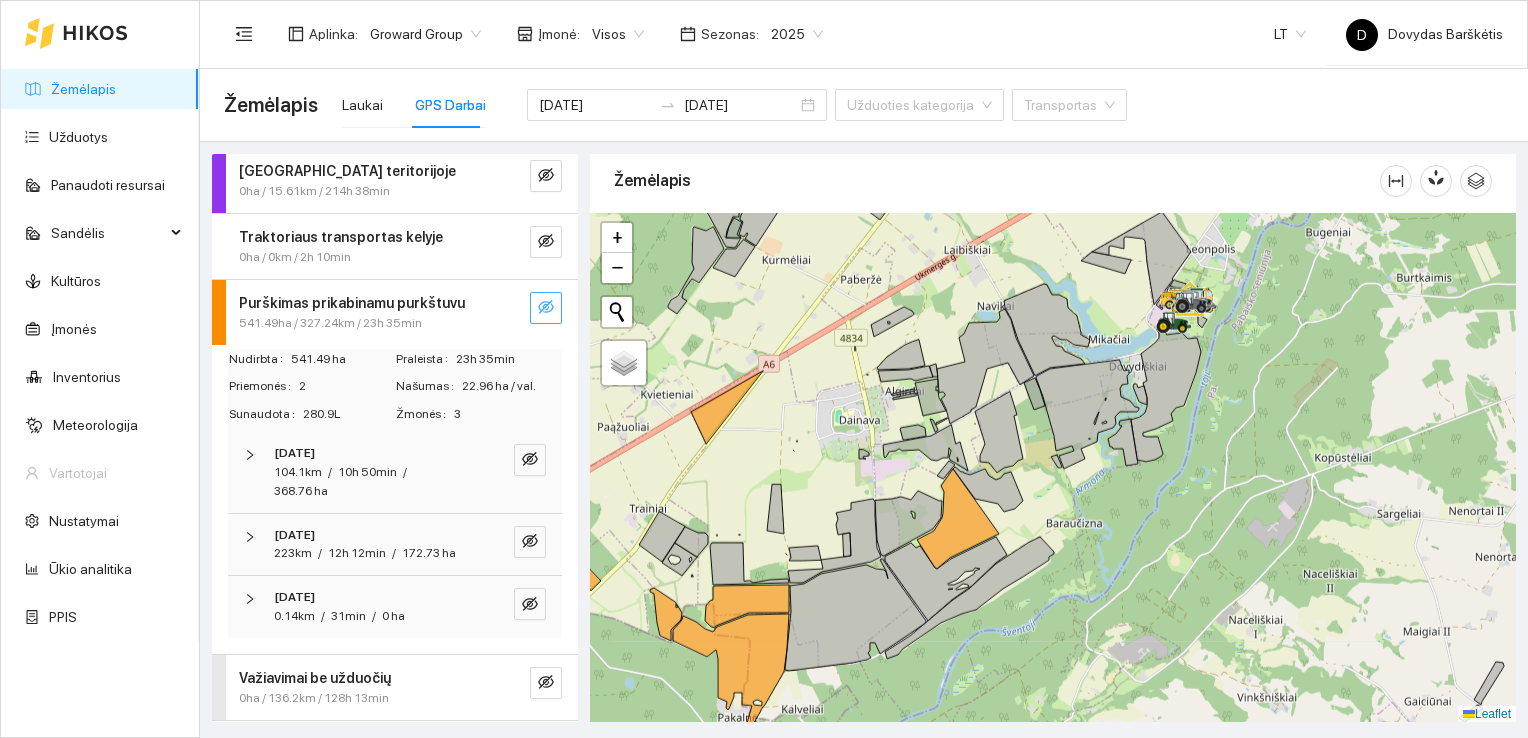 scroll, scrollTop: 0, scrollLeft: 0, axis: both 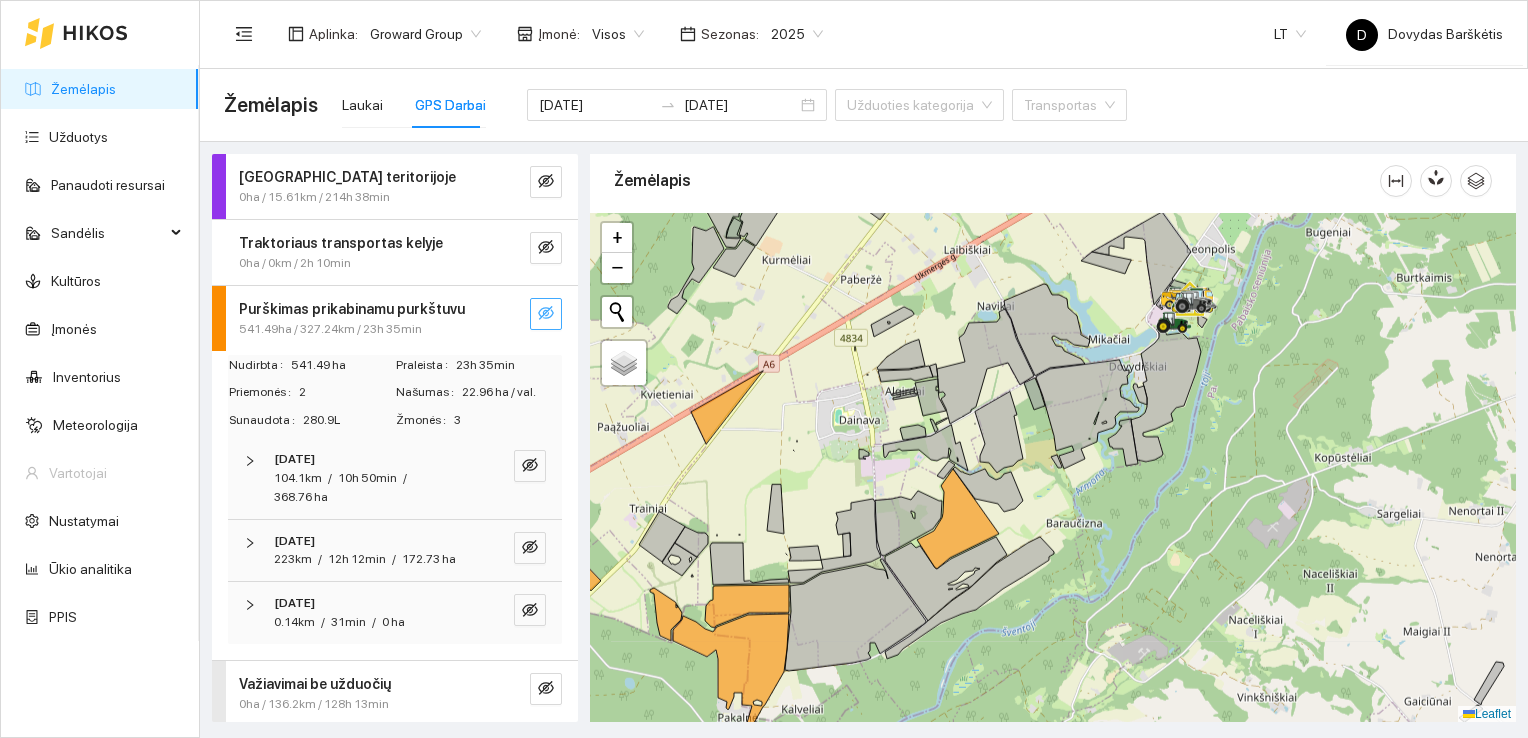 click at bounding box center (256, 461) 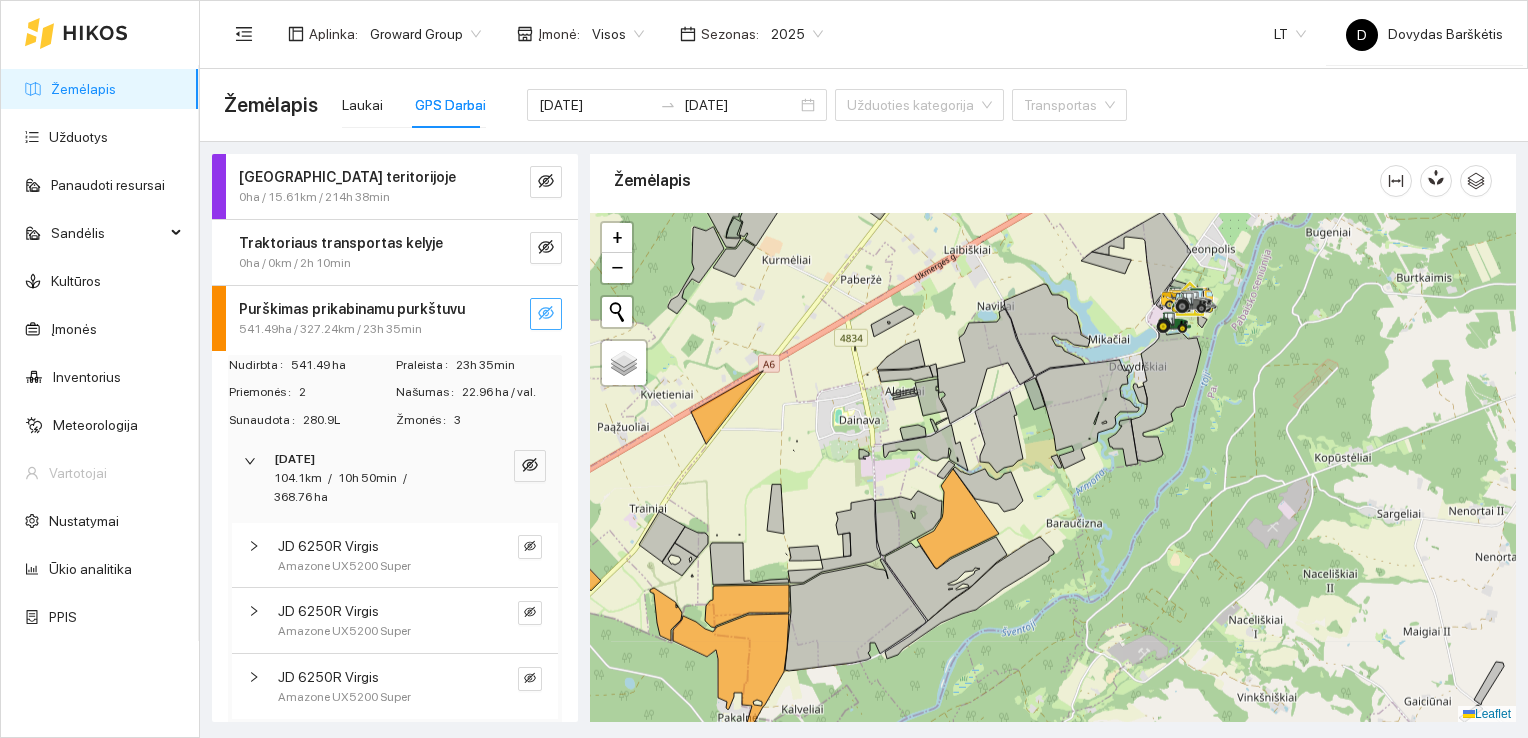 click at bounding box center (256, 461) 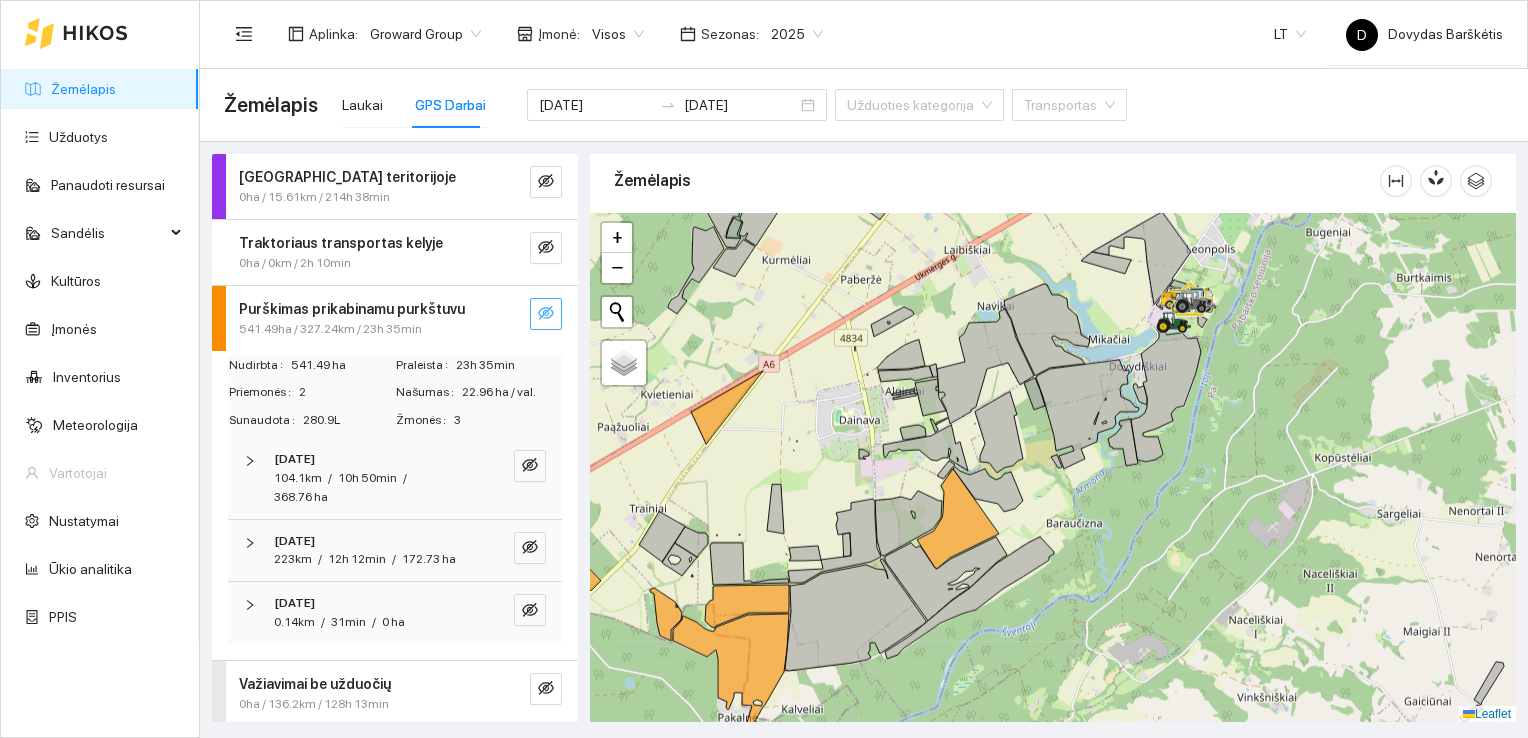 click 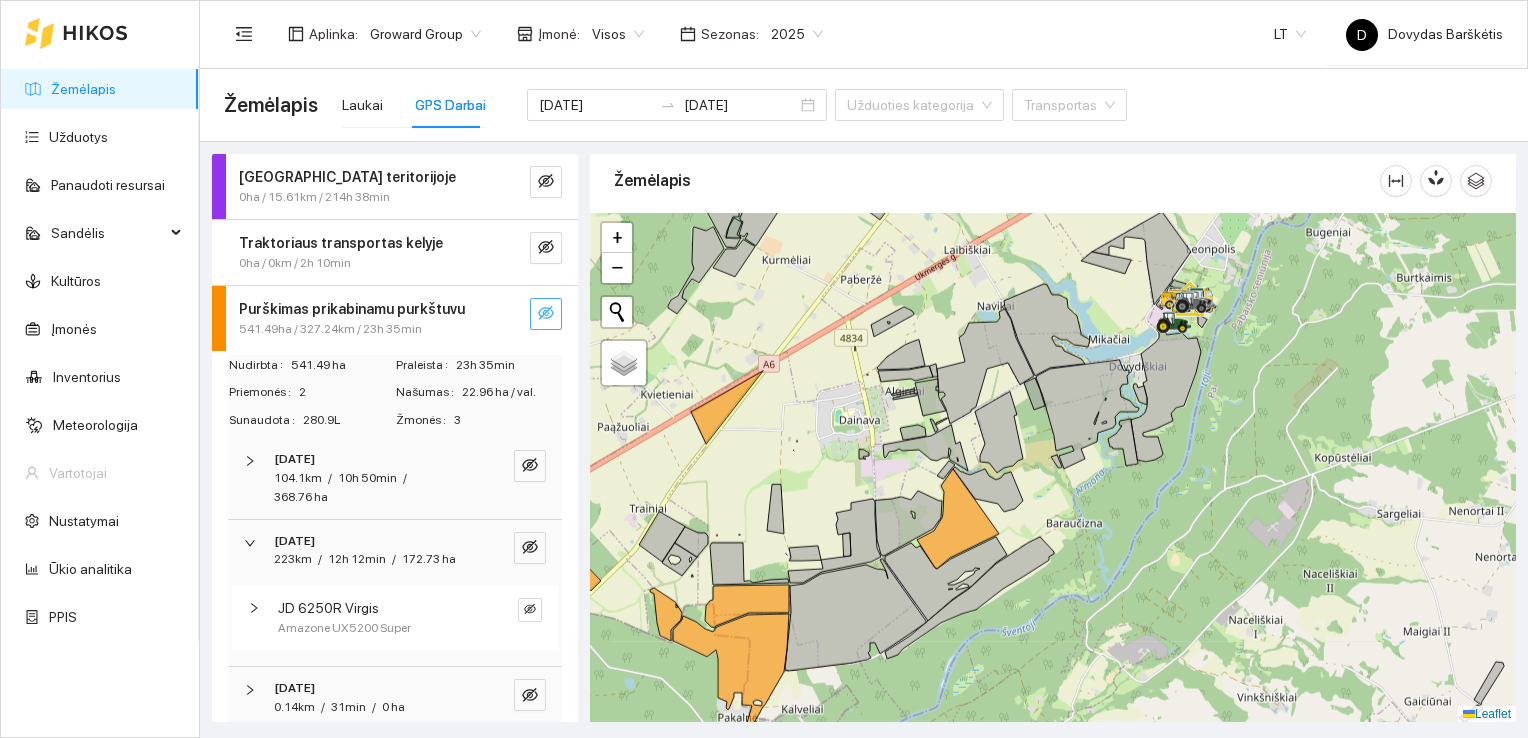click 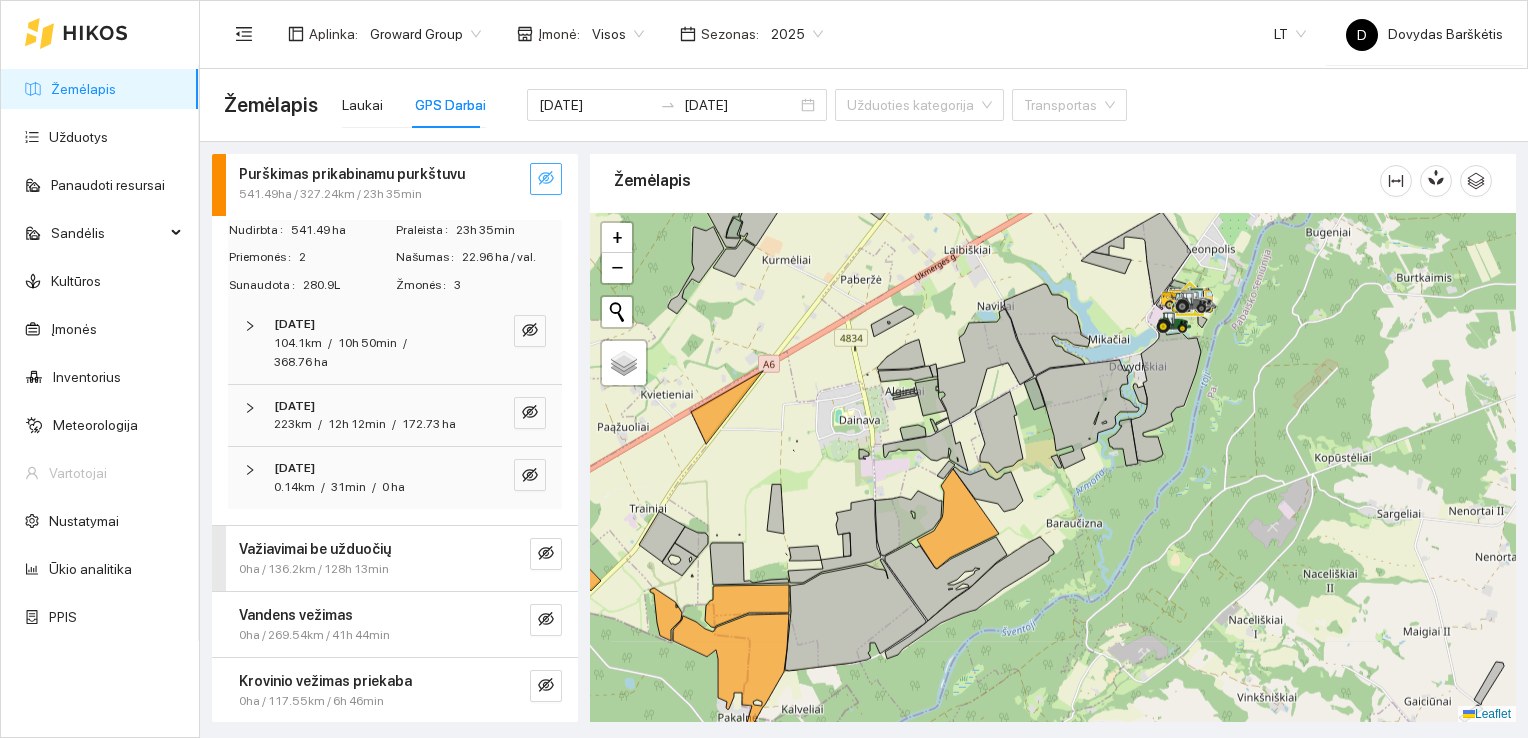 scroll, scrollTop: 200, scrollLeft: 0, axis: vertical 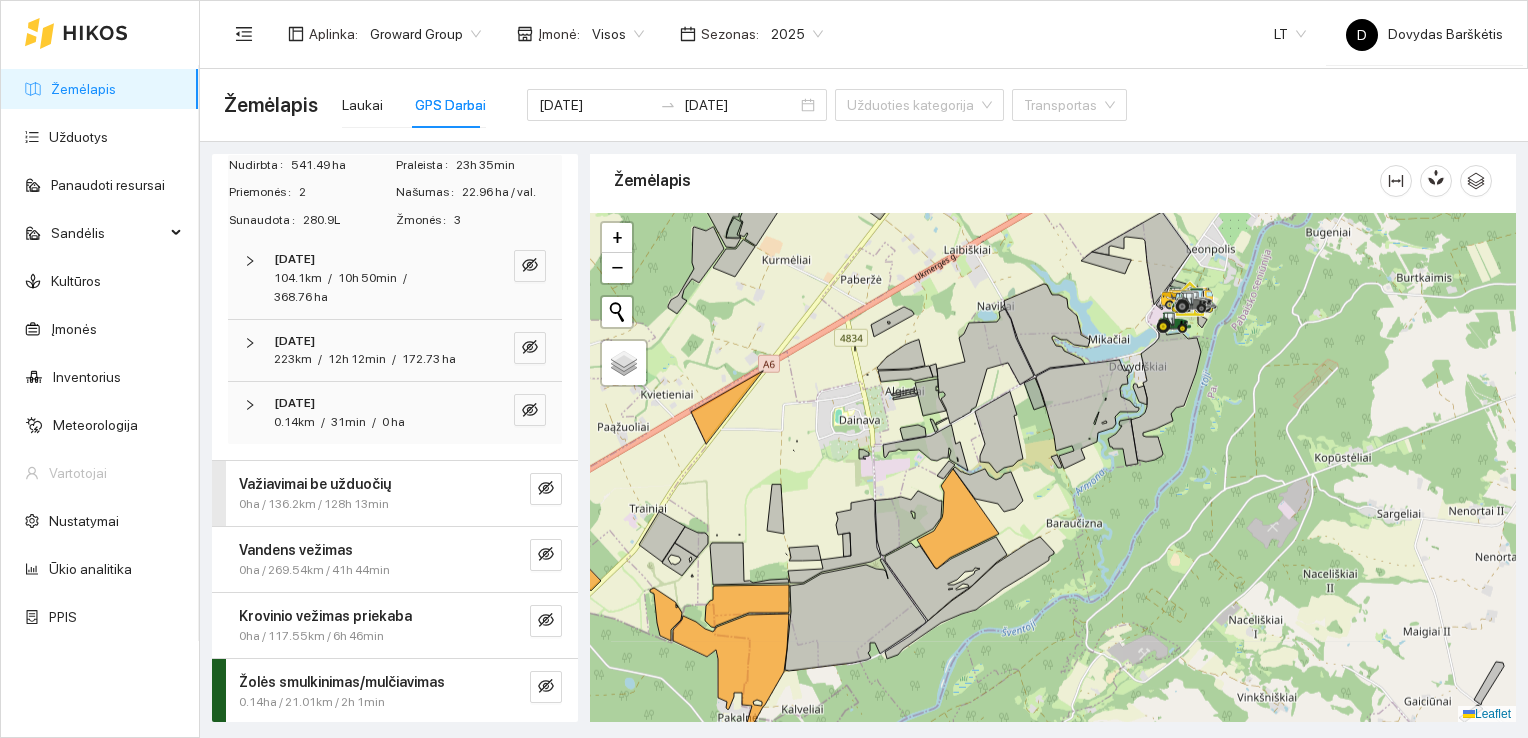 click at bounding box center [256, 405] 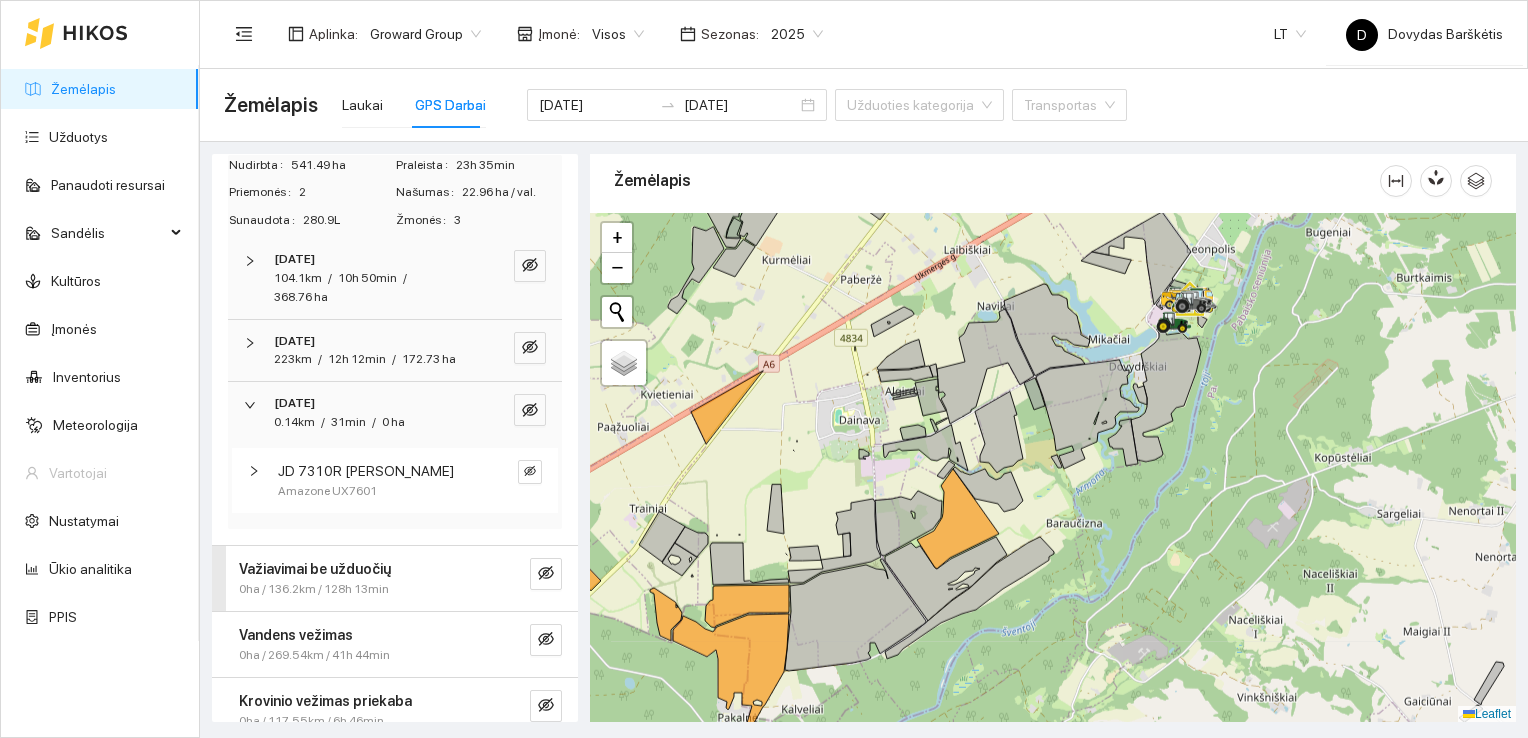scroll, scrollTop: 300, scrollLeft: 0, axis: vertical 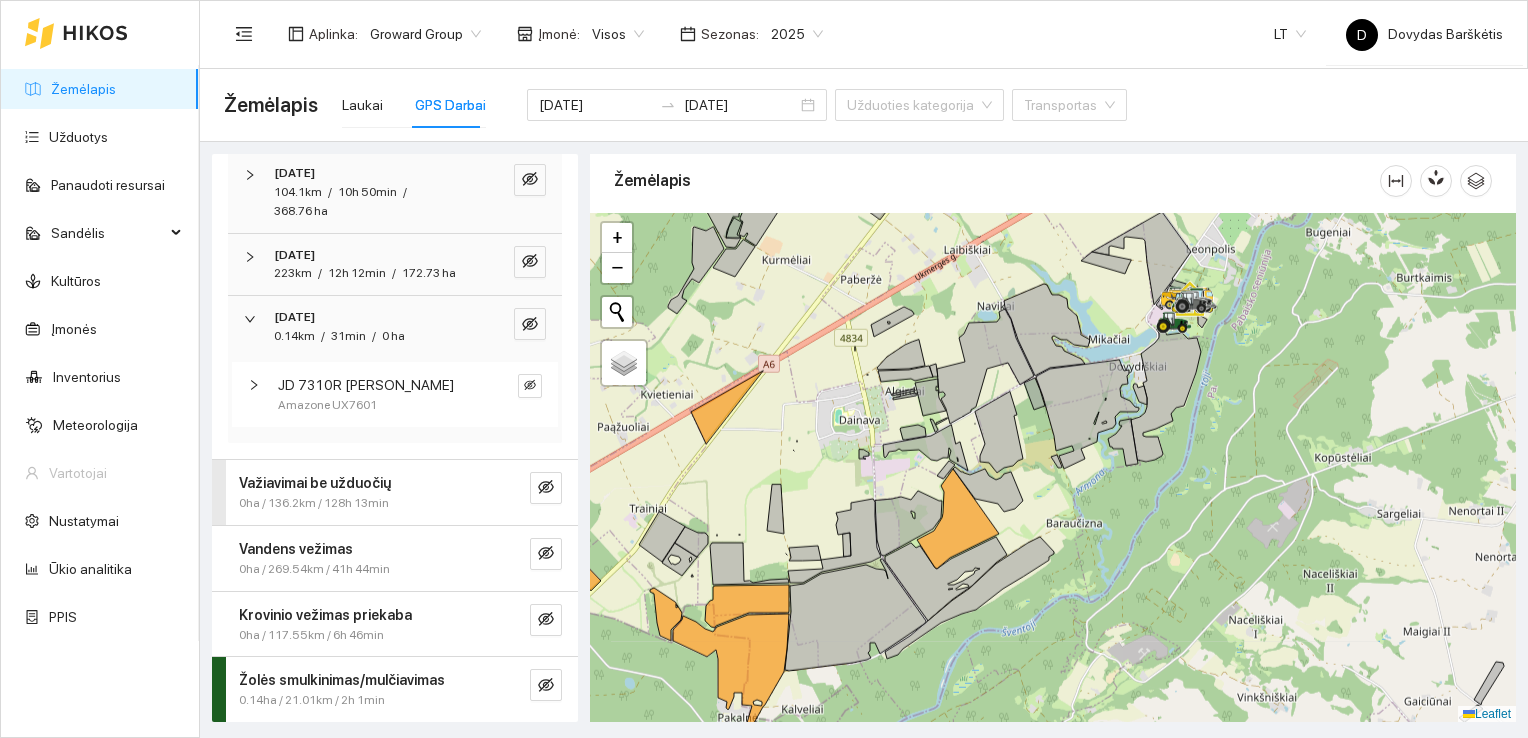 click at bounding box center (256, 319) 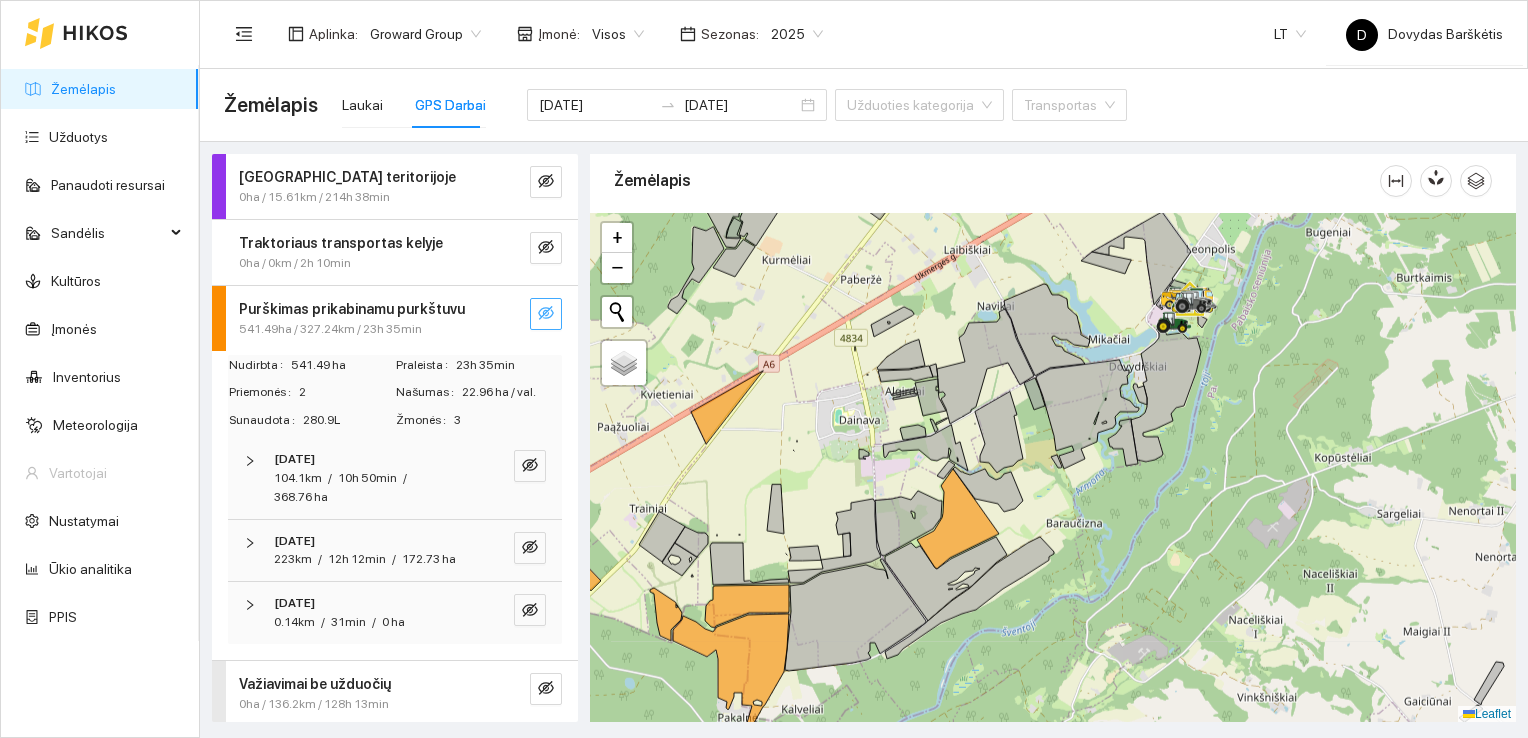 scroll, scrollTop: 0, scrollLeft: 0, axis: both 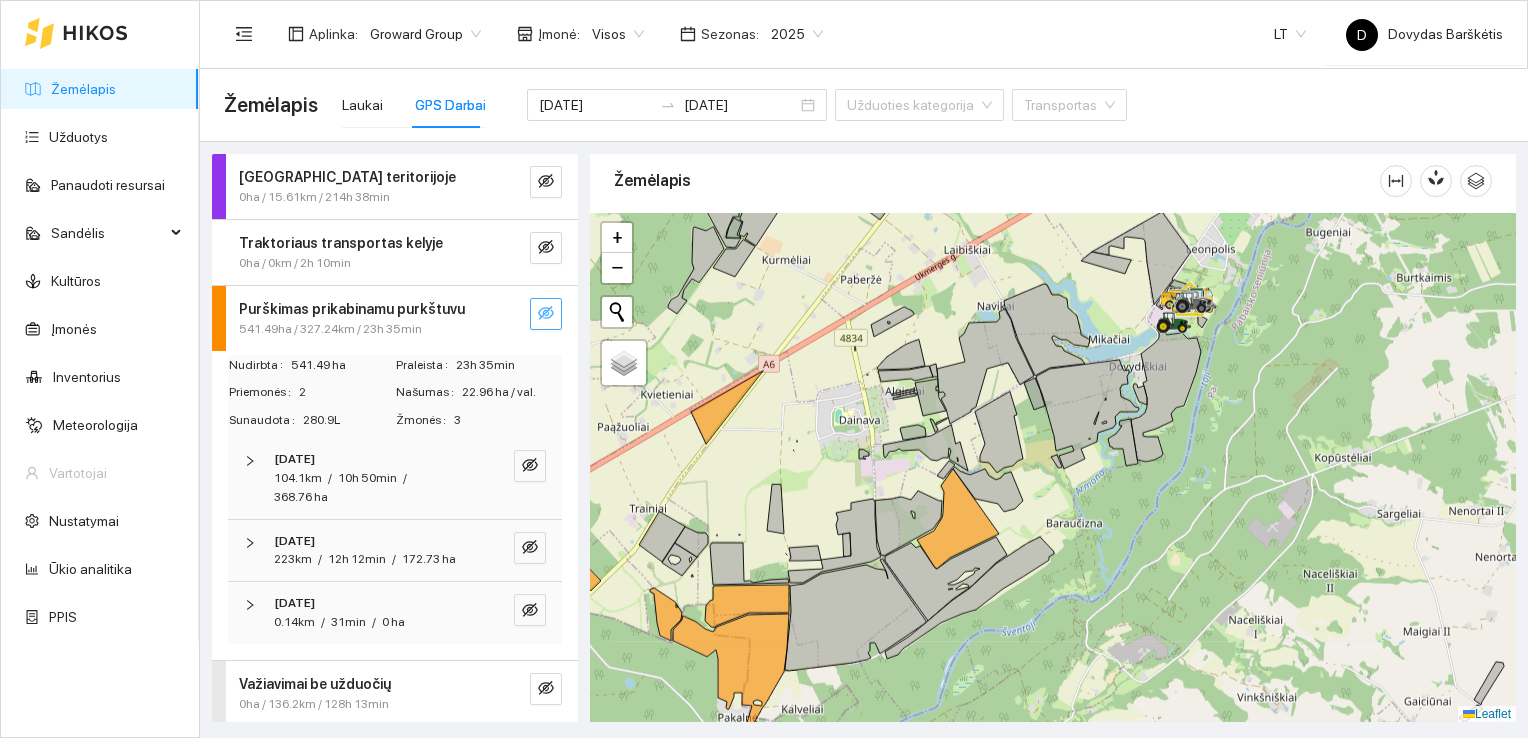 click on "Purškimas prikabinamu purkštuvu" at bounding box center [352, 309] 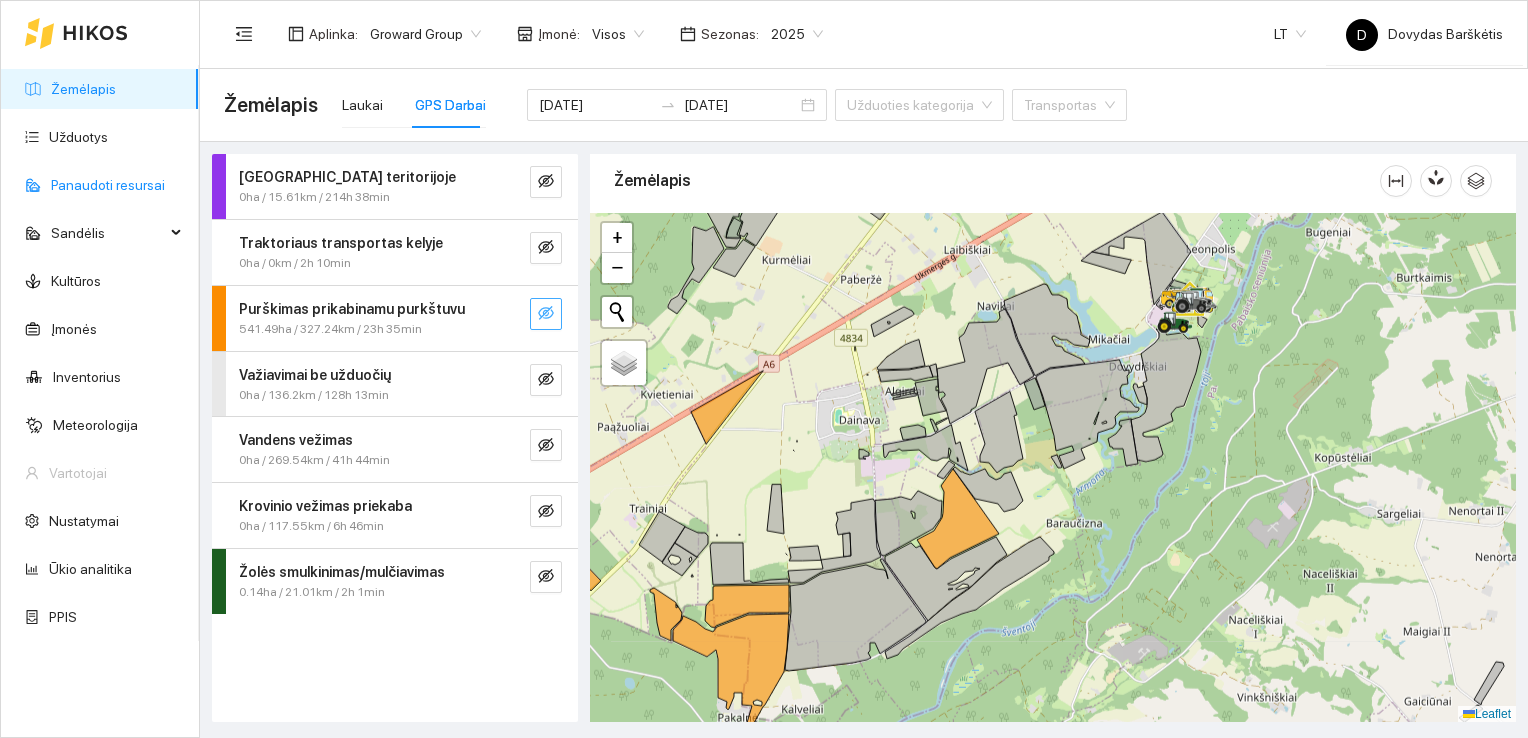 click on "Panaudoti resursai" at bounding box center [108, 185] 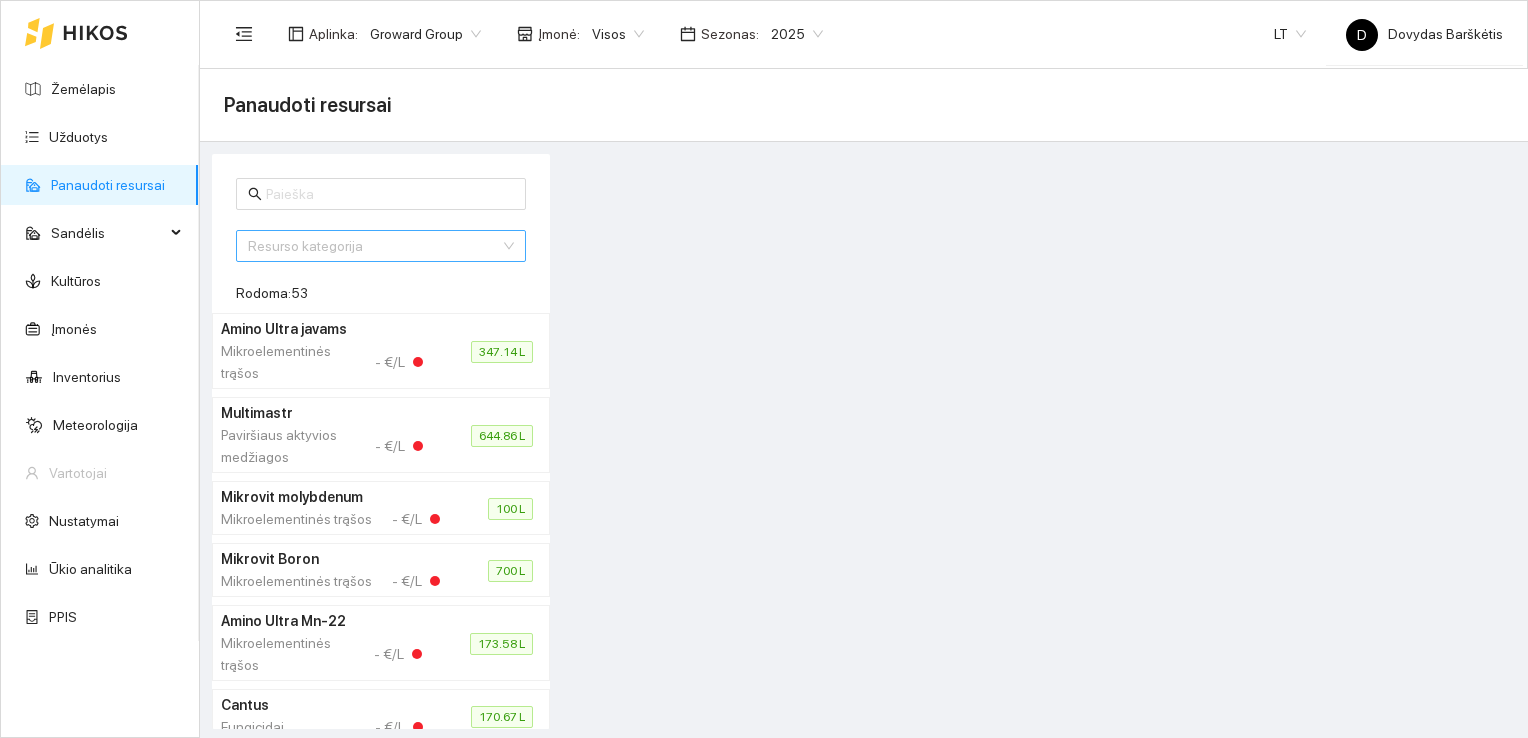 click at bounding box center [374, 246] 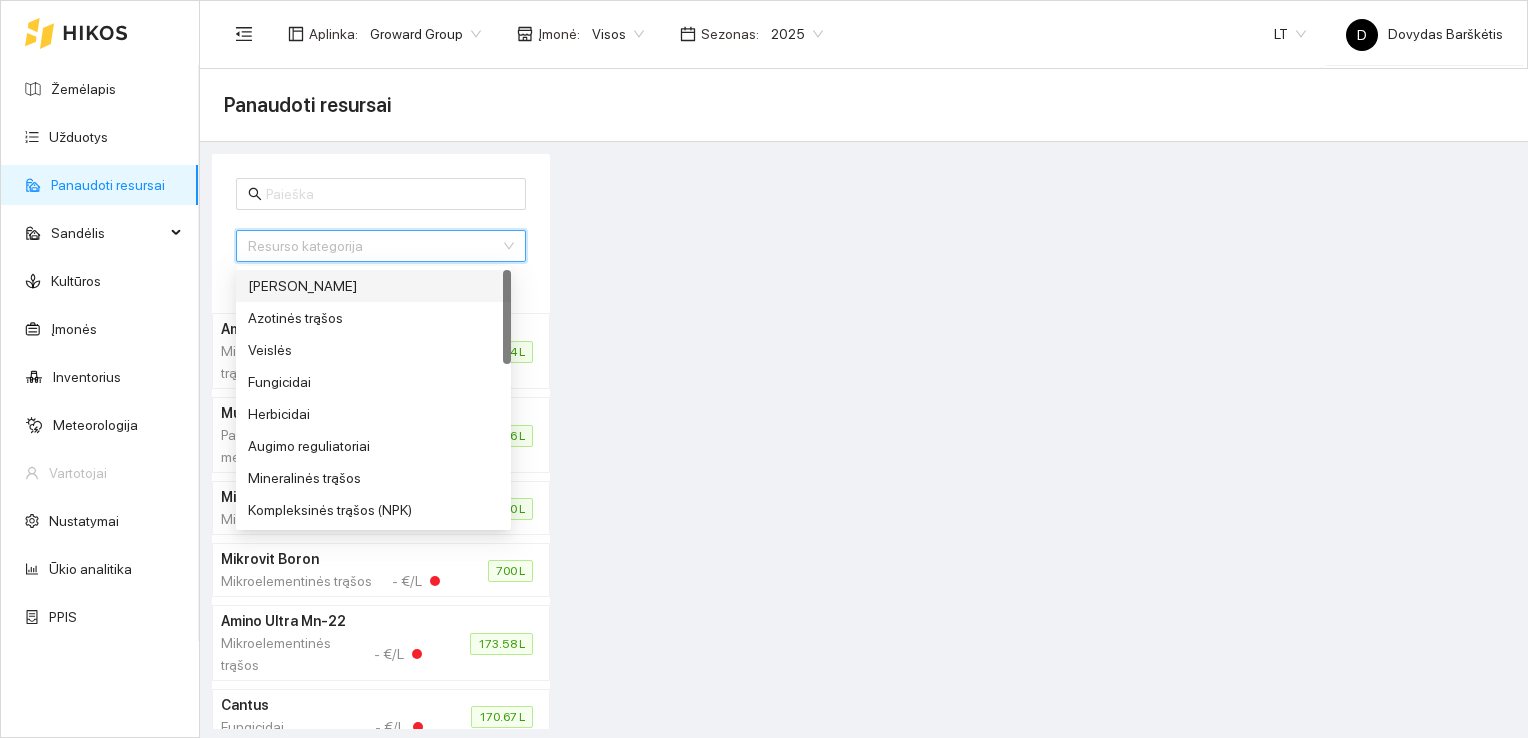 click at bounding box center [374, 246] 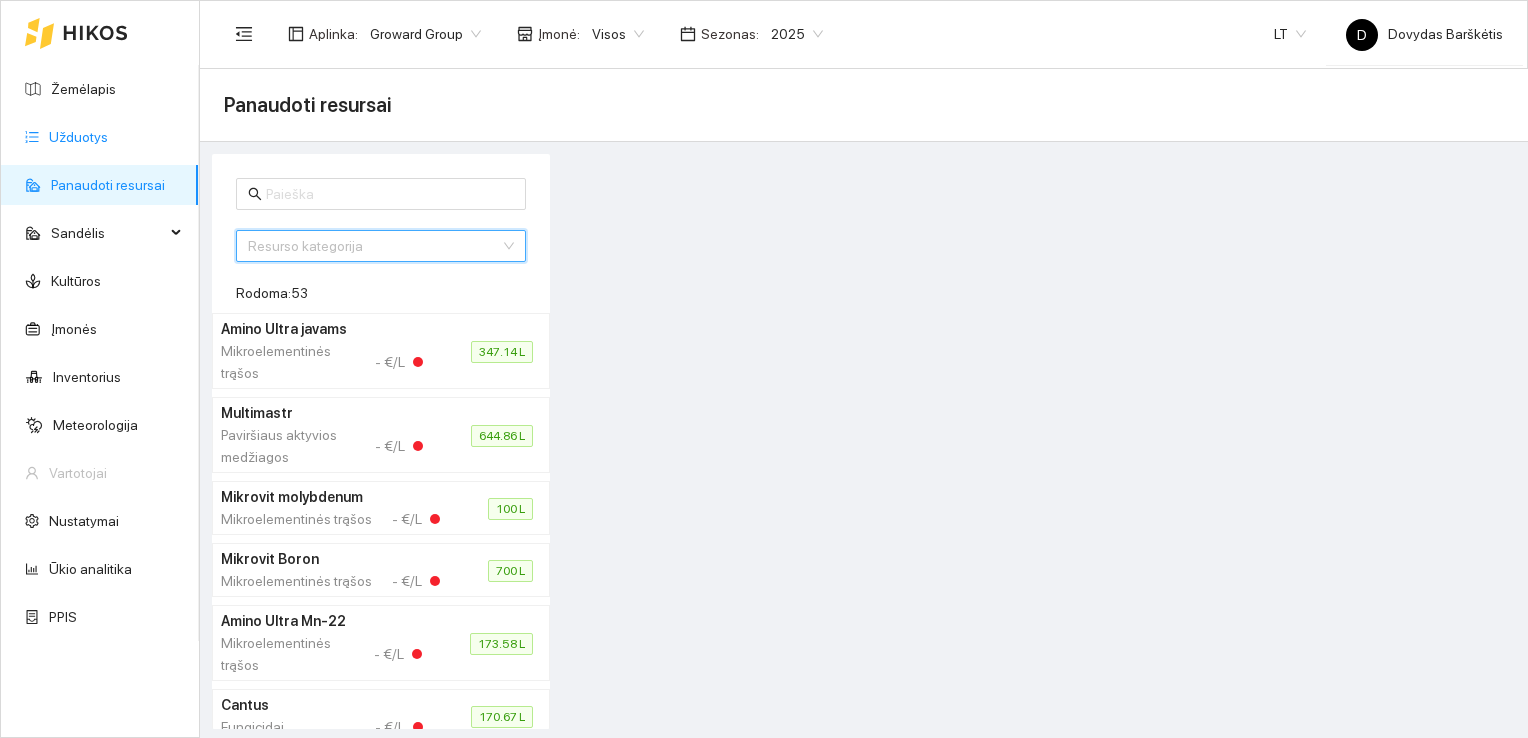 click on "Užduotys" at bounding box center [78, 137] 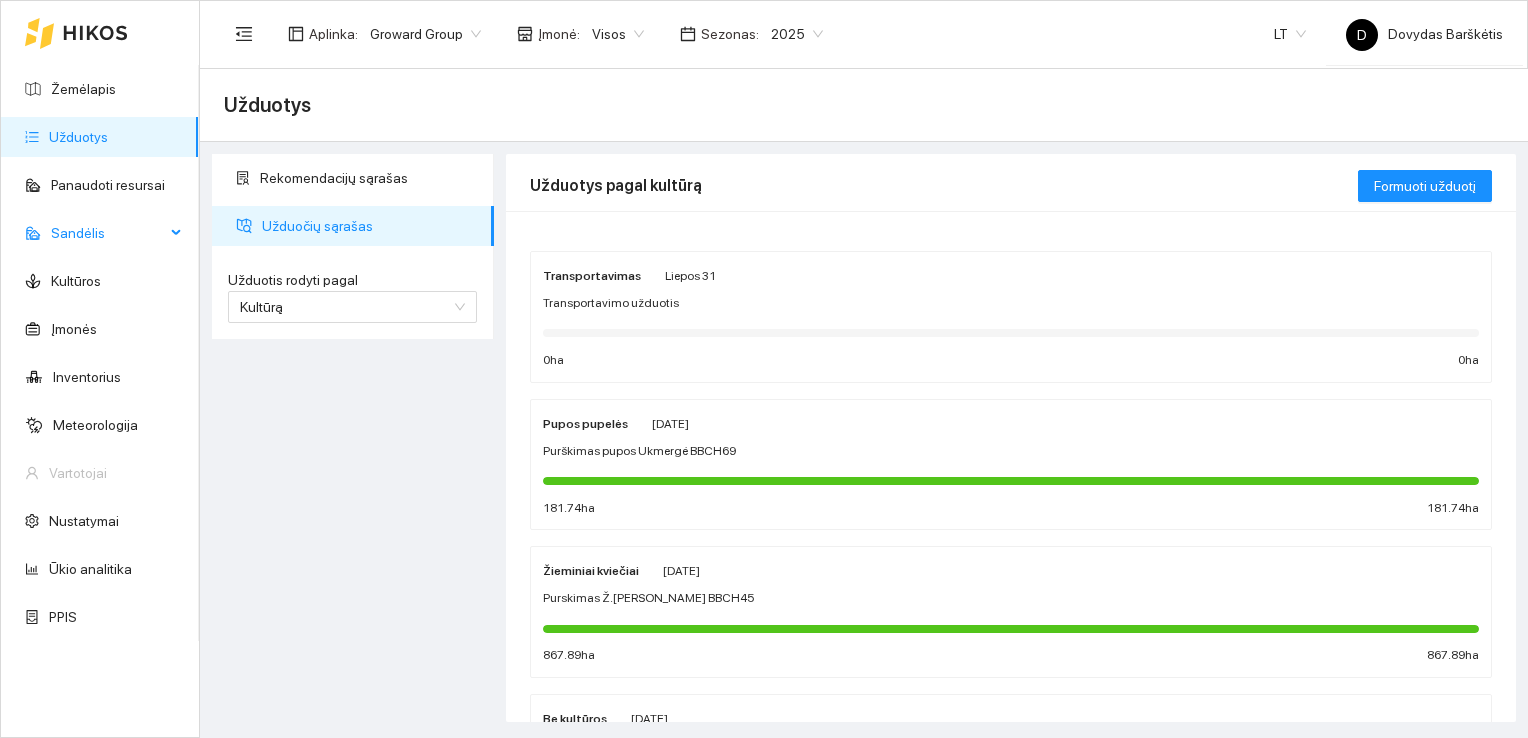 click on "Sandėlis" at bounding box center [100, 233] 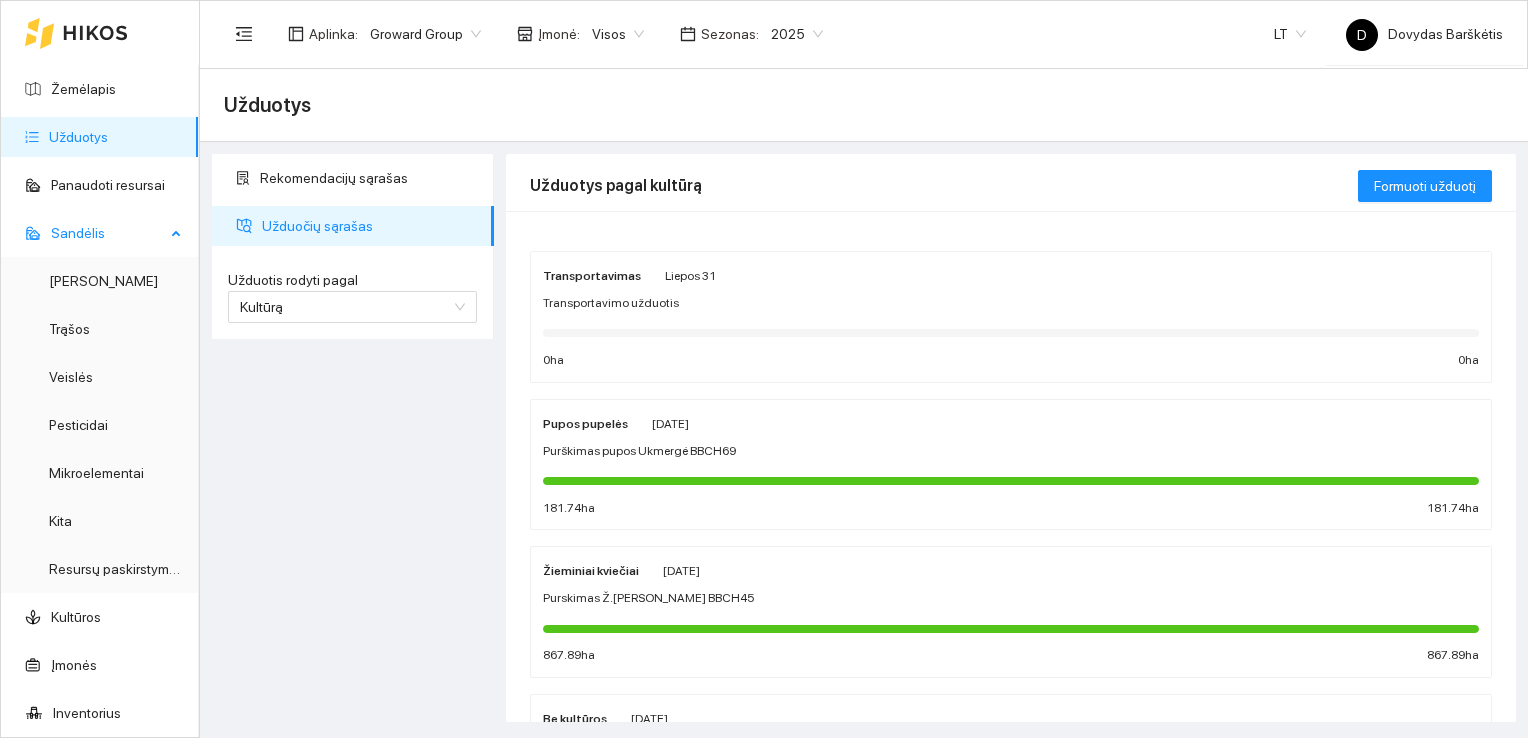 click on "Sandėlis" at bounding box center (100, 233) 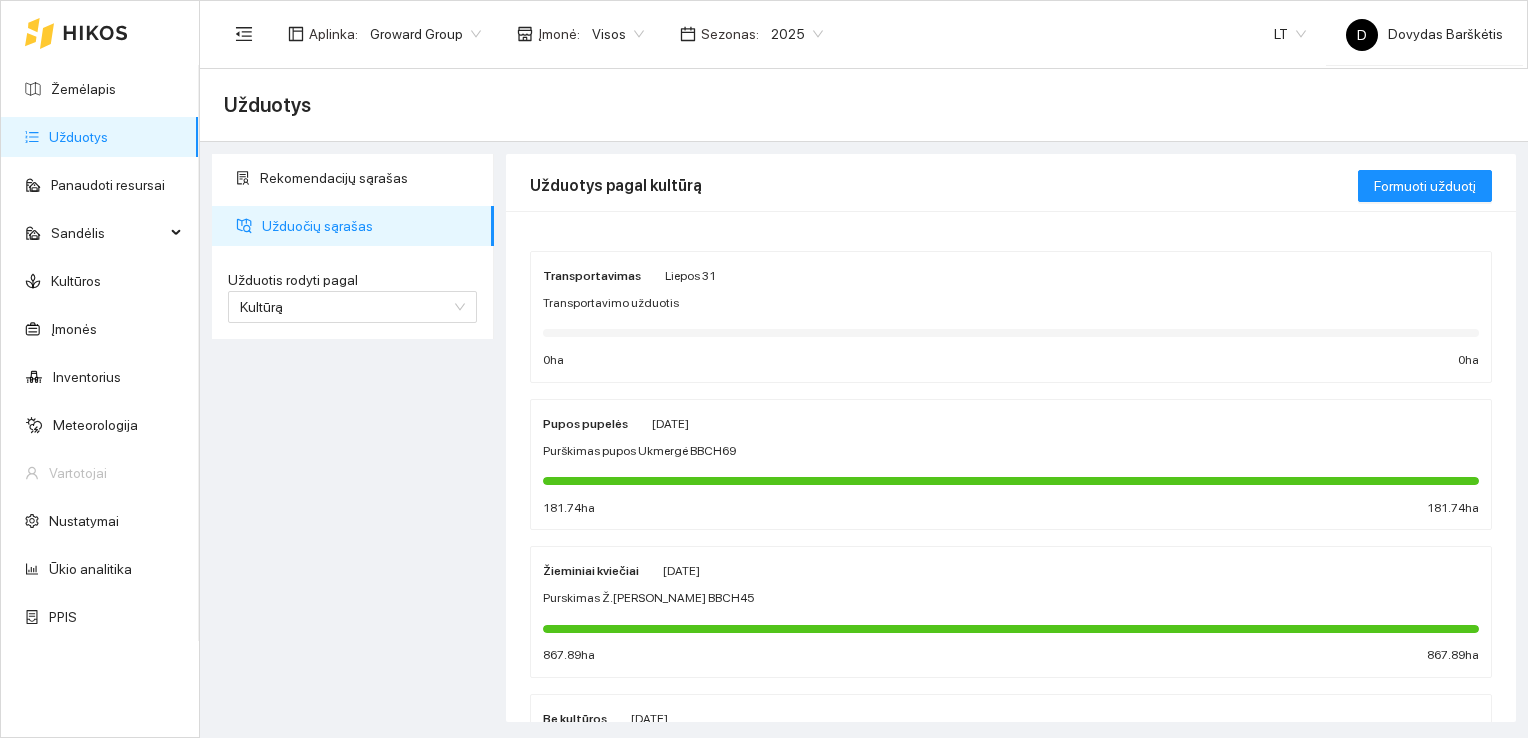 click on "Rekomendacijų sąrašas Užduočių sąrašas Užduotis rodyti pagal Kultūrą Užduotis rodyti pagal Kultūrą" at bounding box center [353, 438] 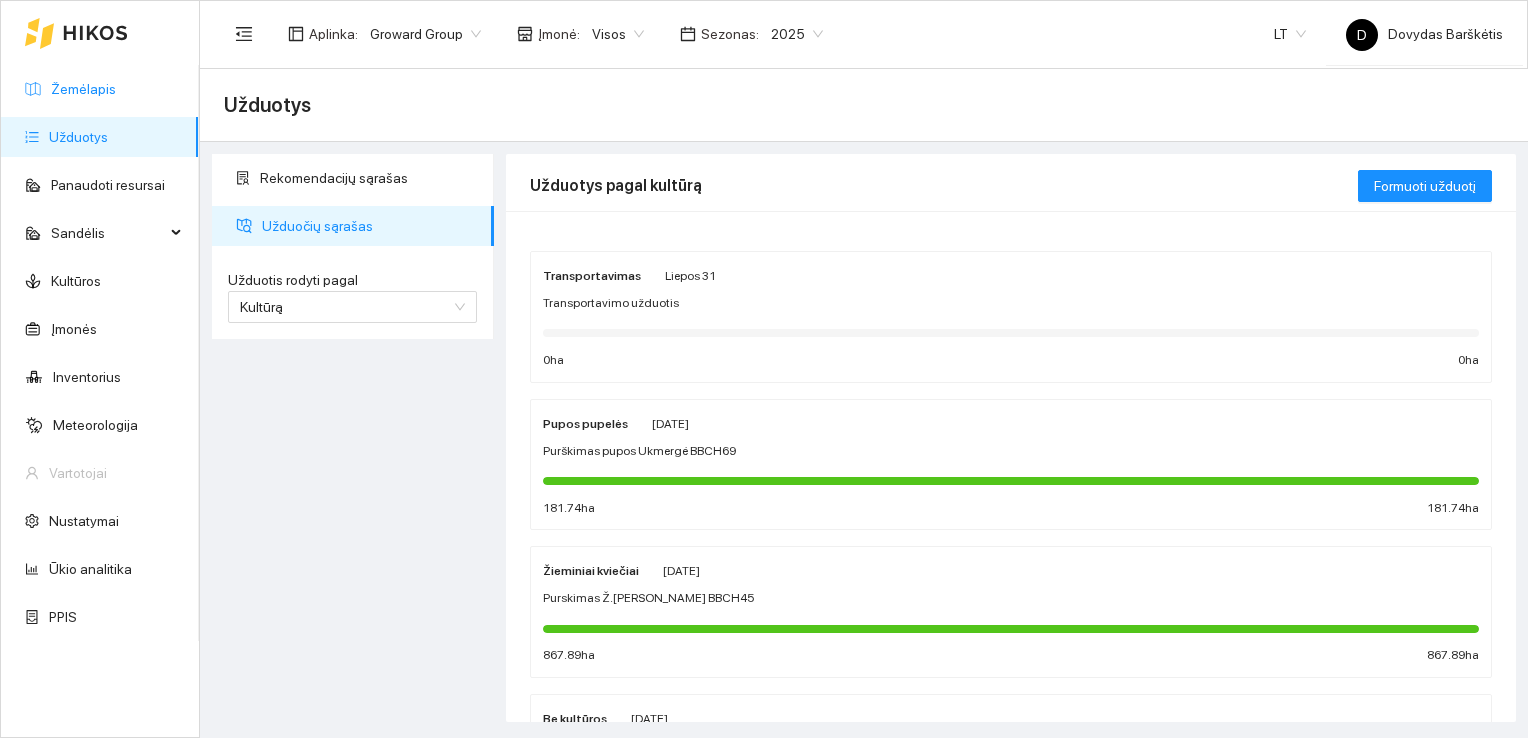 click on "Žemėlapis" at bounding box center (83, 89) 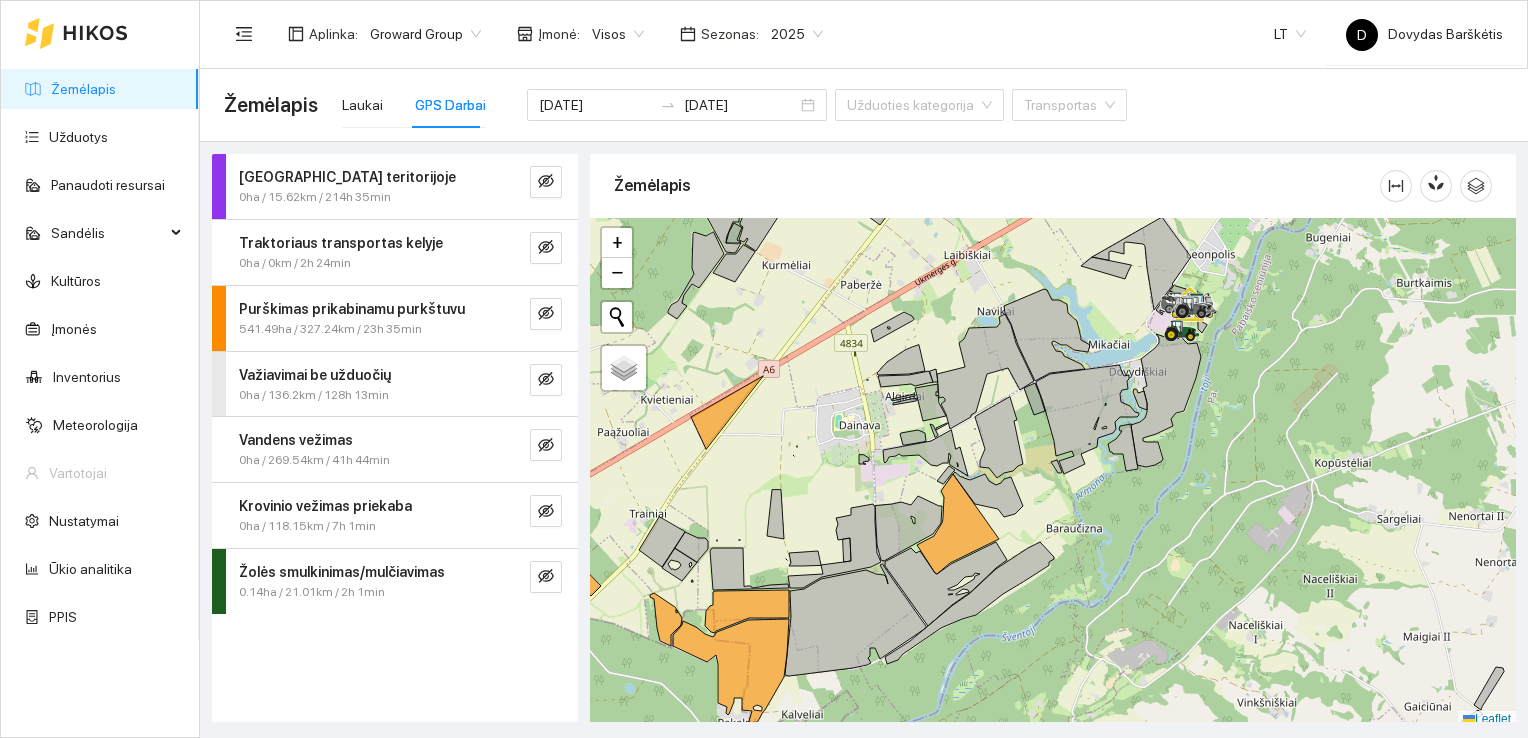 click on "2025" at bounding box center [797, 34] 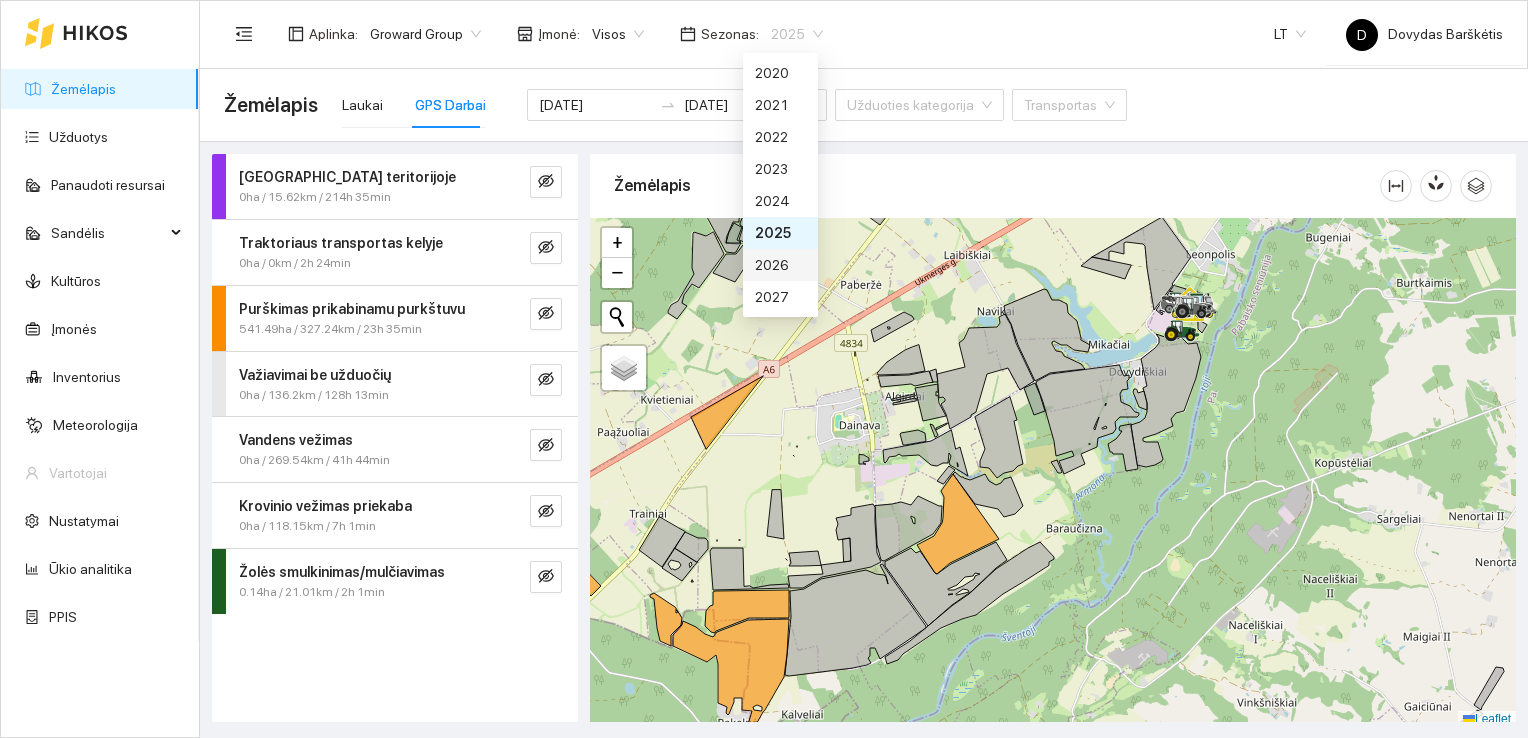 click on "2026" at bounding box center [780, 265] 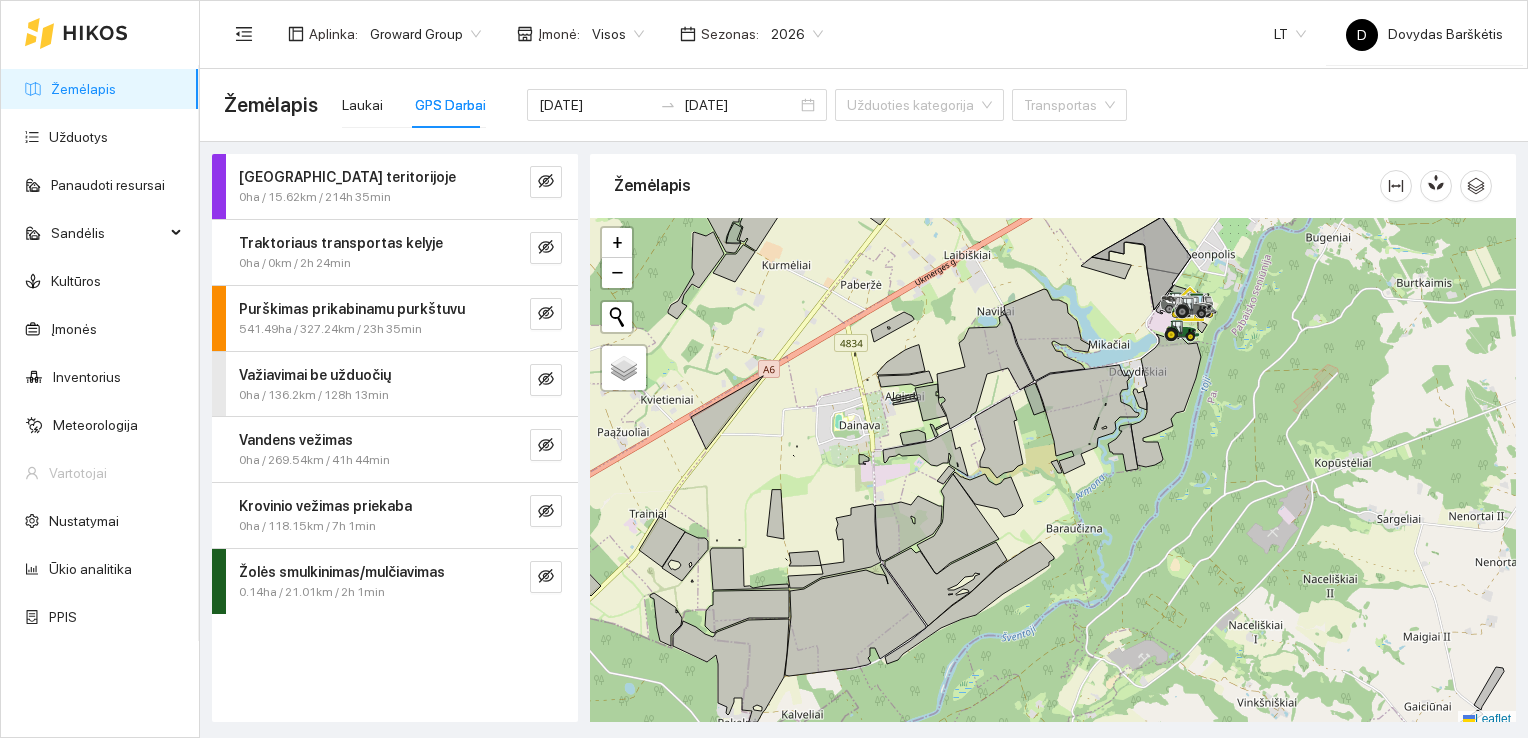 click on "2026" at bounding box center [797, 34] 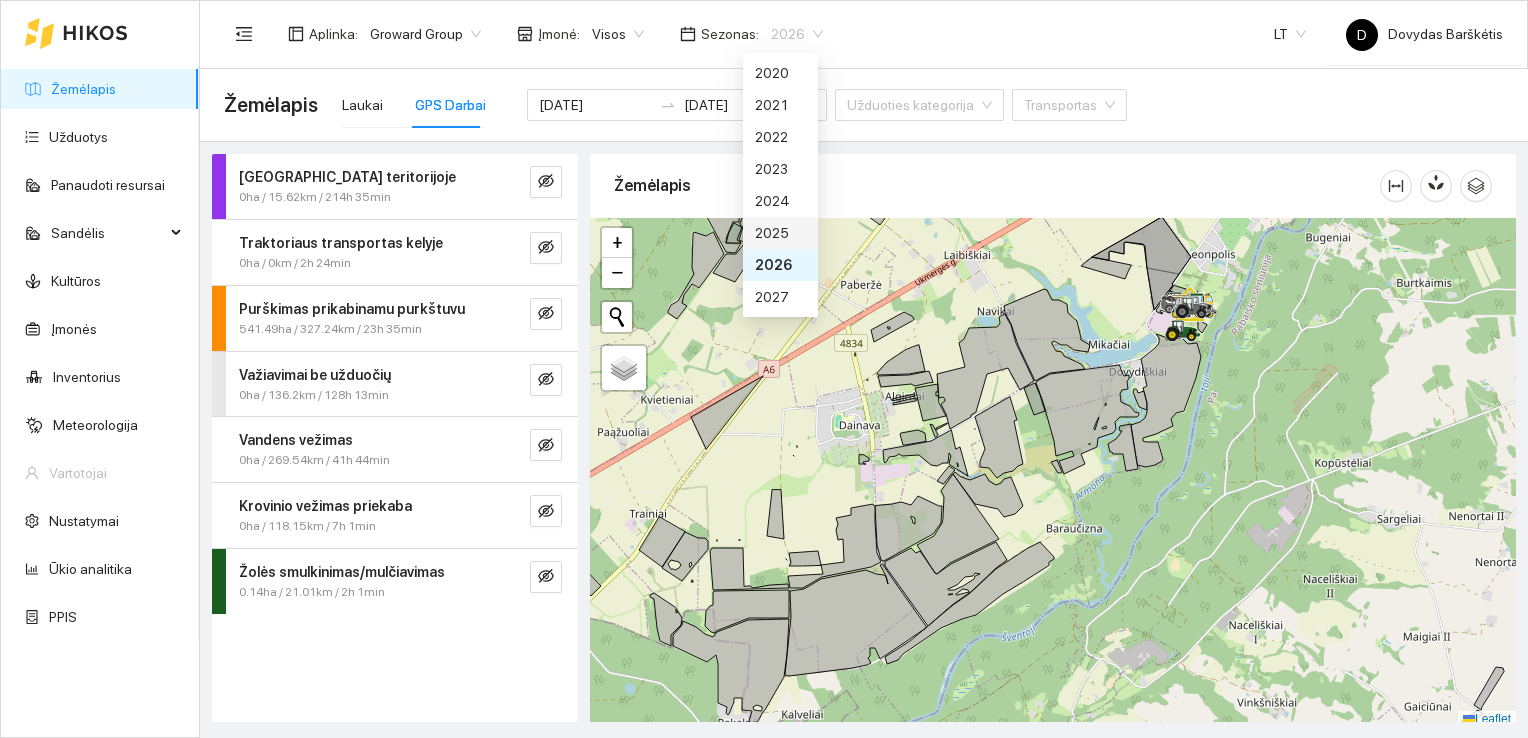 click on "2025" at bounding box center [780, 233] 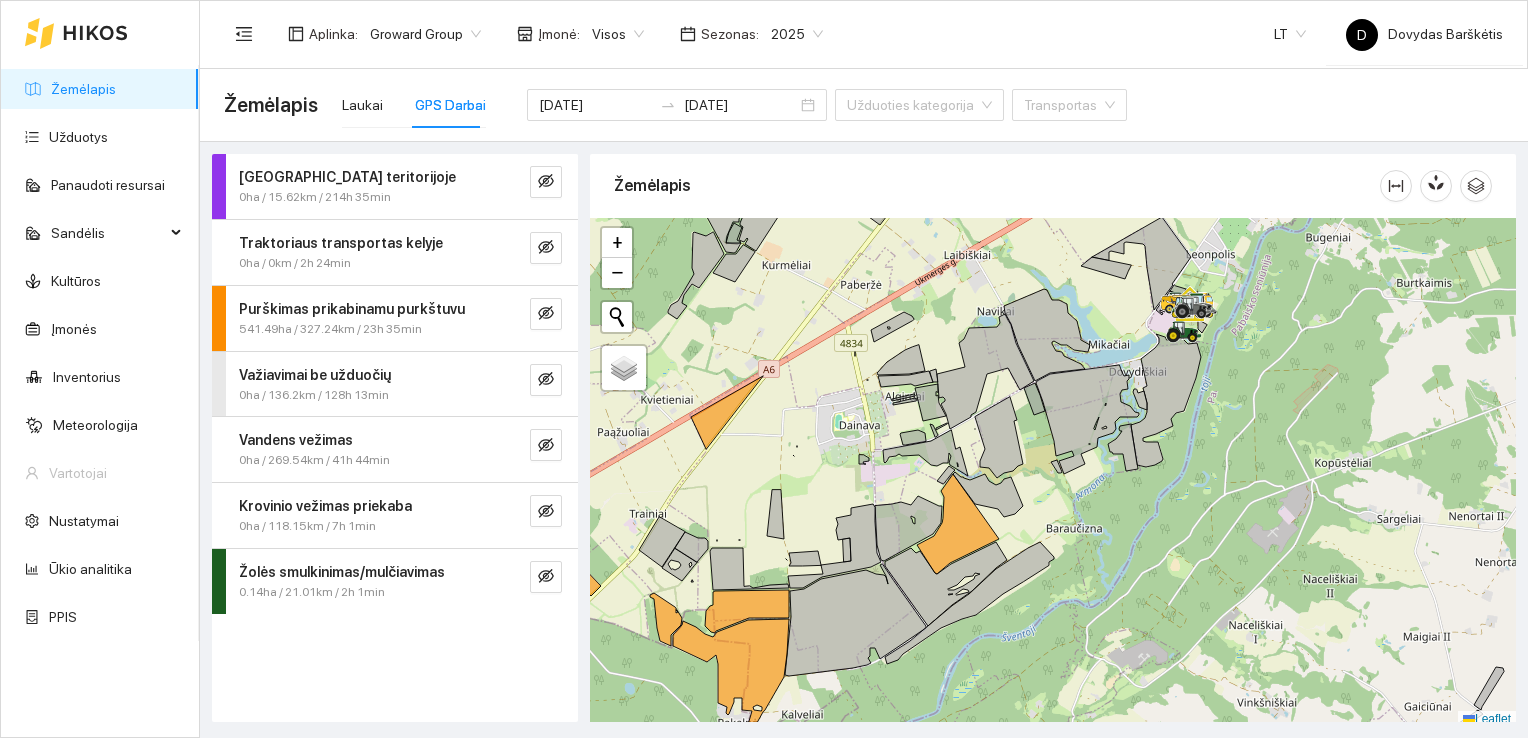 click on "Žemėlapis Laukai GPS Darbai [DATE] [DATE] Užduoties kategorija Transportas" at bounding box center [864, 105] 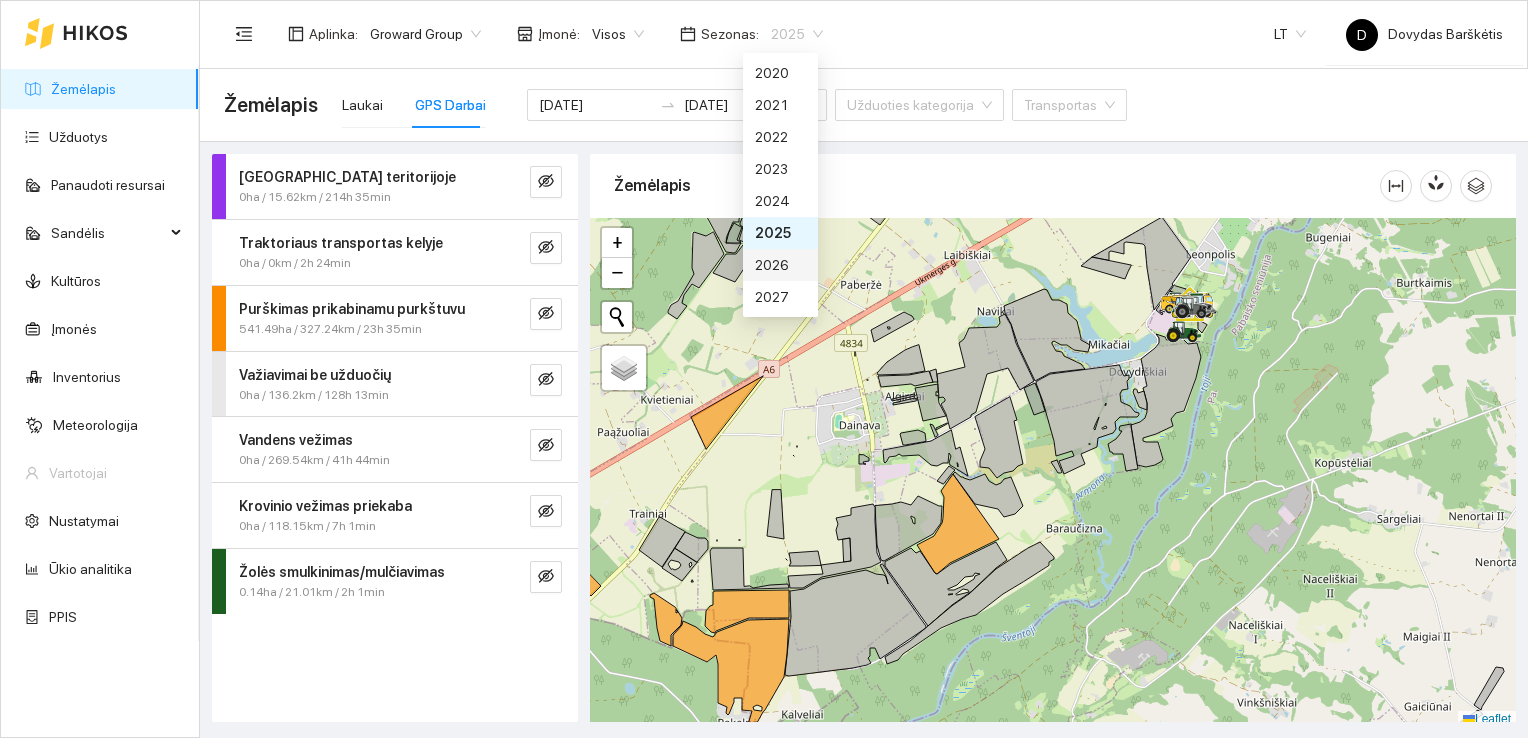 click on "2026" at bounding box center [780, 265] 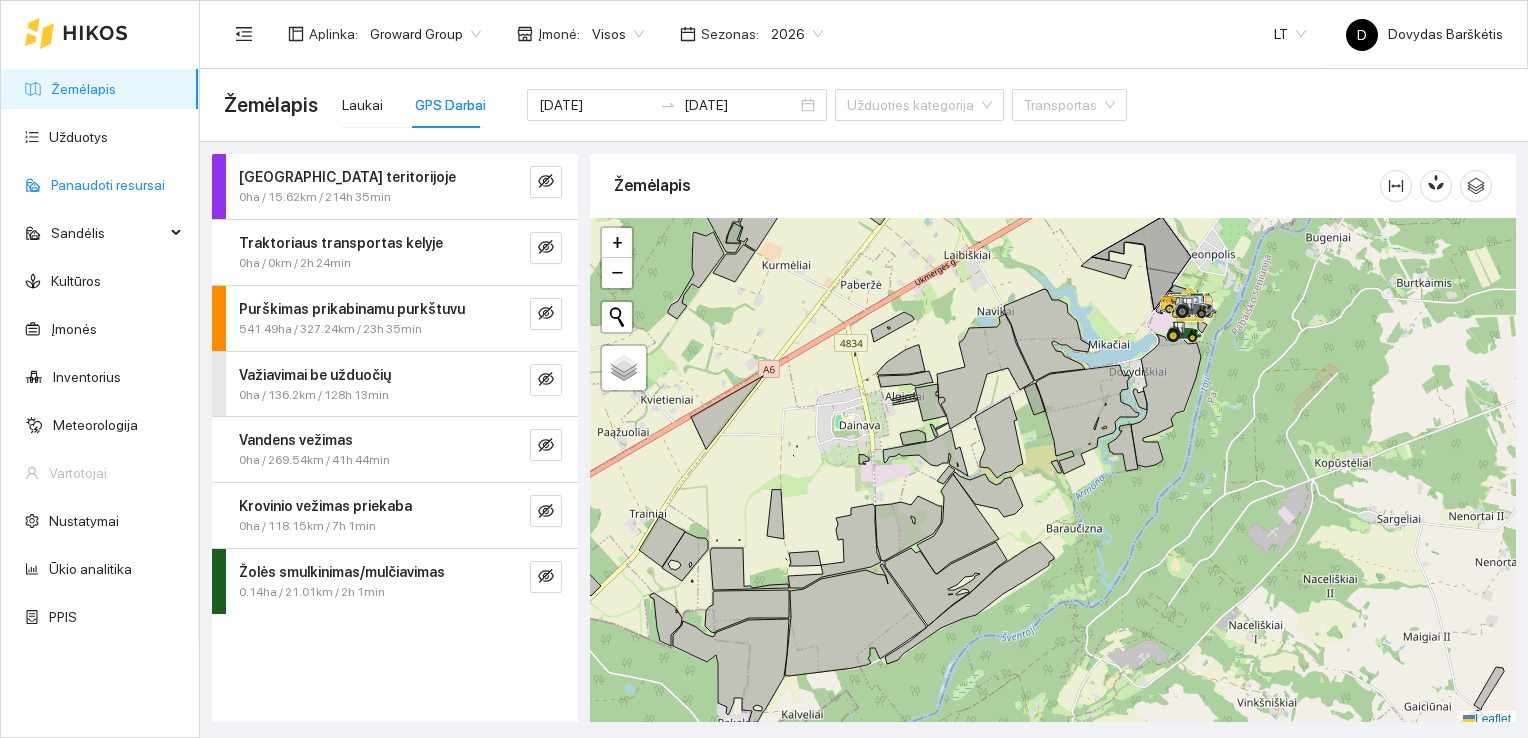 click on "Panaudoti resursai" at bounding box center [108, 185] 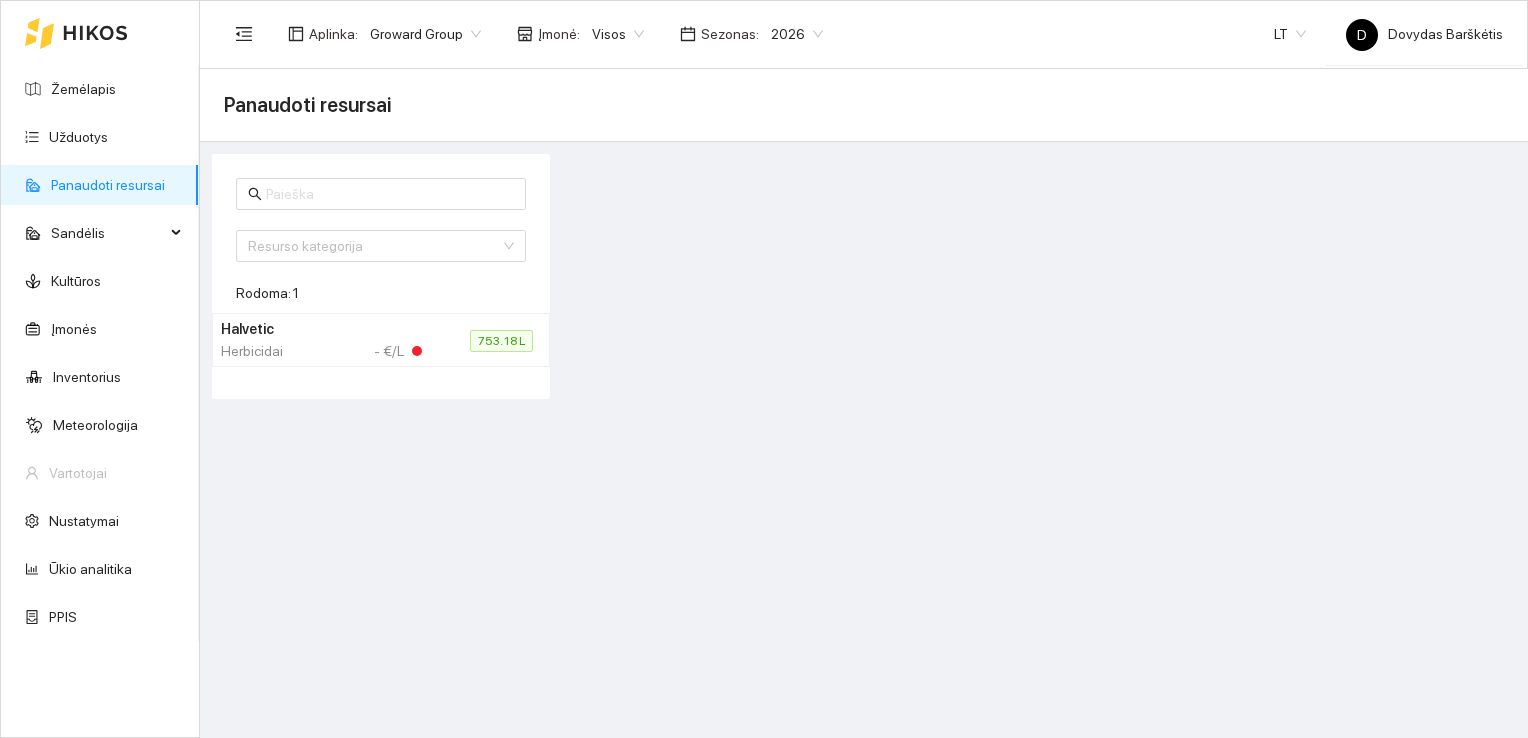 click on "Herbicidai - €/L" at bounding box center (321, 351) 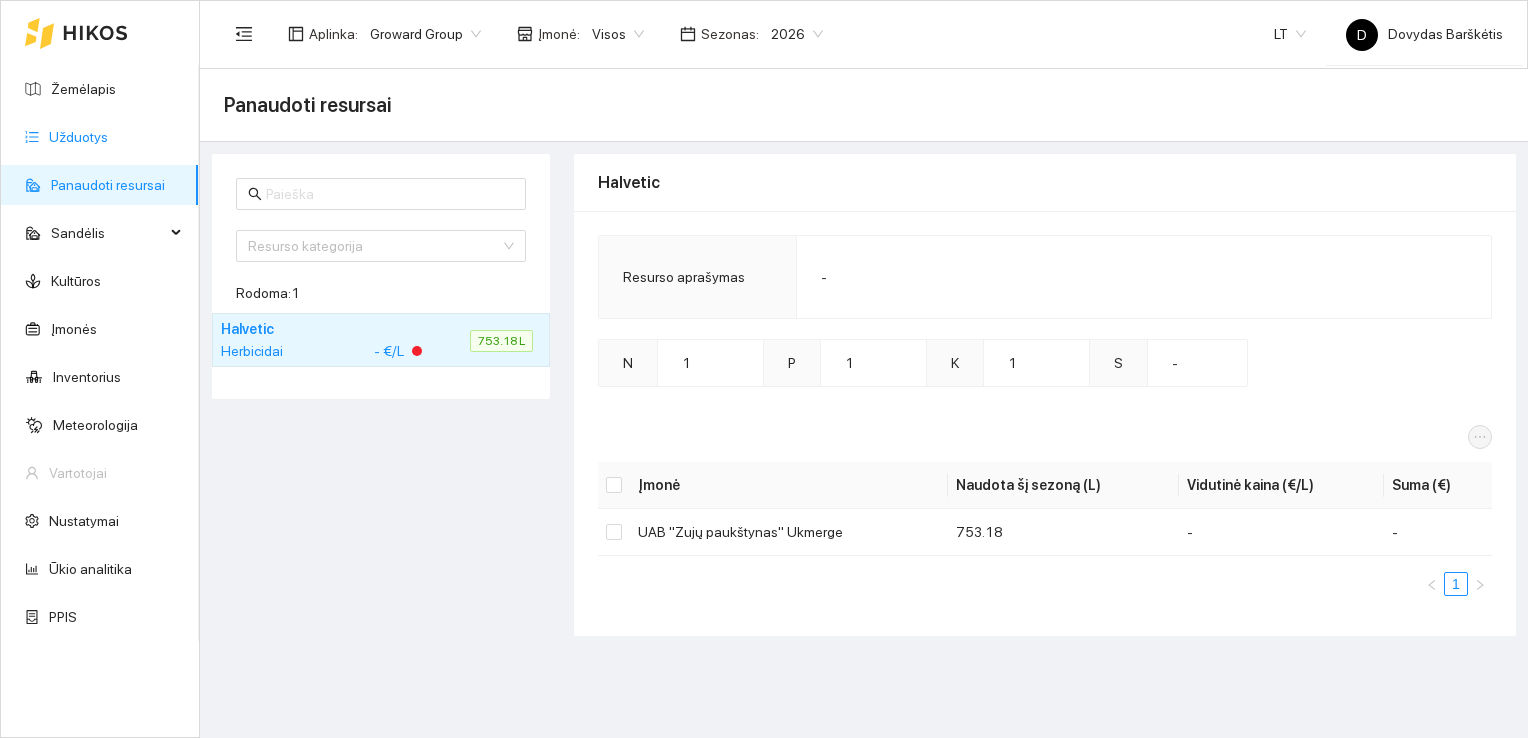 click on "Užduotys" at bounding box center (78, 137) 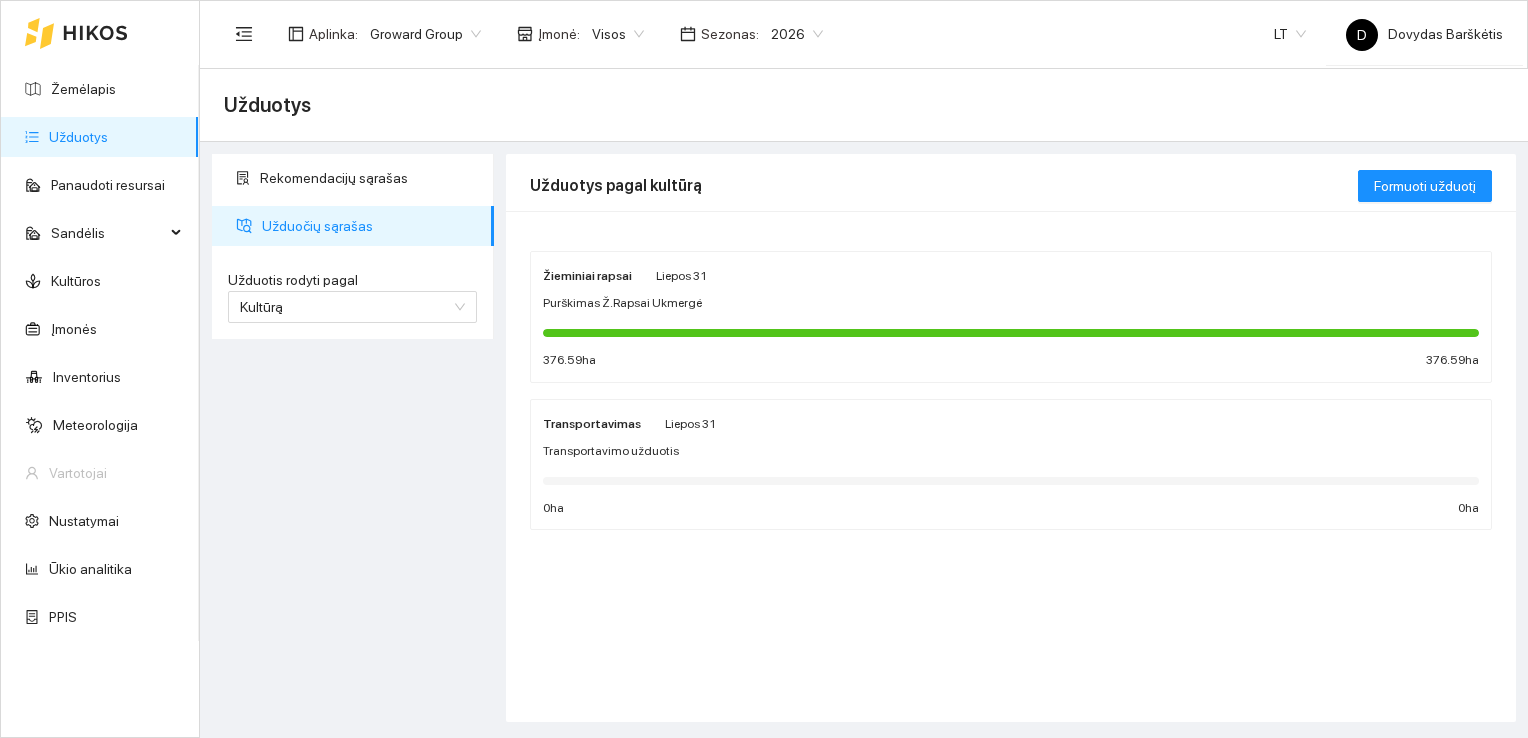 click on "Žieminiai rapsai [DATE] Purškimas Ž.Rapsai Ukmergė 376.59  ha 376.59  ha" at bounding box center [1011, 317] 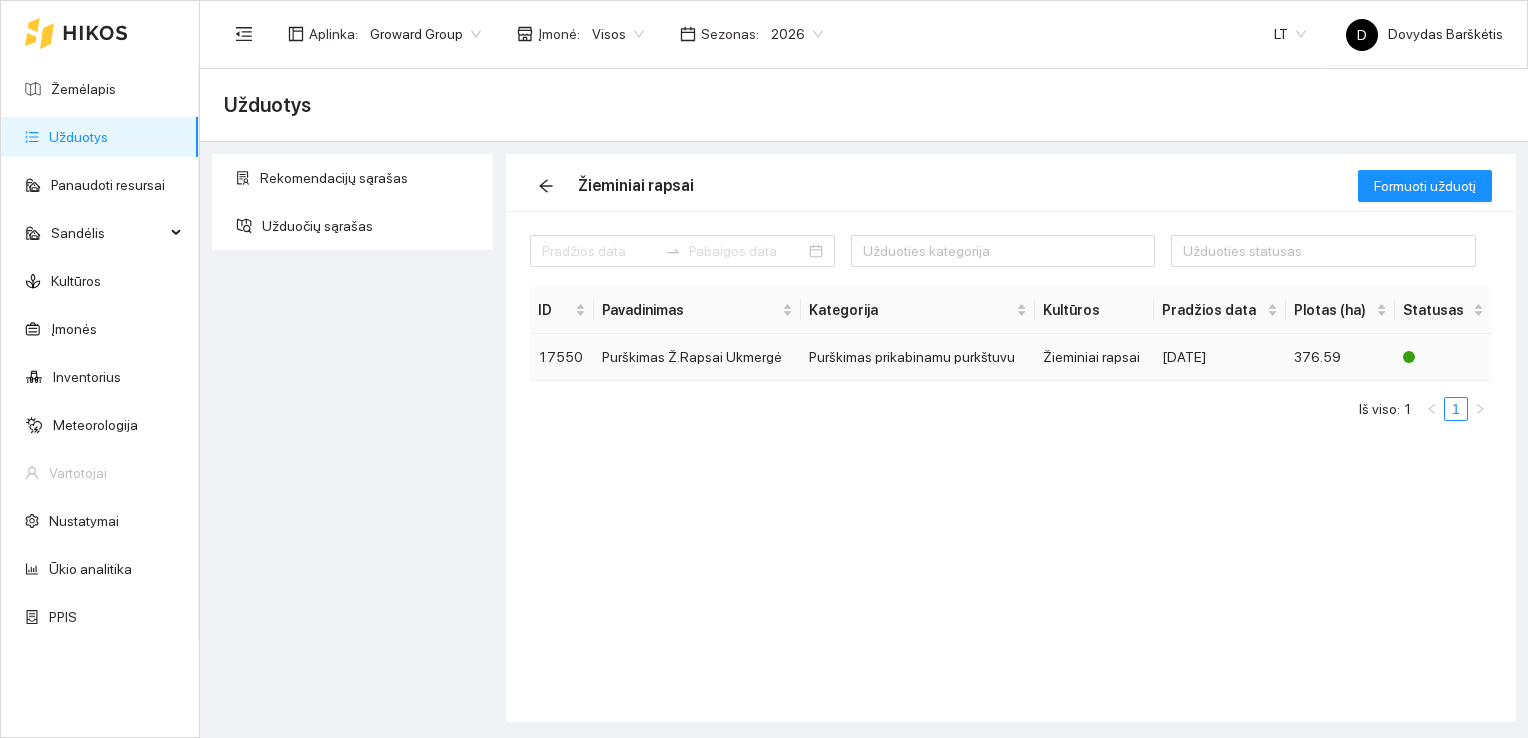 click on "Žieminiai rapsai" at bounding box center (1094, 357) 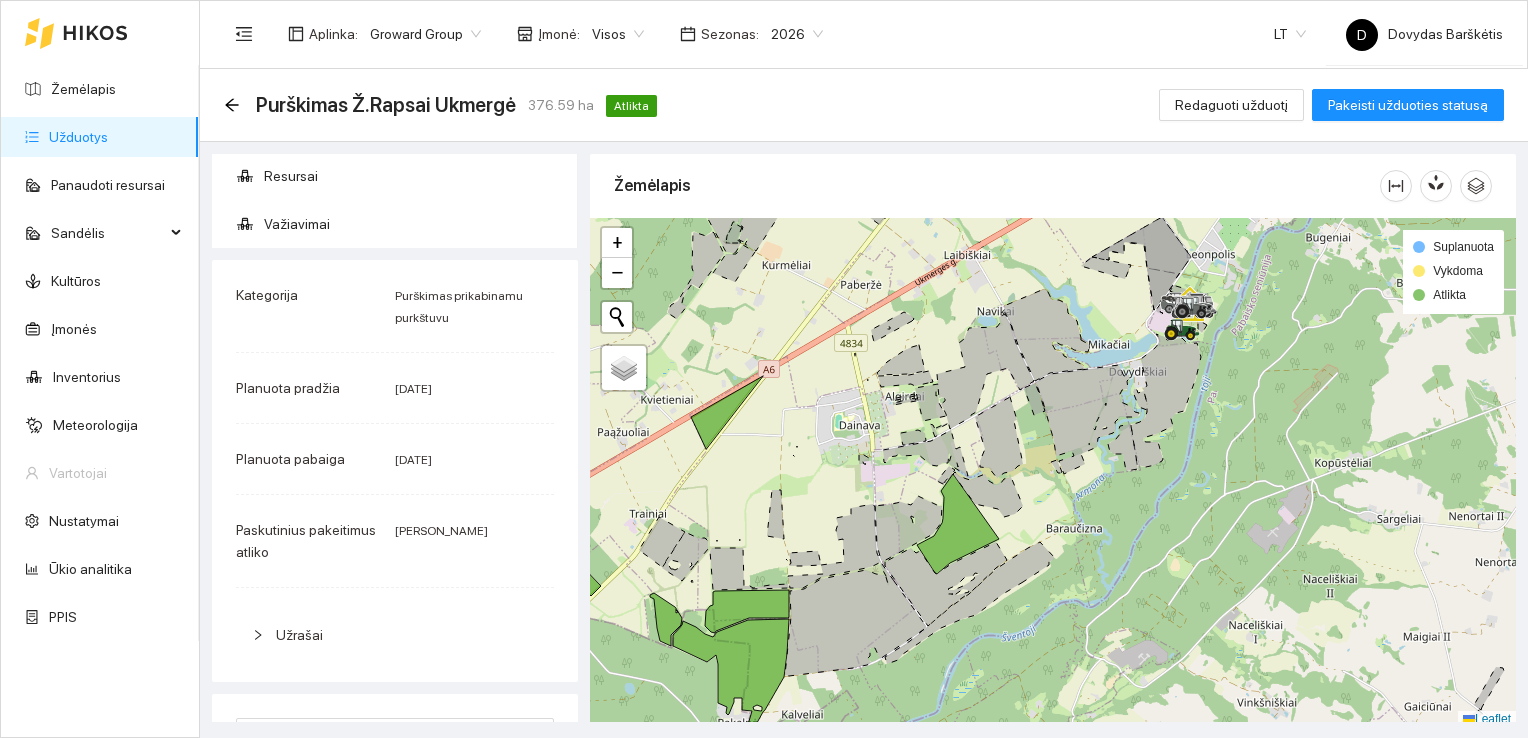 scroll, scrollTop: 0, scrollLeft: 0, axis: both 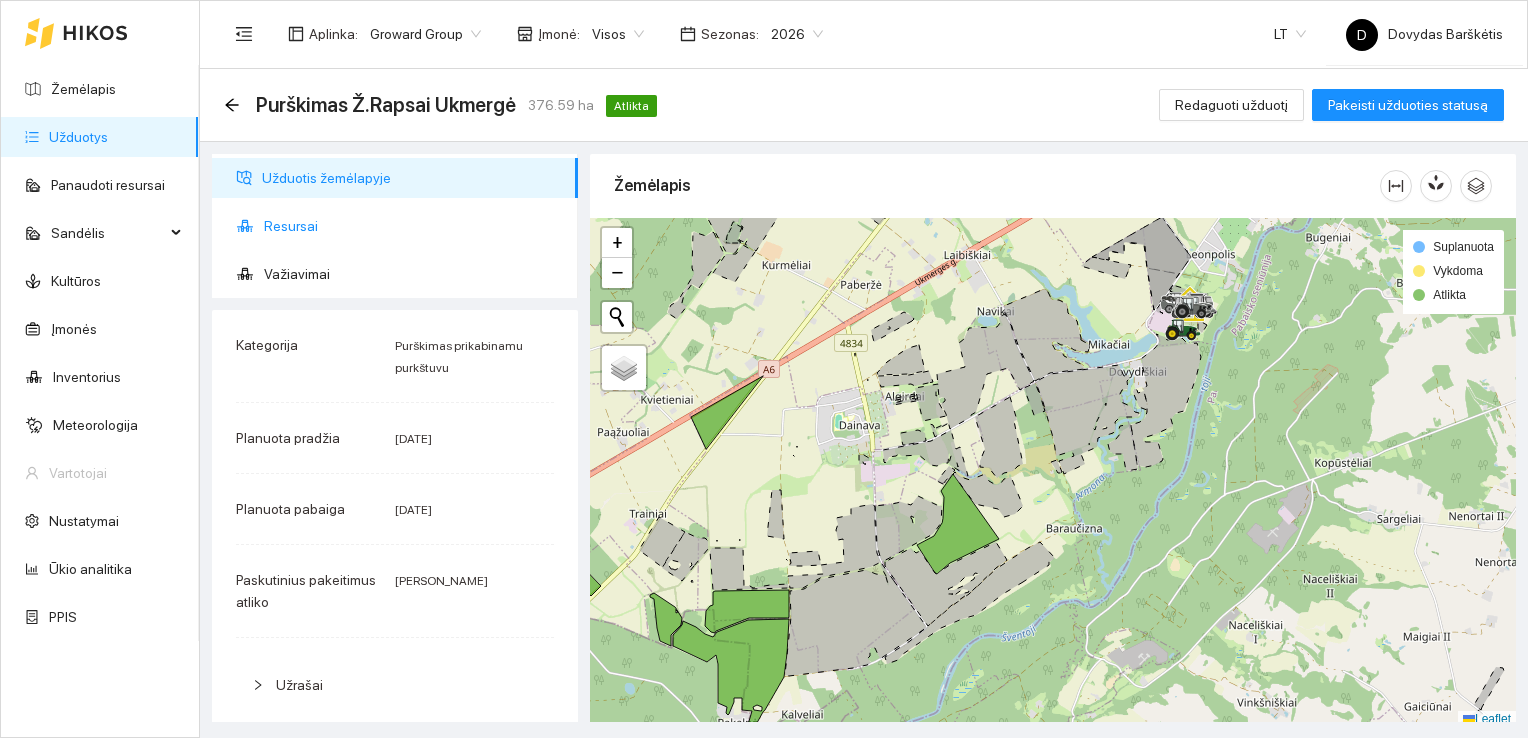 click on "Resursai" at bounding box center (413, 226) 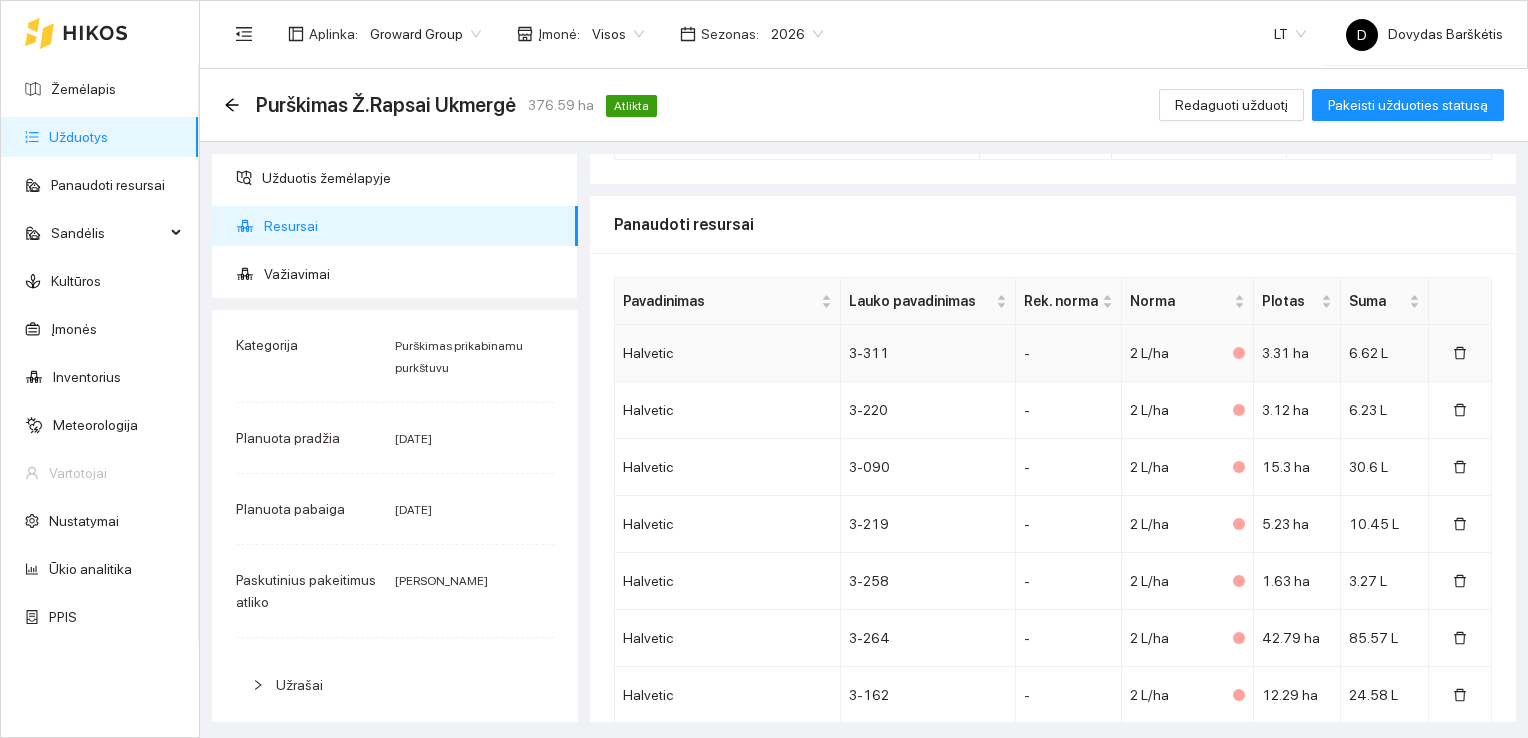 scroll, scrollTop: 0, scrollLeft: 0, axis: both 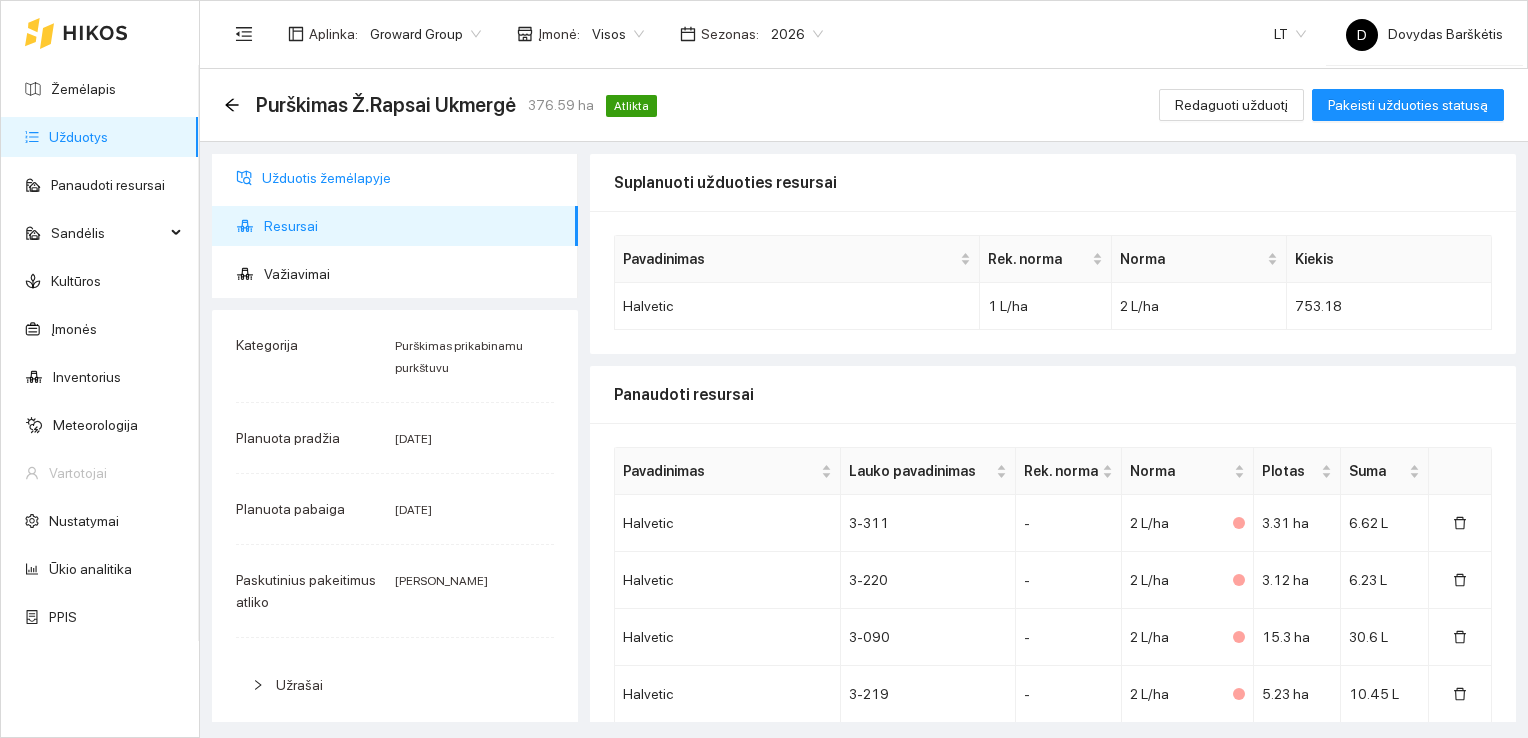 click on "Užduotis žemėlapyje" at bounding box center [412, 178] 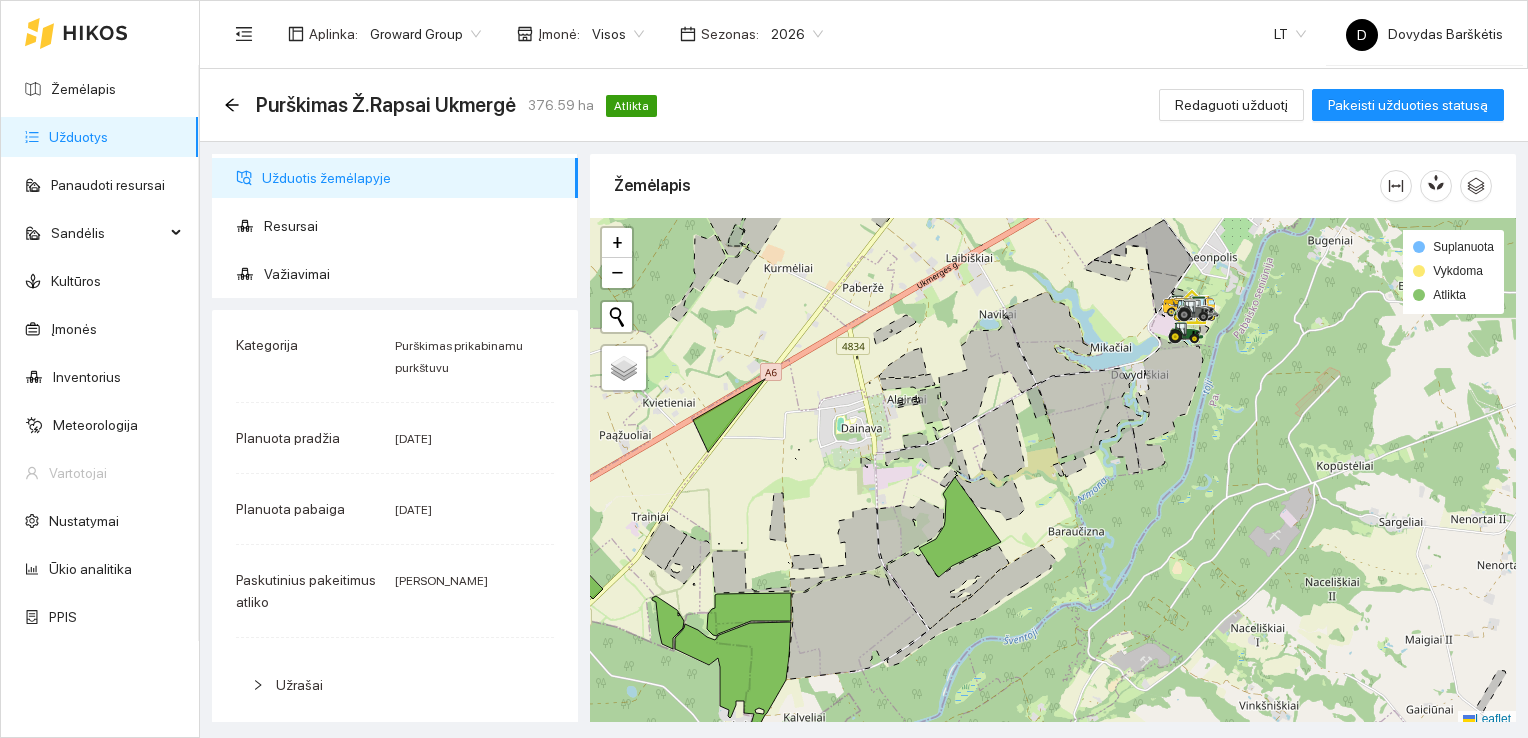 click on "Žemėlapis Užduotys Panaudoti resursai [PERSON_NAME] Veislės Pesticidai Mikroelementai Kita Resursų paskirstymas Kultūros Įmonės Inventorius Meteorologija Vartotojai Nustatymai Ūkio analitika PPIS" at bounding box center [100, 369] 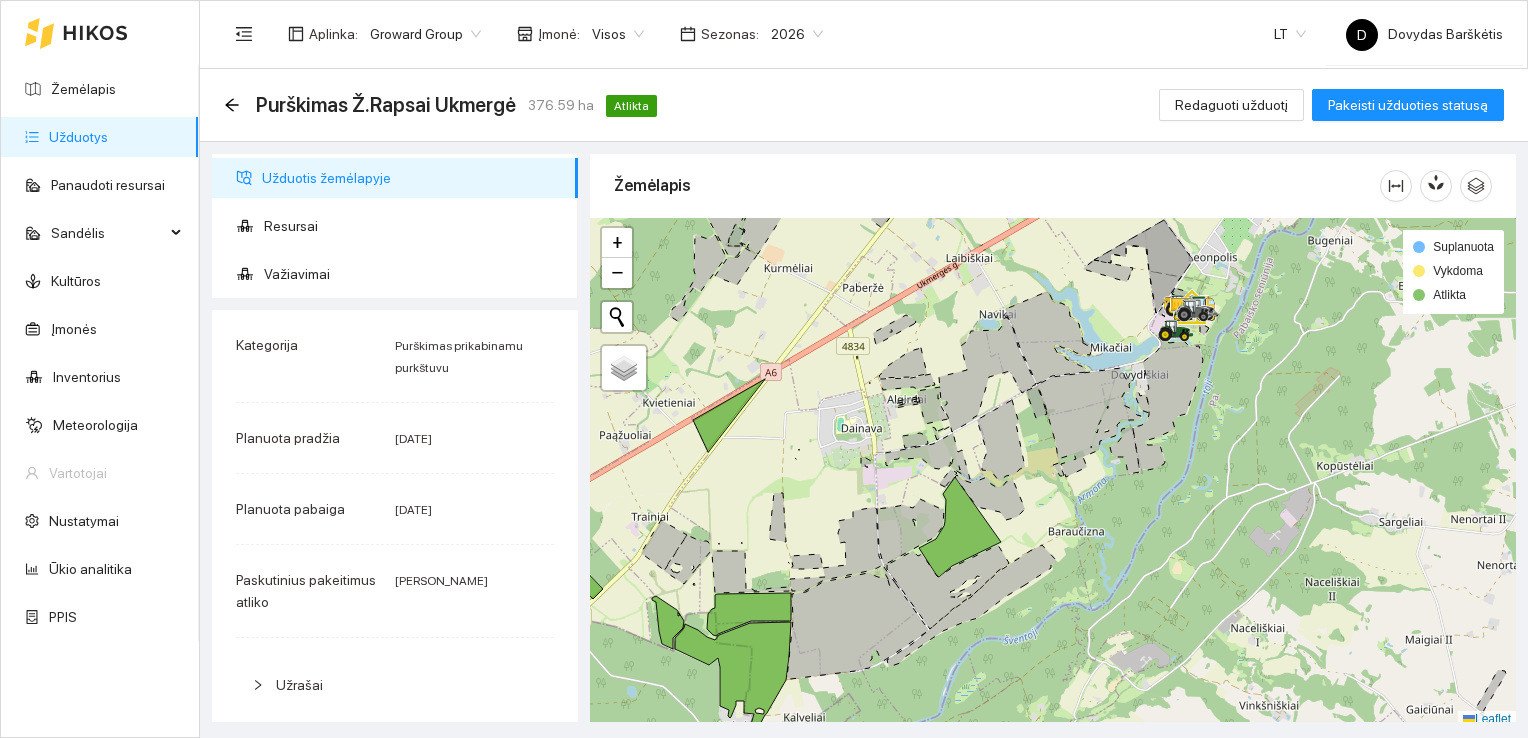 scroll, scrollTop: 0, scrollLeft: 0, axis: both 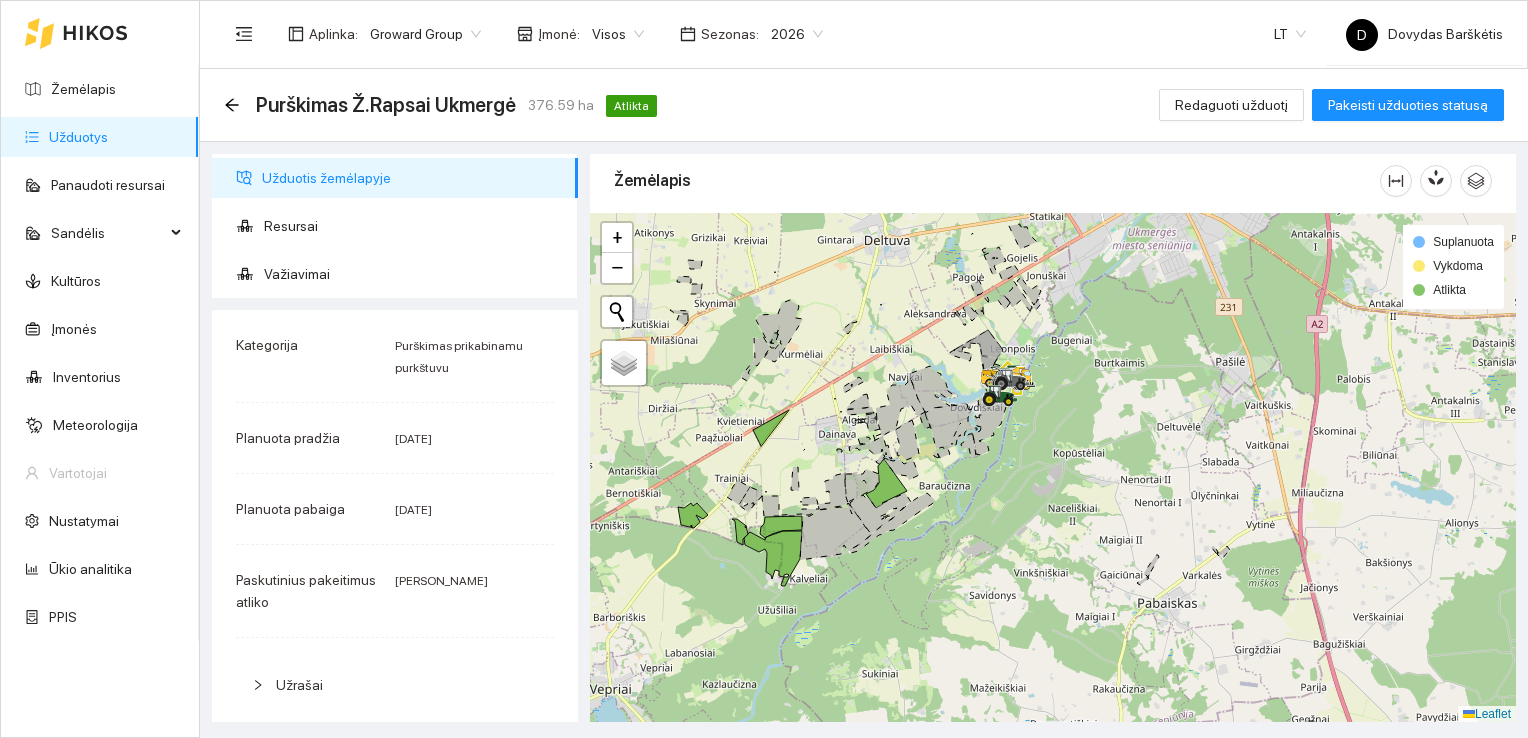 drag, startPoint x: 827, startPoint y: 374, endPoint x: 818, endPoint y: 409, distance: 36.138622 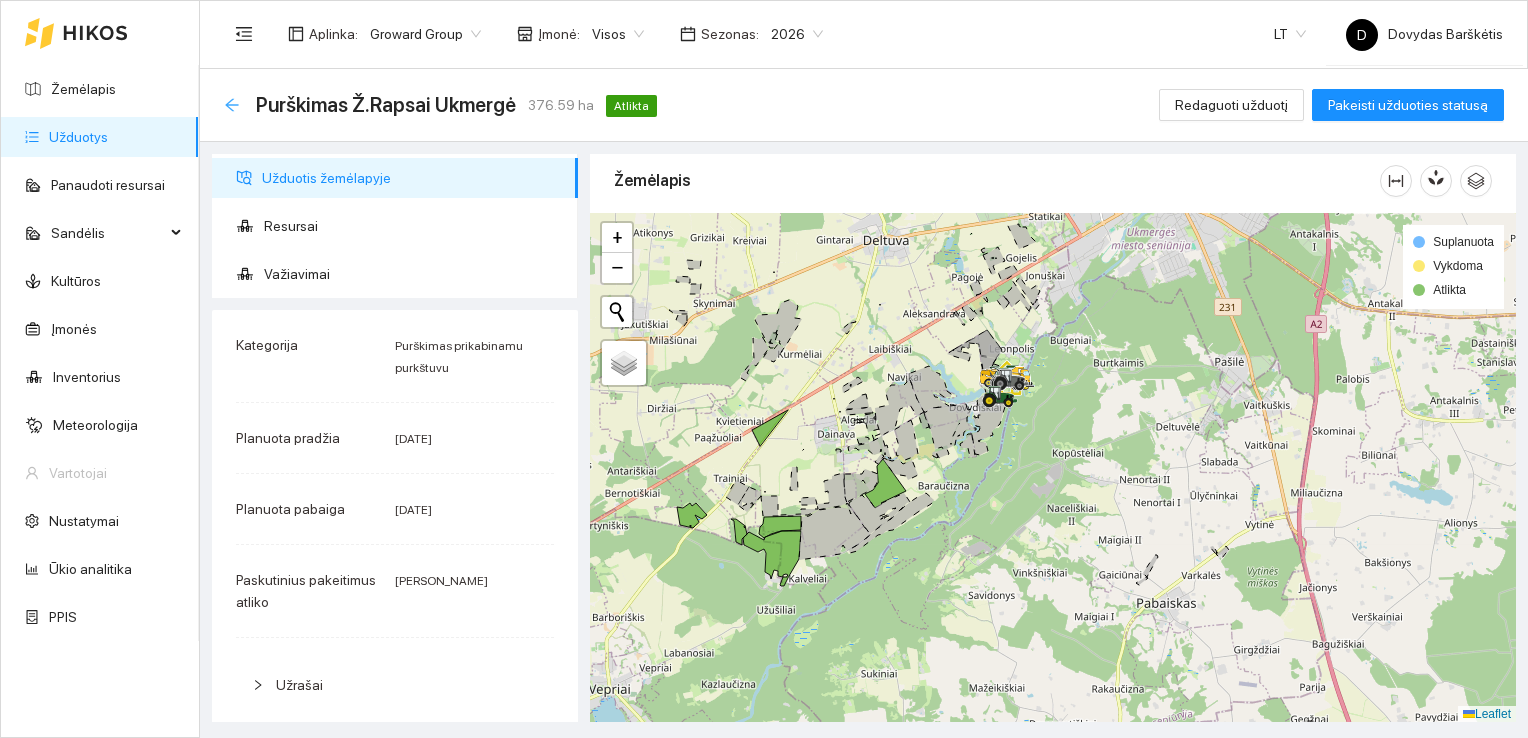 click 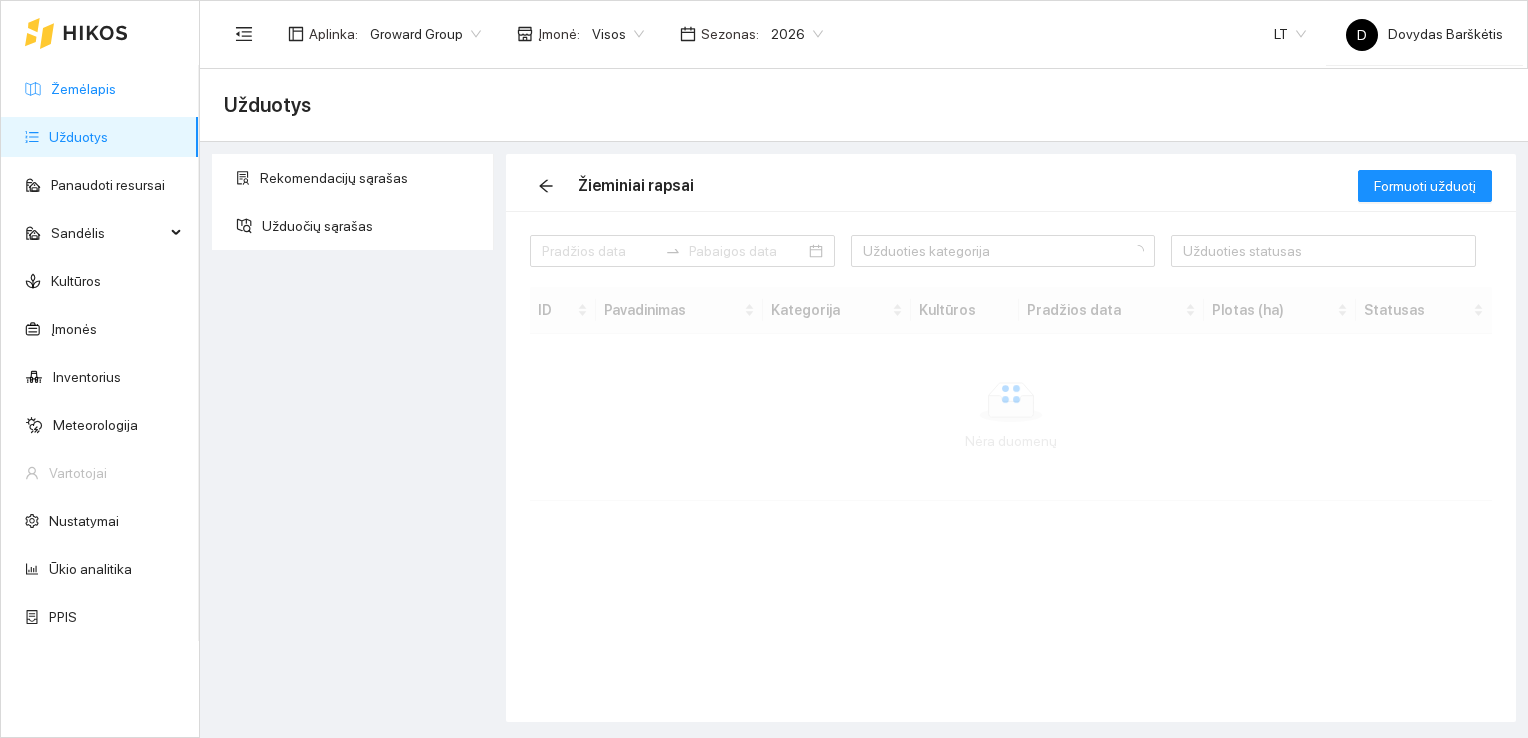 click on "Žemėlapis" at bounding box center (83, 89) 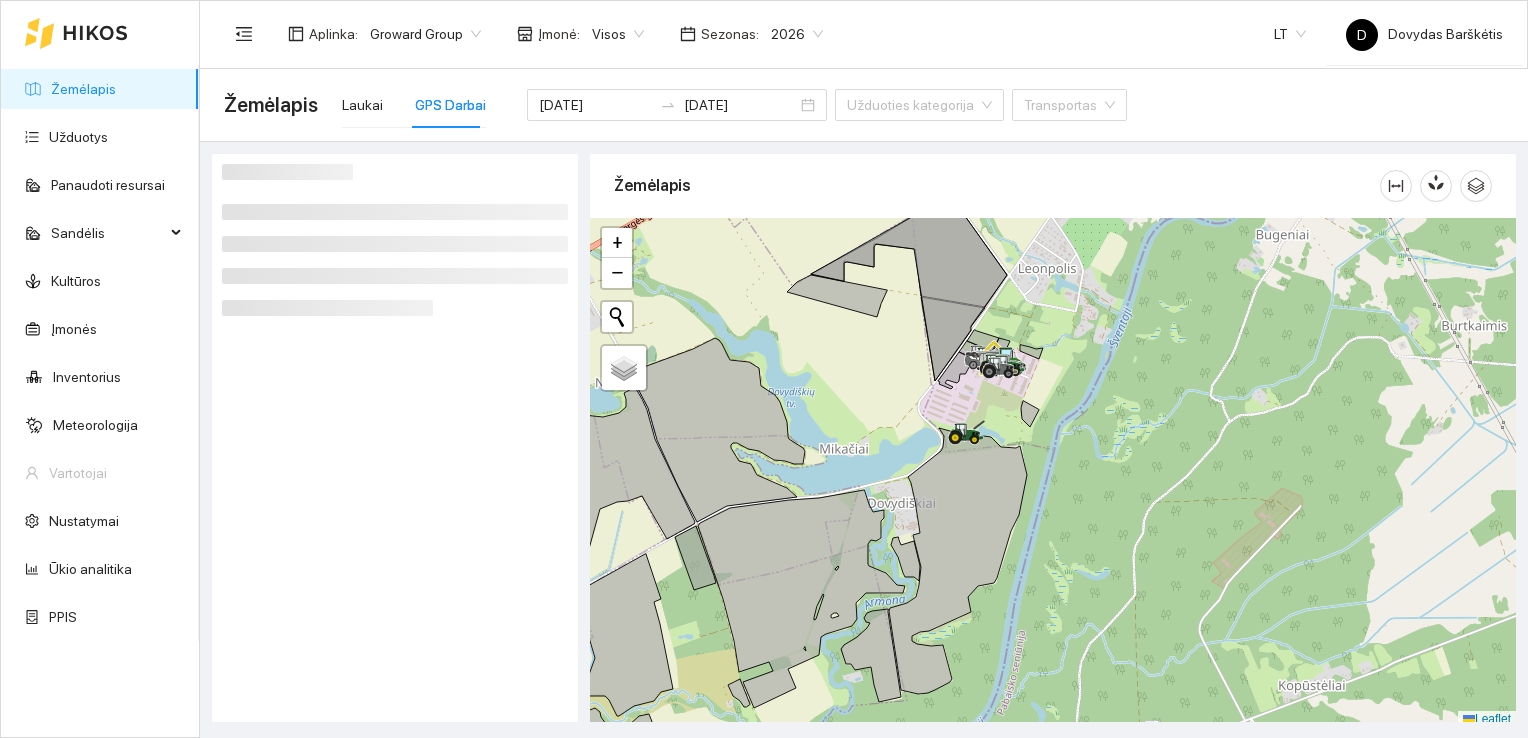 scroll, scrollTop: 5, scrollLeft: 0, axis: vertical 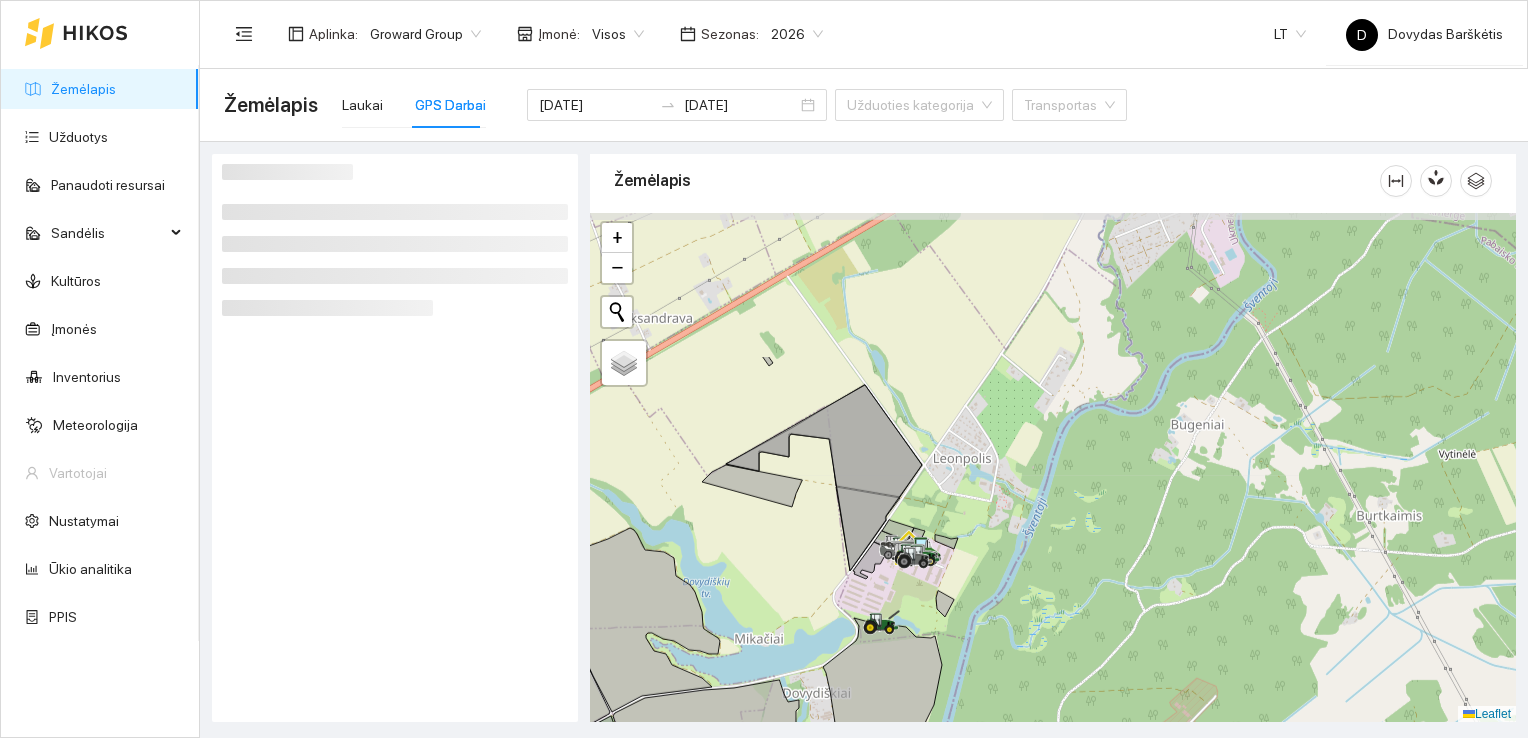 drag, startPoint x: 1006, startPoint y: 401, endPoint x: 921, endPoint y: 596, distance: 212.72047 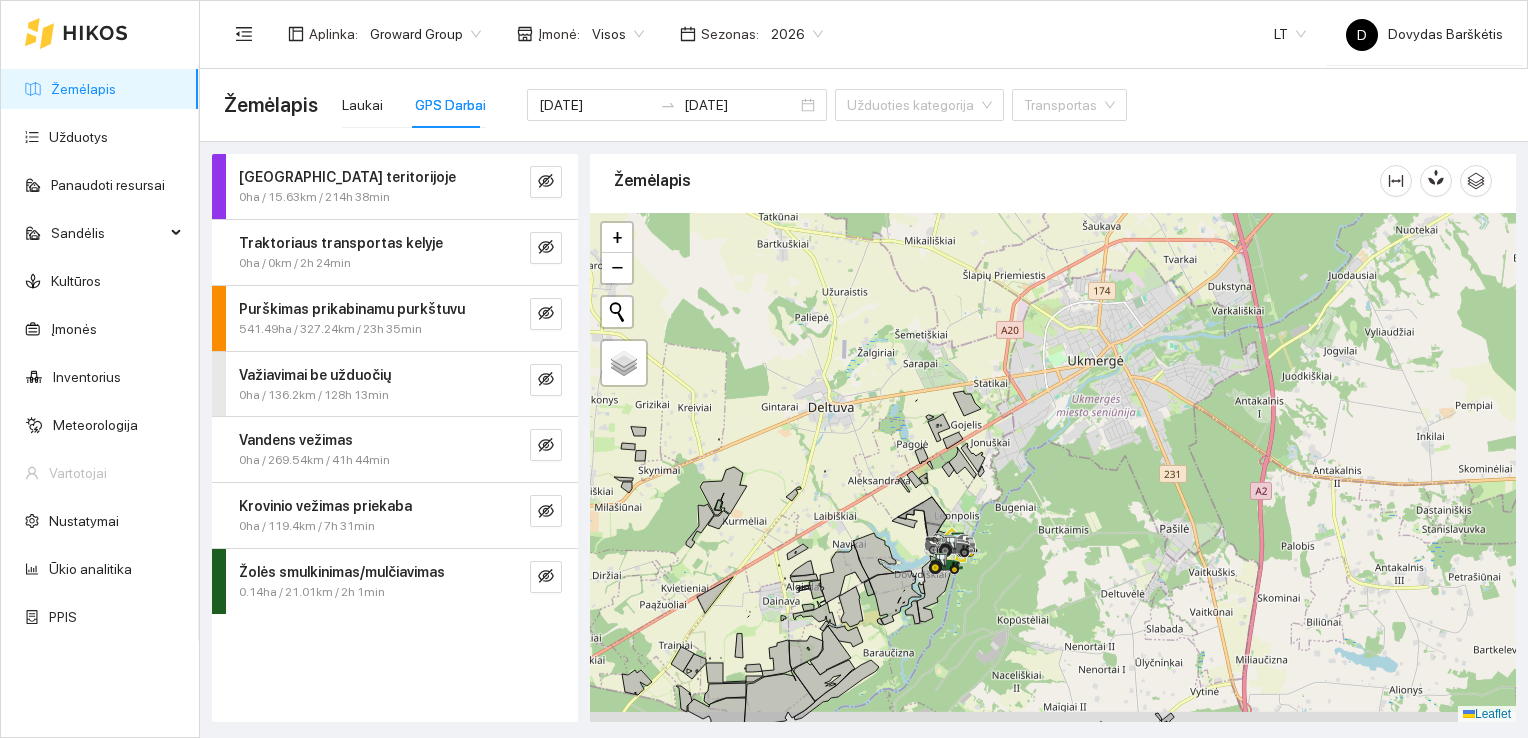drag, startPoint x: 846, startPoint y: 549, endPoint x: 905, endPoint y: 469, distance: 99.40322 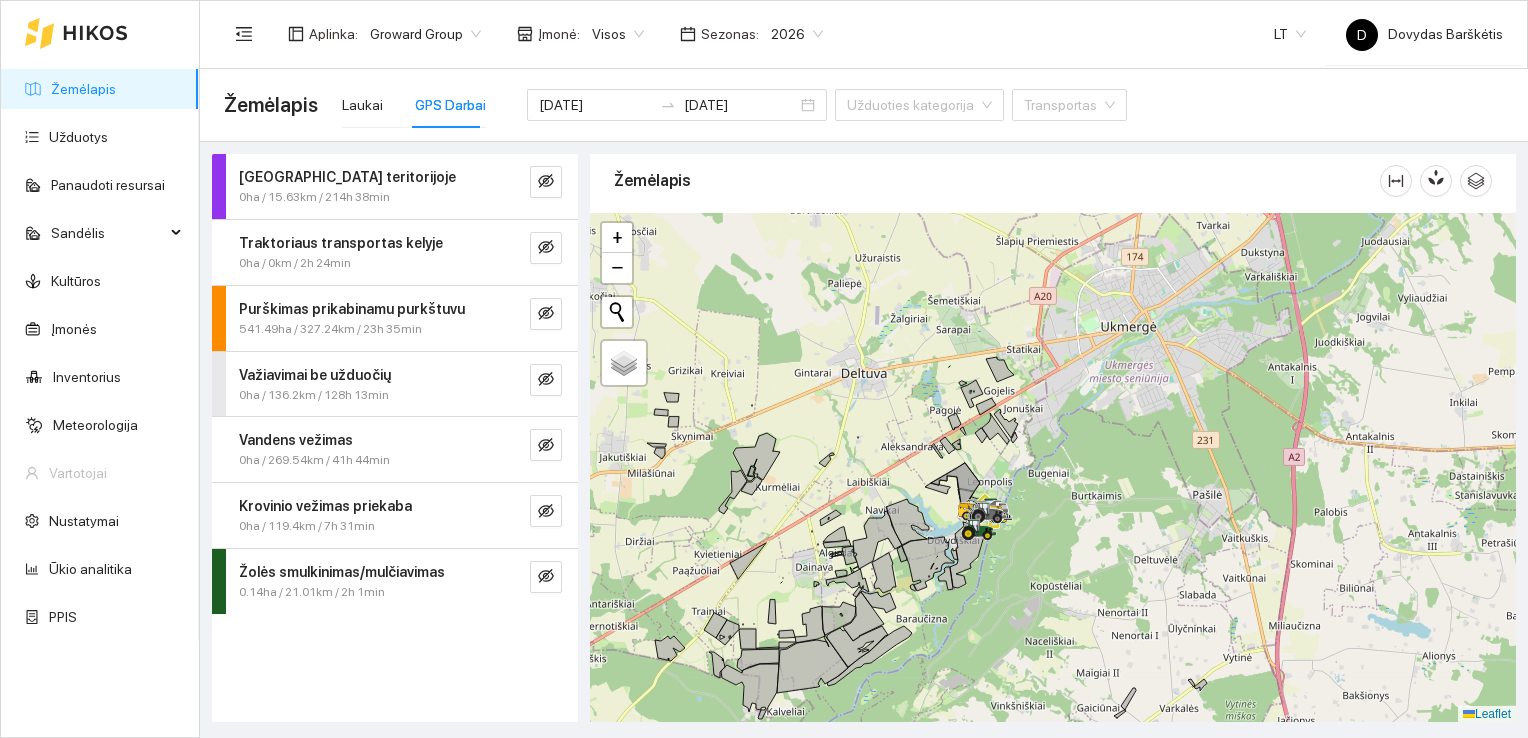 click on "GPS Darbai" at bounding box center [450, 105] 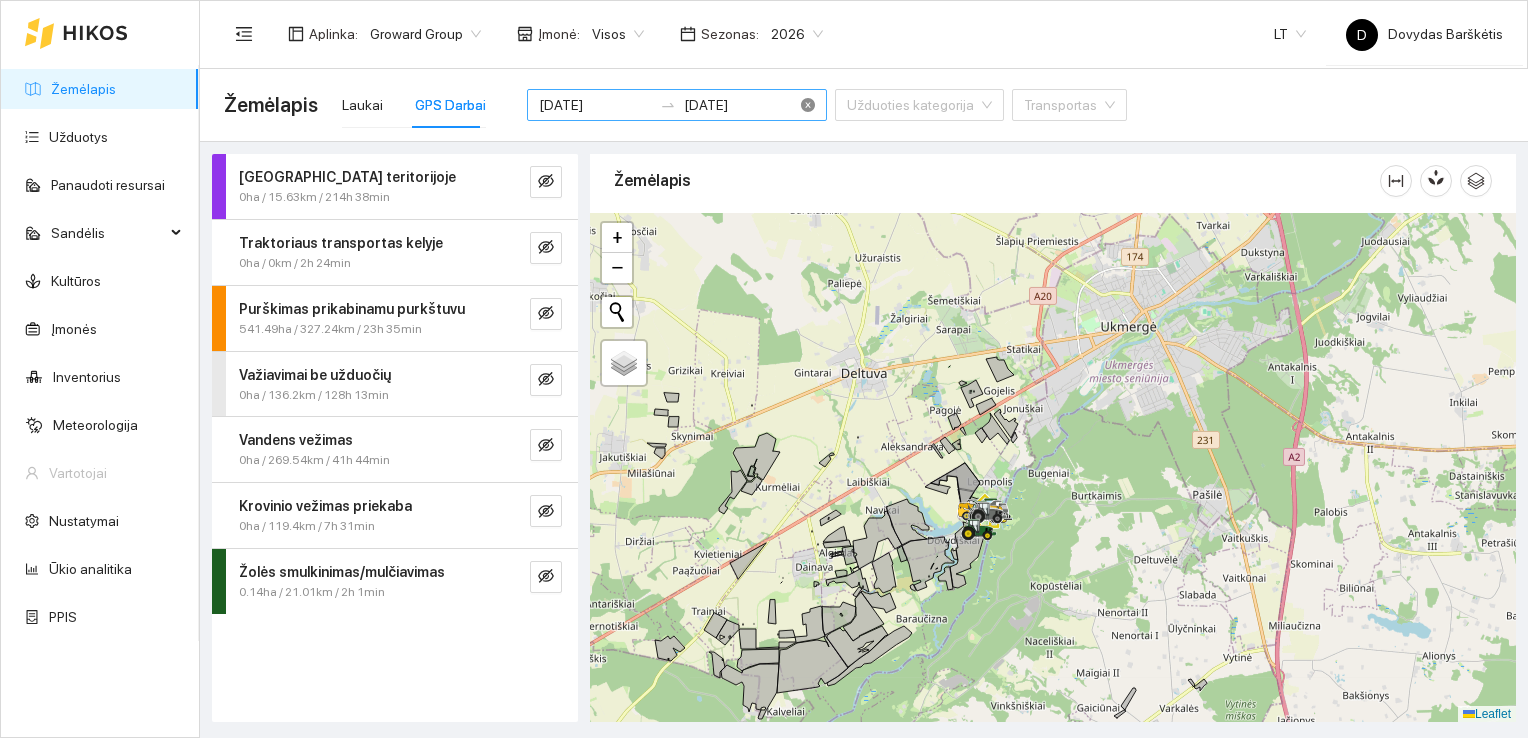 type 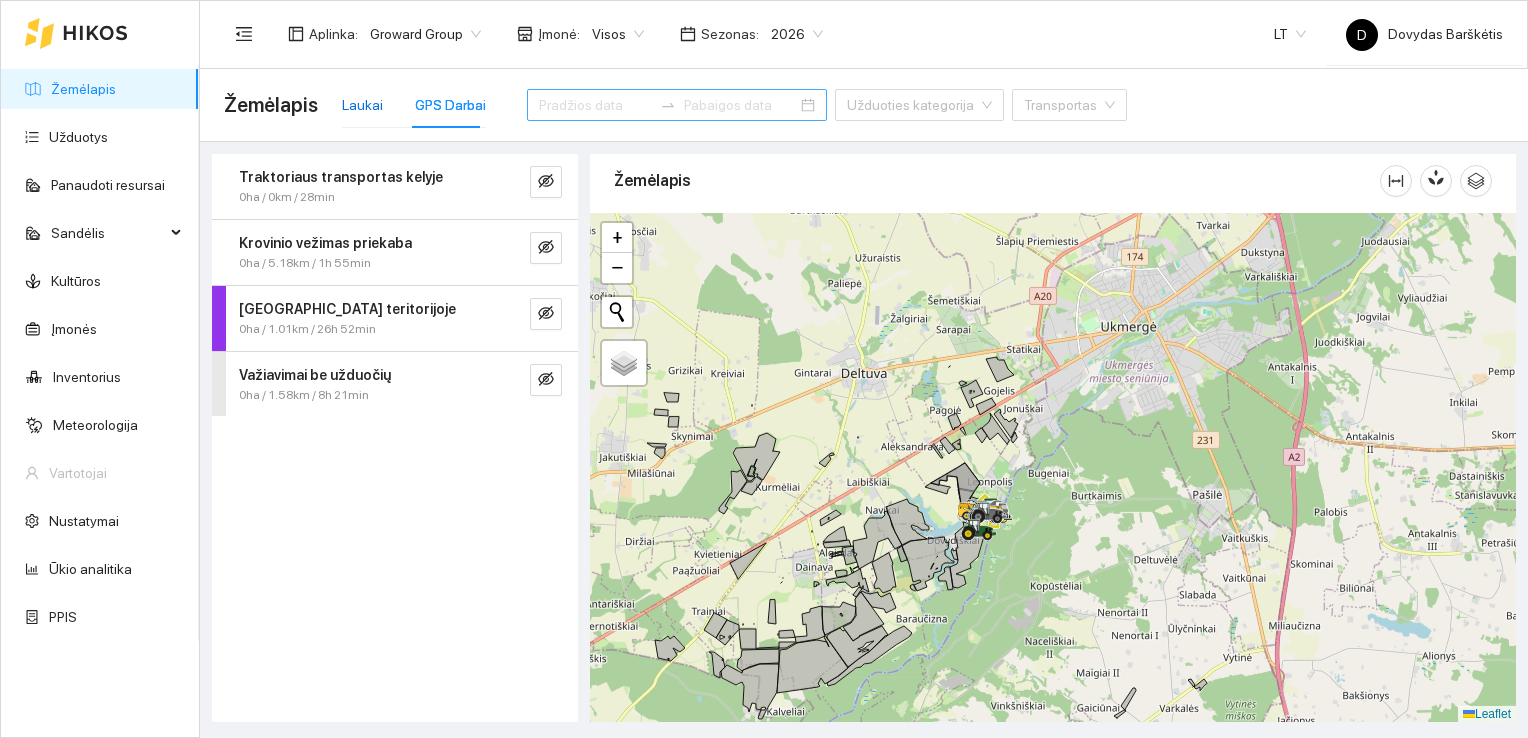 click on "Laukai" at bounding box center (362, 105) 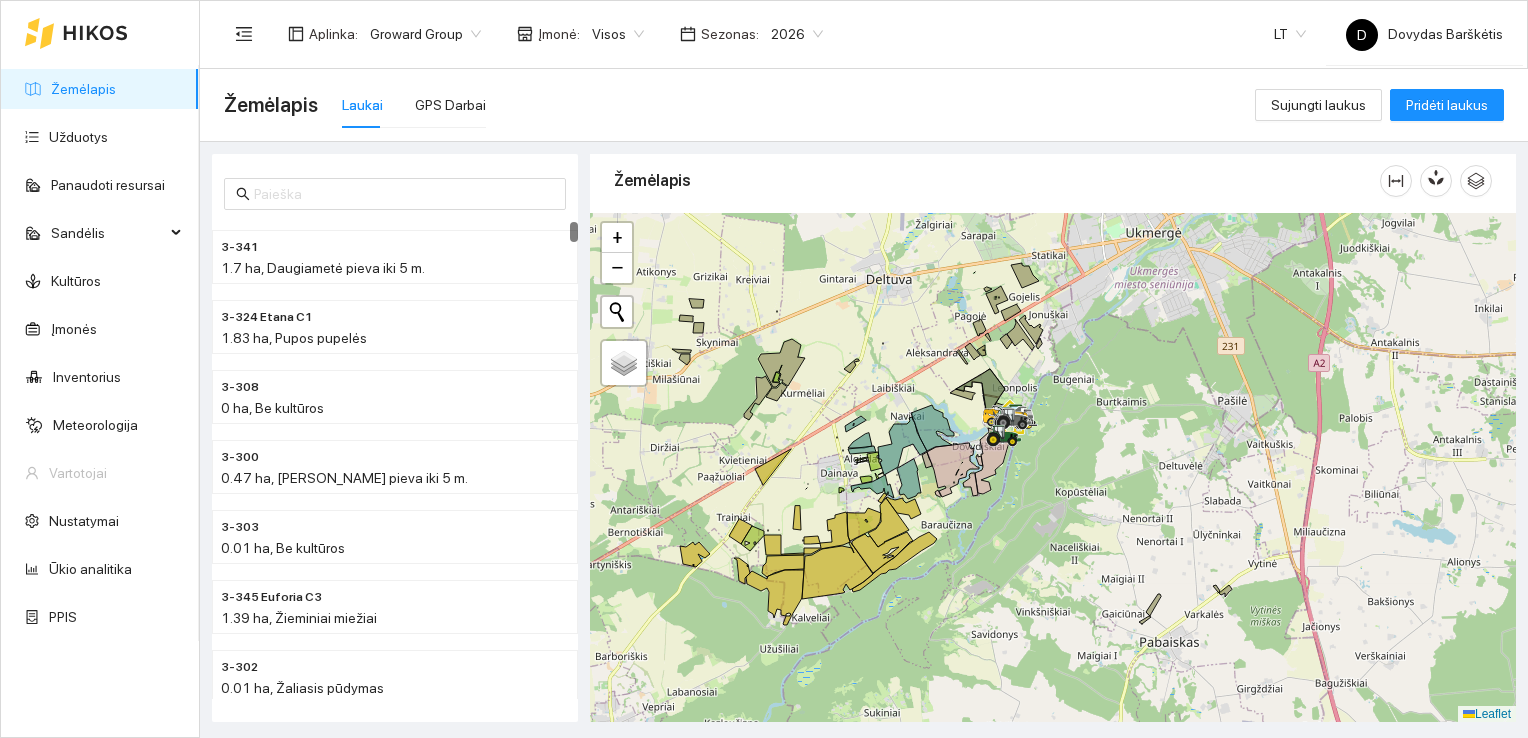 drag, startPoint x: 796, startPoint y: 475, endPoint x: 821, endPoint y: 380, distance: 98.23441 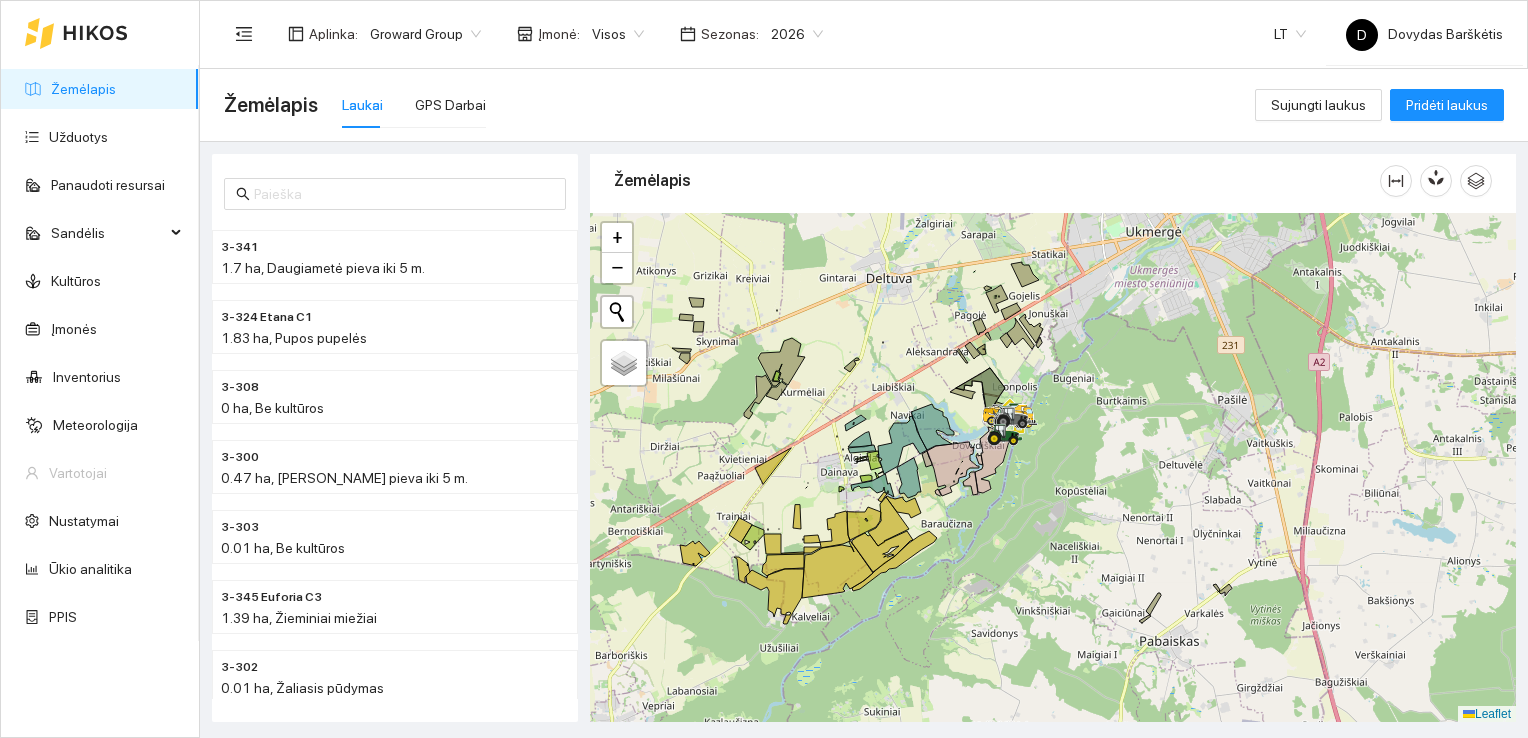 click on "2026" at bounding box center (797, 34) 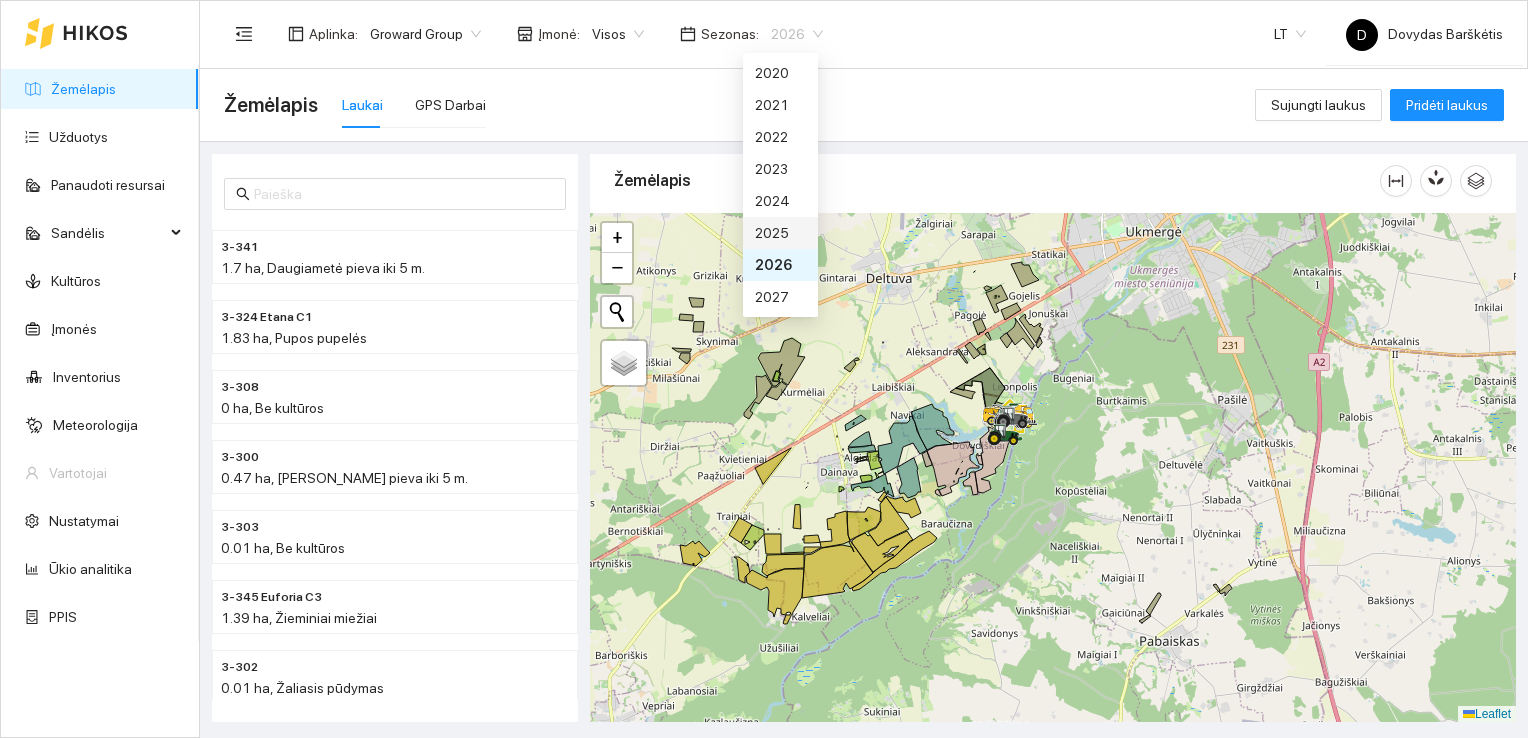 click on "2025" at bounding box center (780, 233) 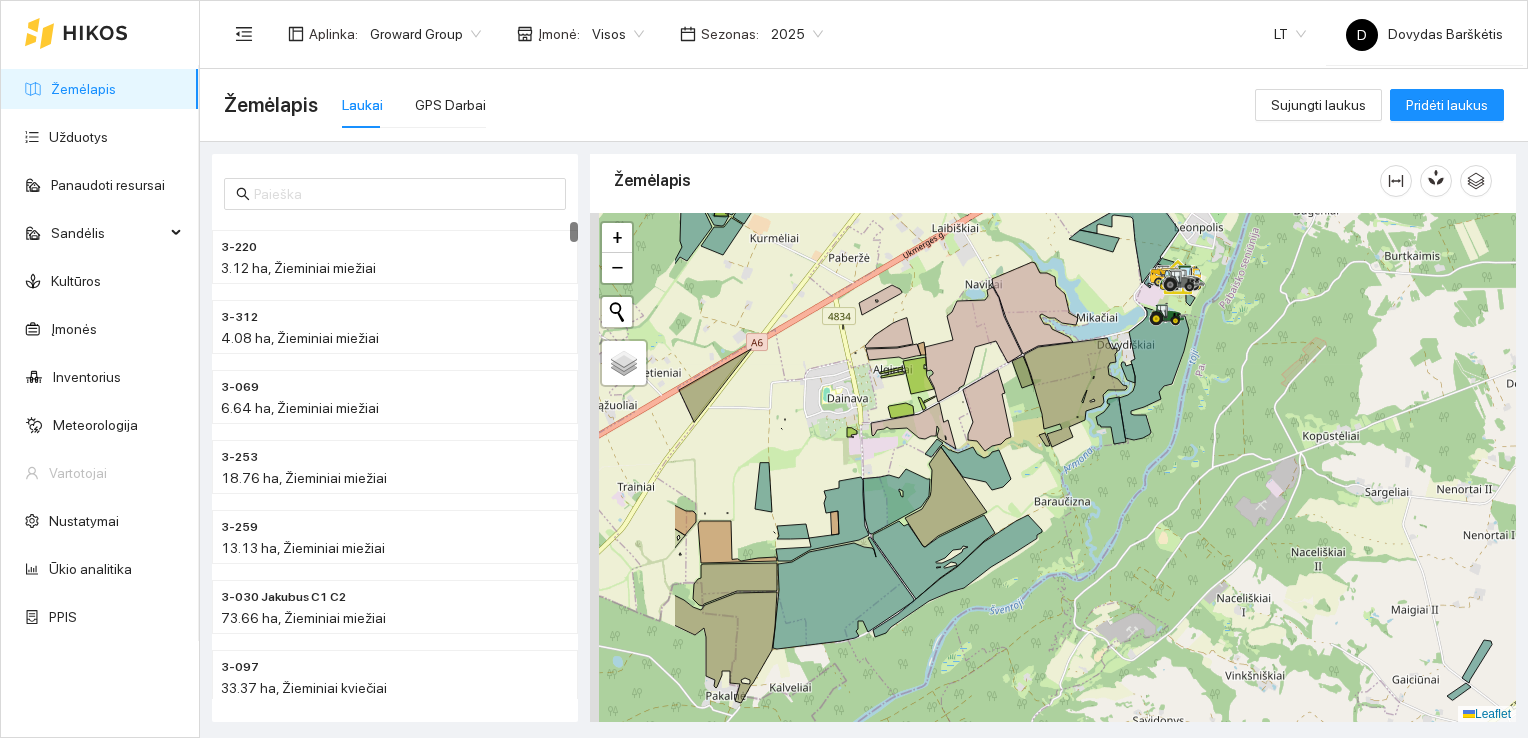 drag, startPoint x: 988, startPoint y: 539, endPoint x: 1122, endPoint y: 500, distance: 139.56003 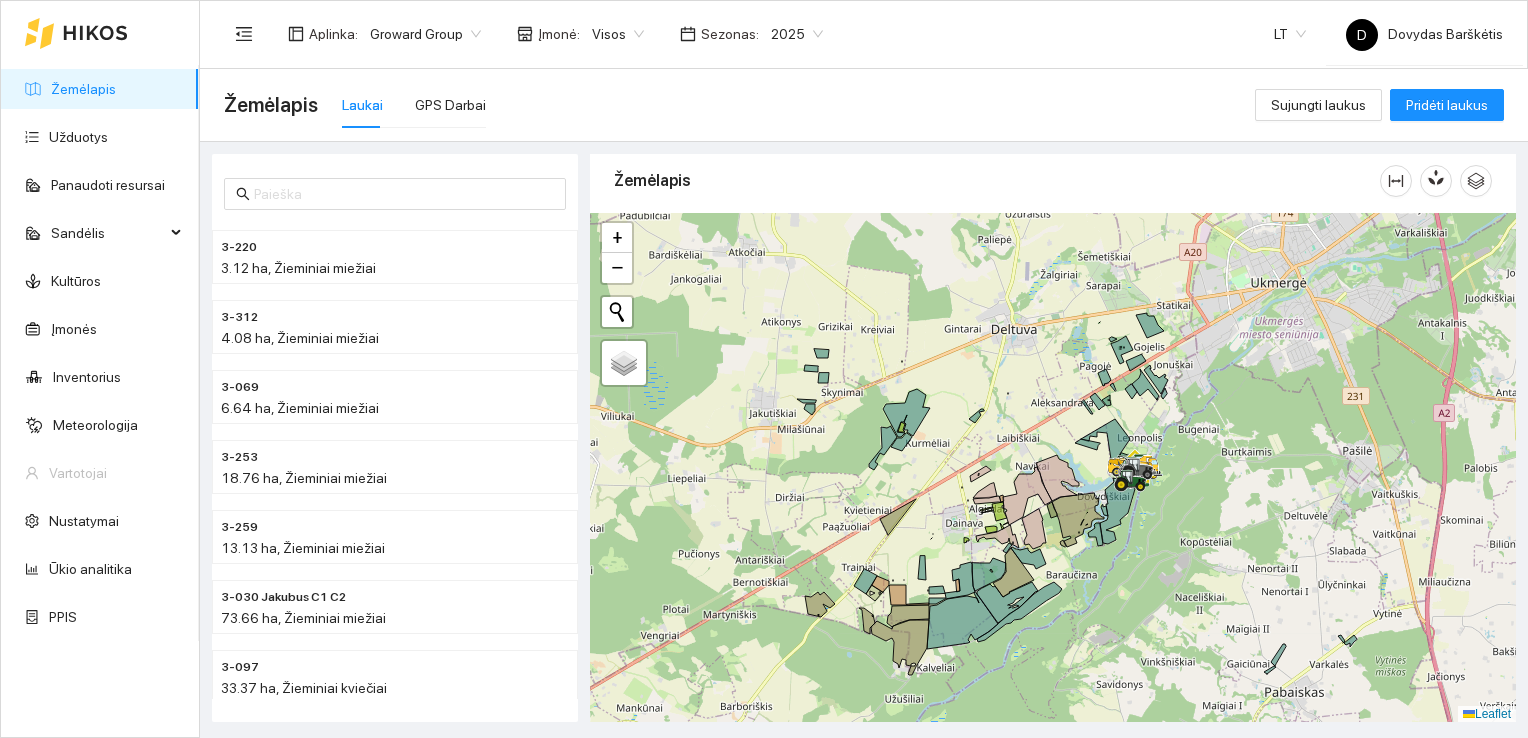 drag, startPoint x: 1235, startPoint y: 422, endPoint x: 1201, endPoint y: 537, distance: 119.92081 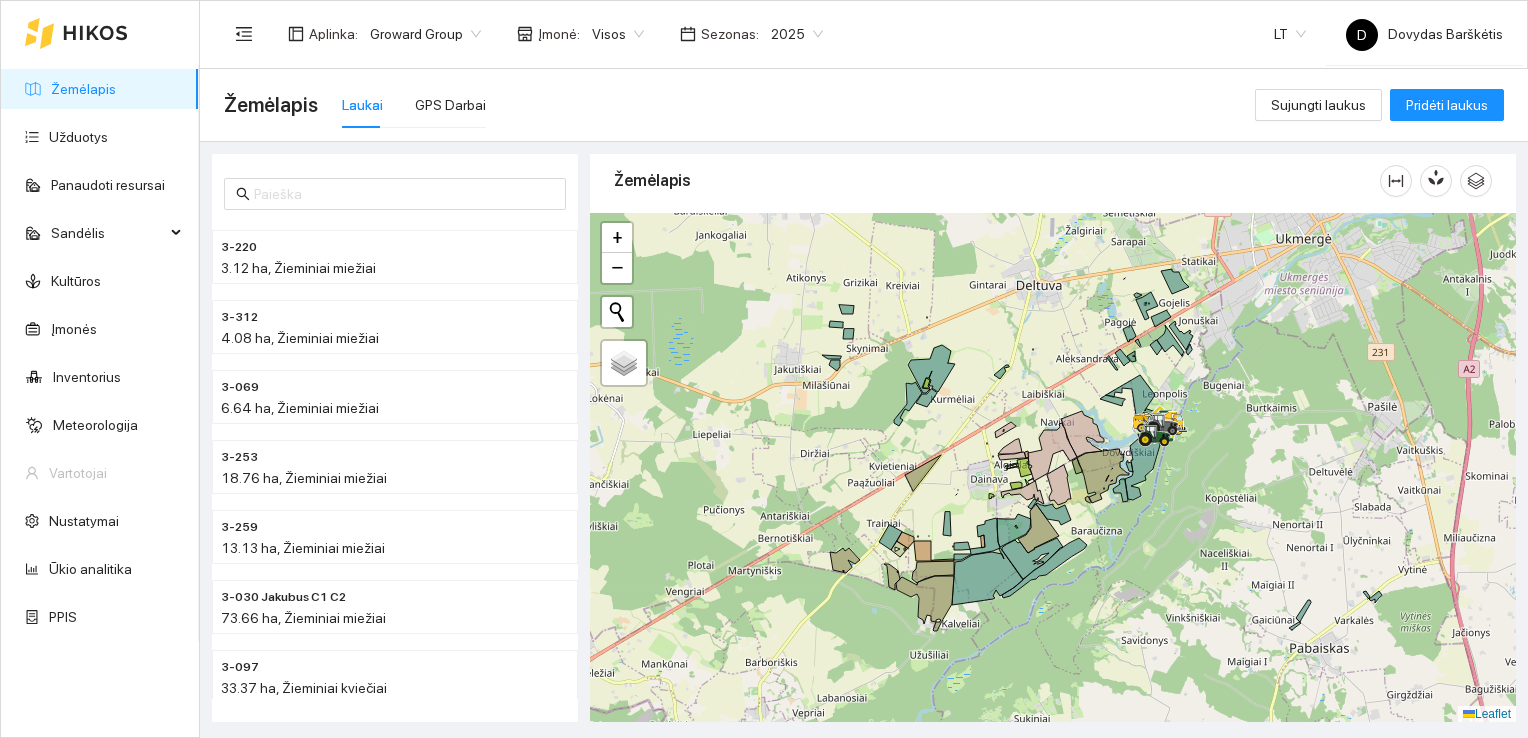 drag, startPoint x: 1169, startPoint y: 562, endPoint x: 1204, endPoint y: 502, distance: 69.46222 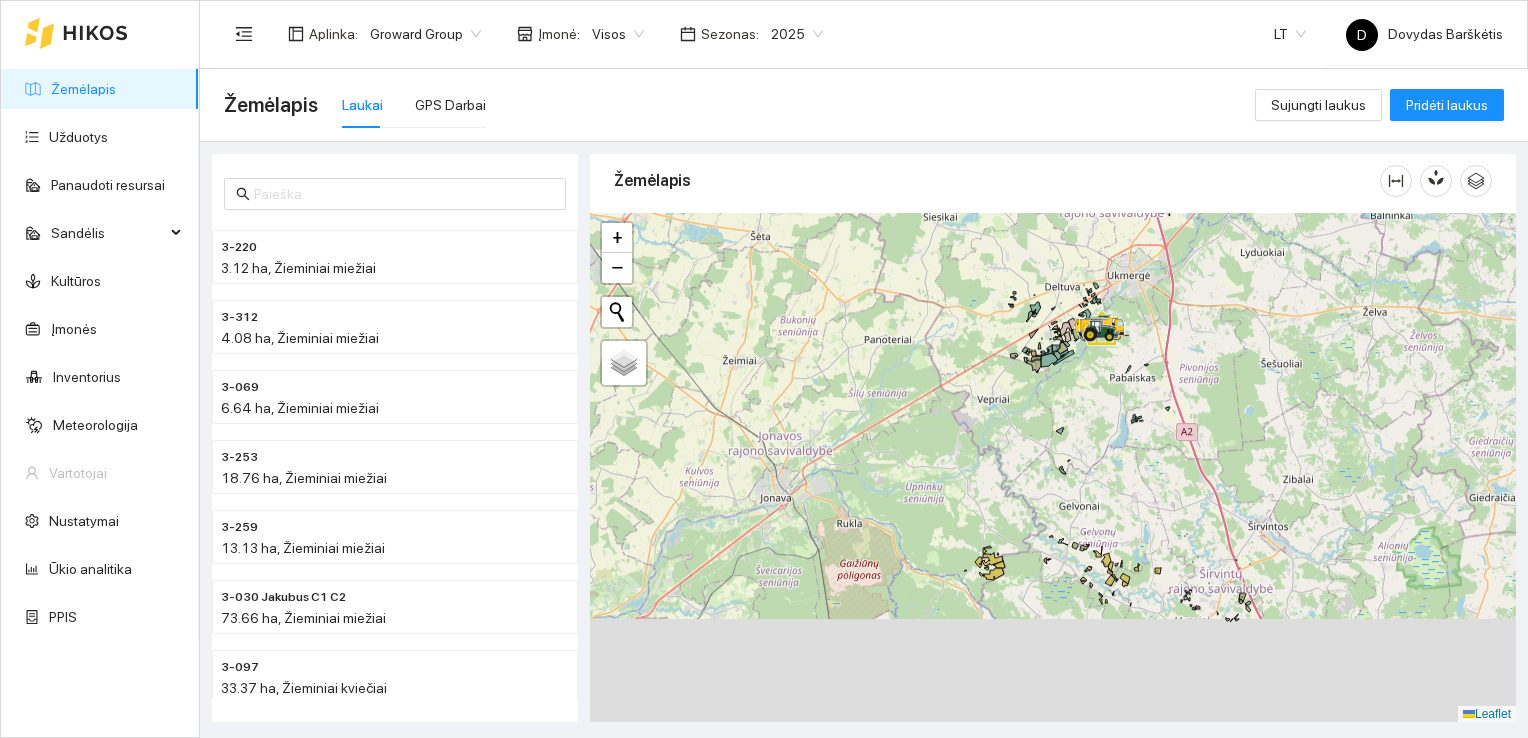 drag, startPoint x: 1254, startPoint y: 609, endPoint x: 1140, endPoint y: 475, distance: 175.93181 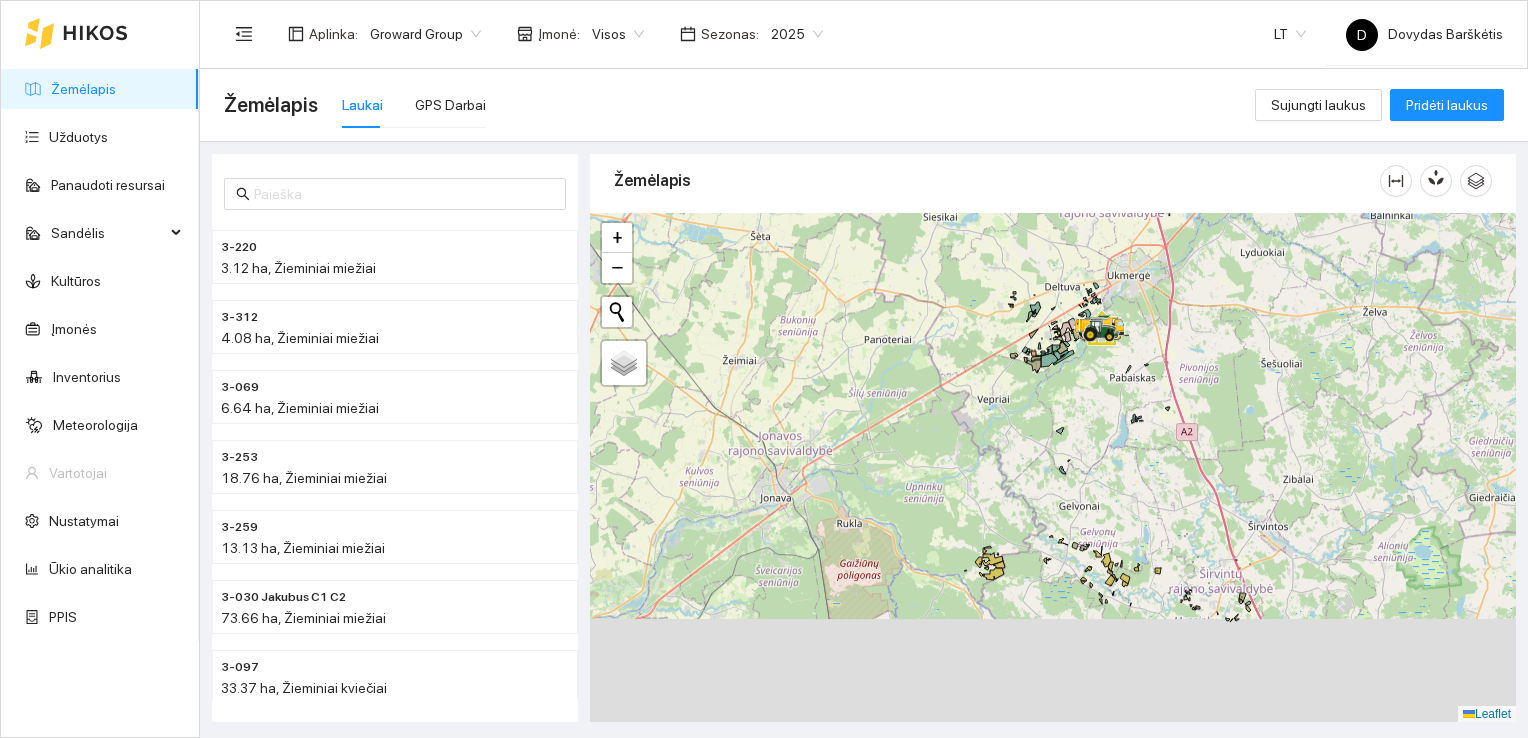click at bounding box center (1053, 468) 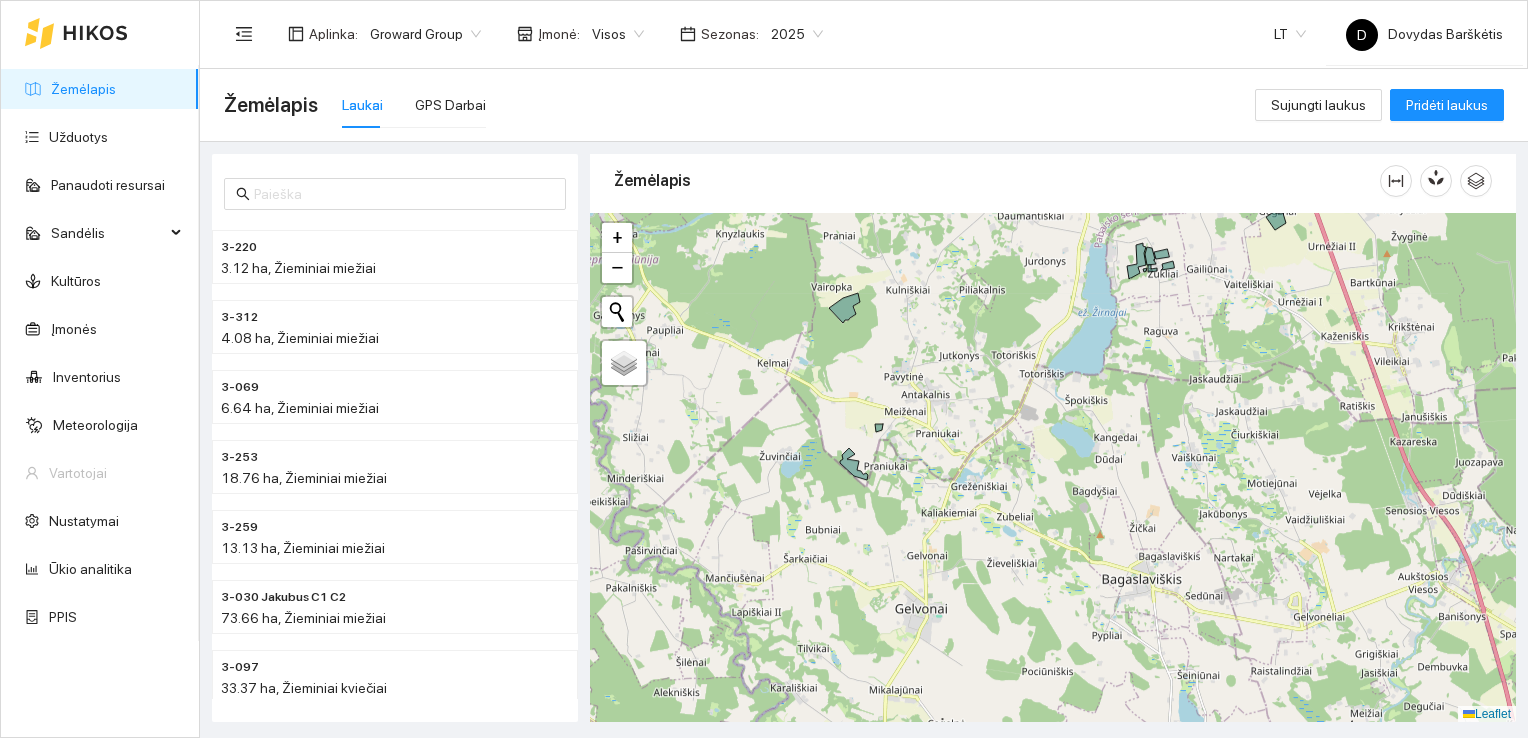 drag, startPoint x: 977, startPoint y: 477, endPoint x: 1098, endPoint y: 382, distance: 153.83757 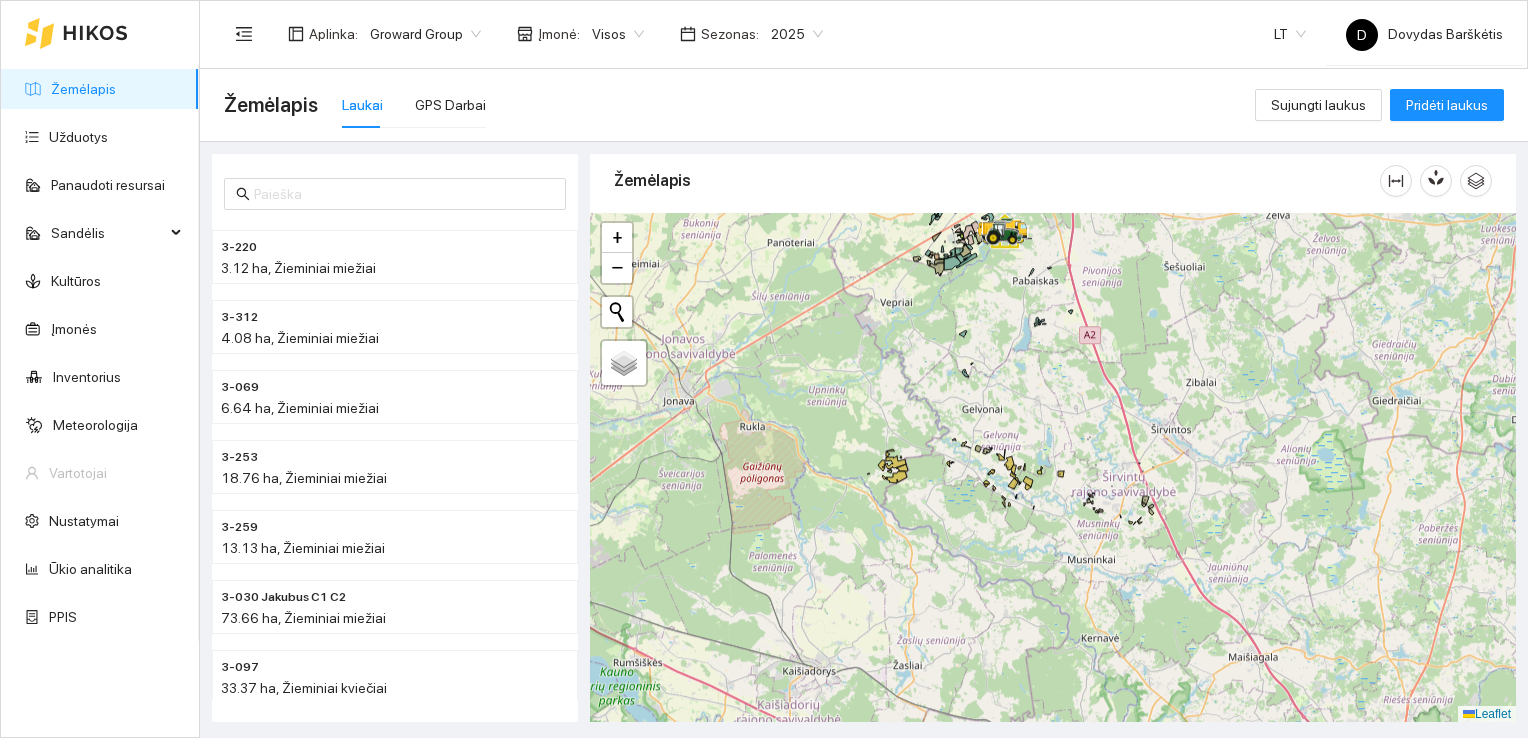 drag, startPoint x: 1047, startPoint y: 535, endPoint x: 999, endPoint y: 407, distance: 136.70406 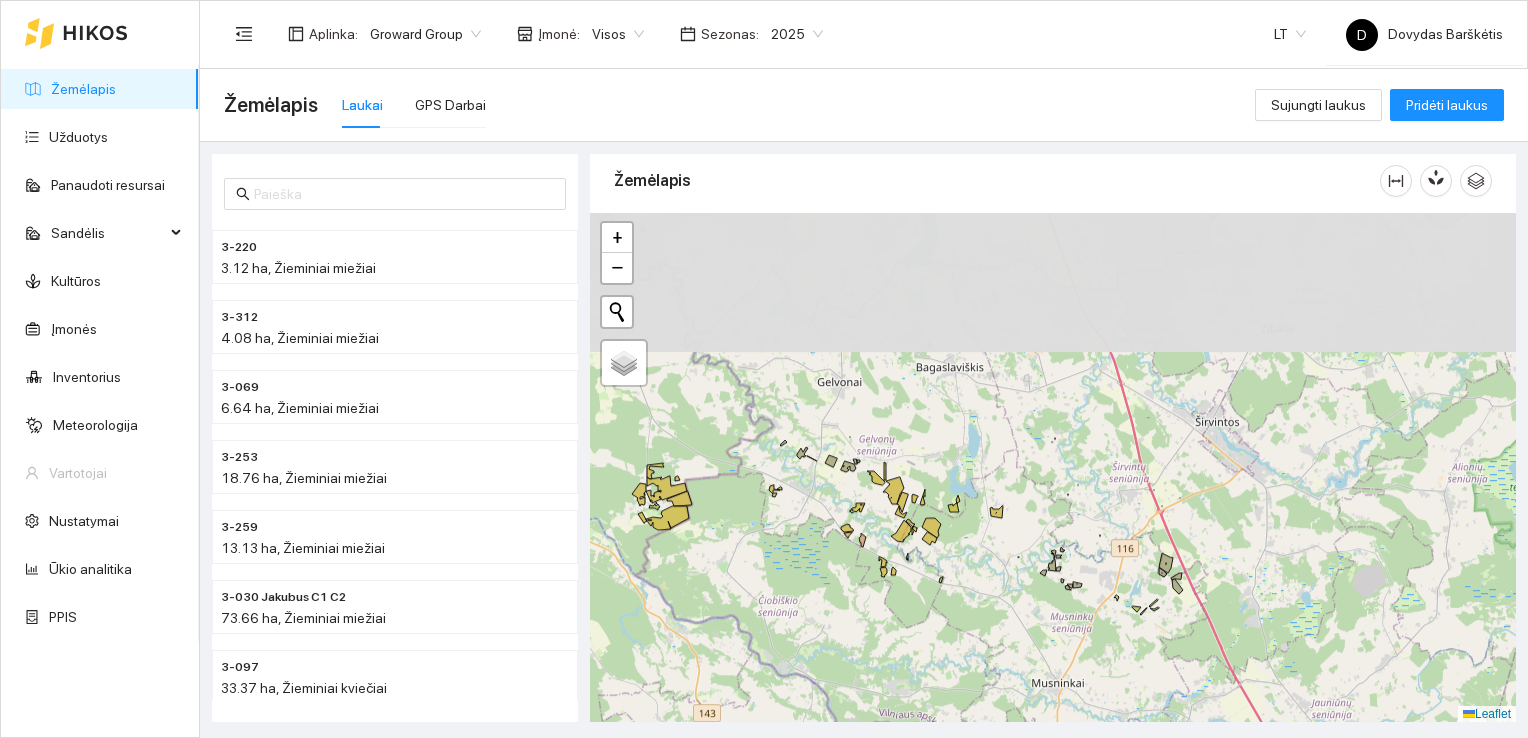 drag, startPoint x: 982, startPoint y: 350, endPoint x: 1112, endPoint y: 552, distance: 240.21657 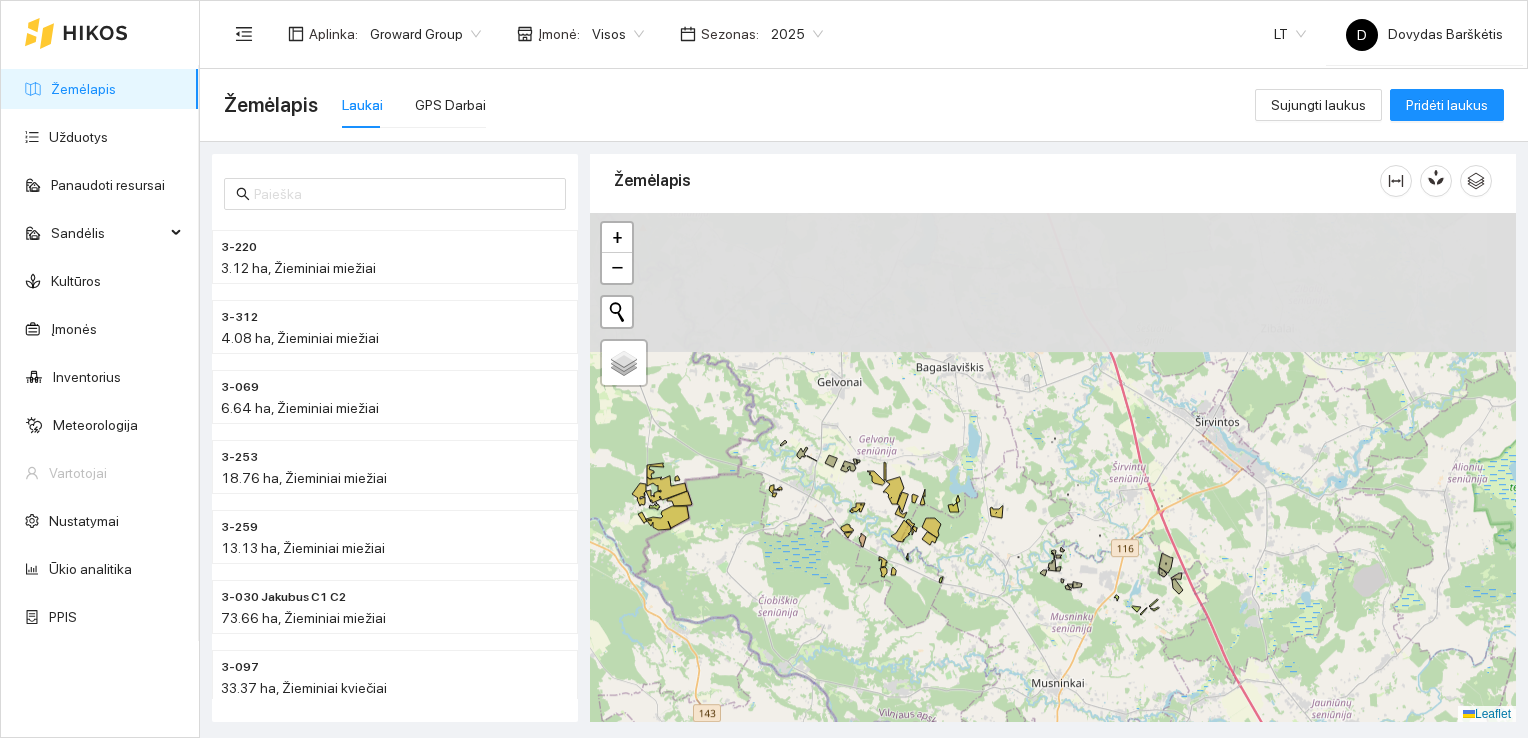 click at bounding box center (1053, 468) 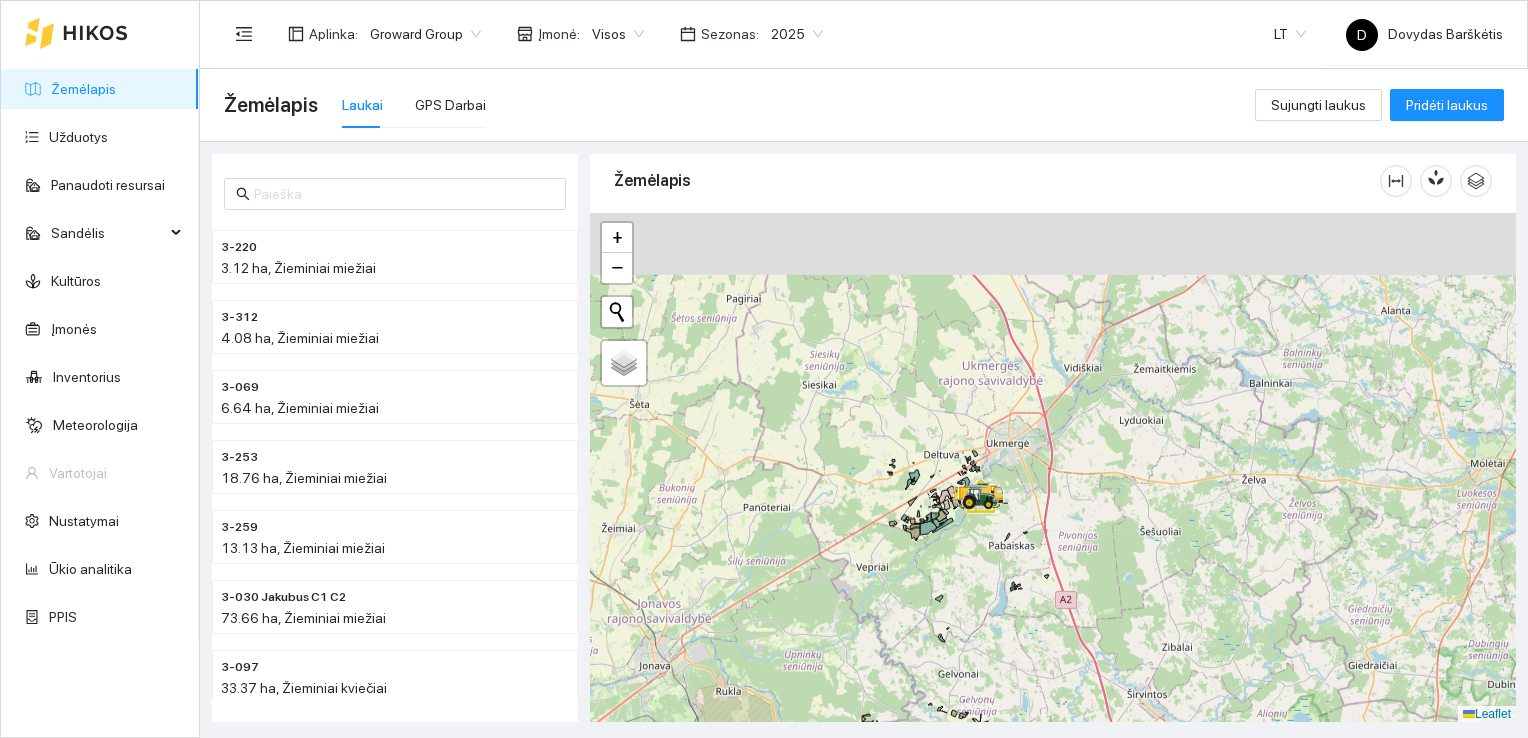 drag, startPoint x: 983, startPoint y: 382, endPoint x: 1026, endPoint y: 653, distance: 274.39023 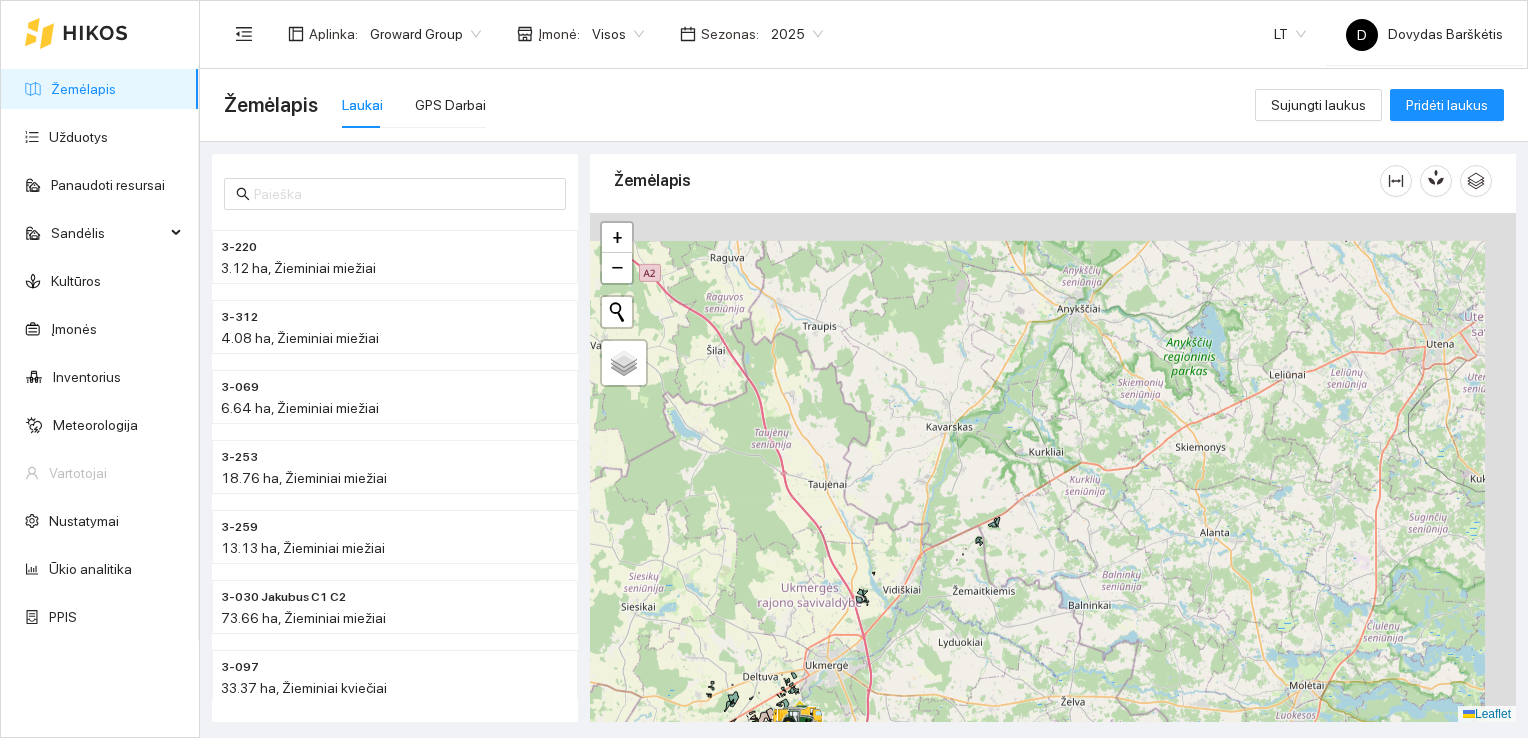 drag, startPoint x: 1143, startPoint y: 412, endPoint x: 945, endPoint y: 595, distance: 269.6164 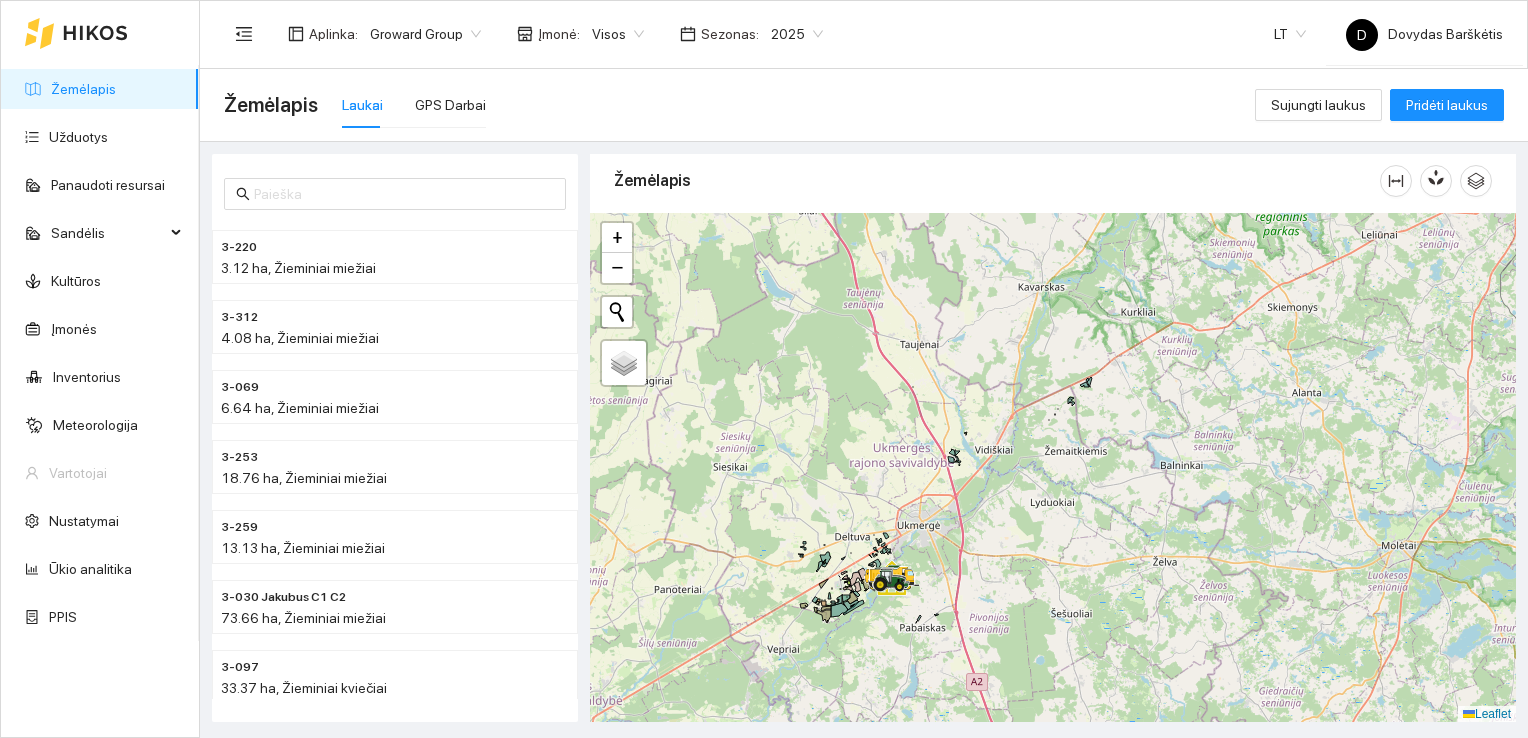 drag, startPoint x: 945, startPoint y: 596, endPoint x: 1118, endPoint y: 346, distance: 304.0214 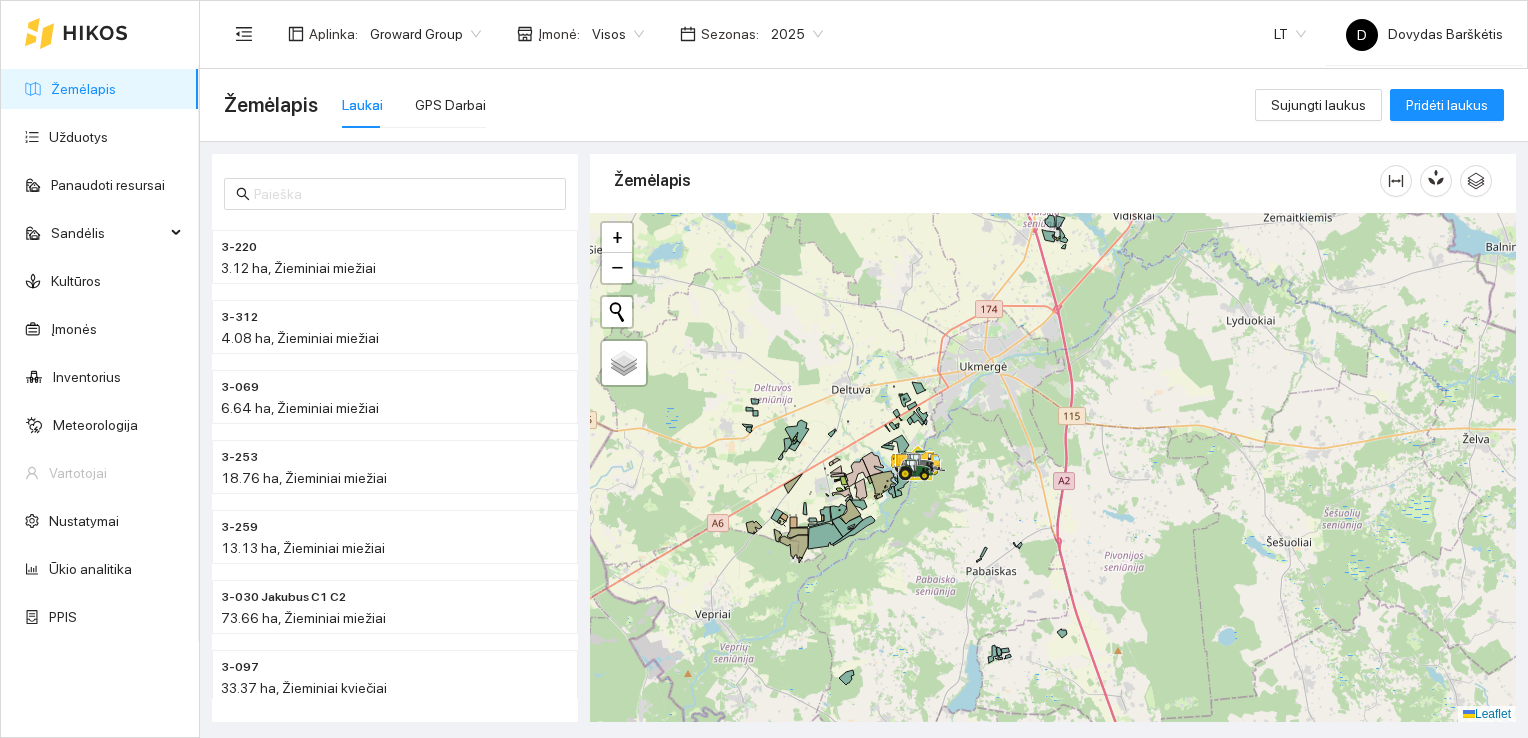 drag, startPoint x: 1015, startPoint y: 464, endPoint x: 1075, endPoint y: 424, distance: 72.11102 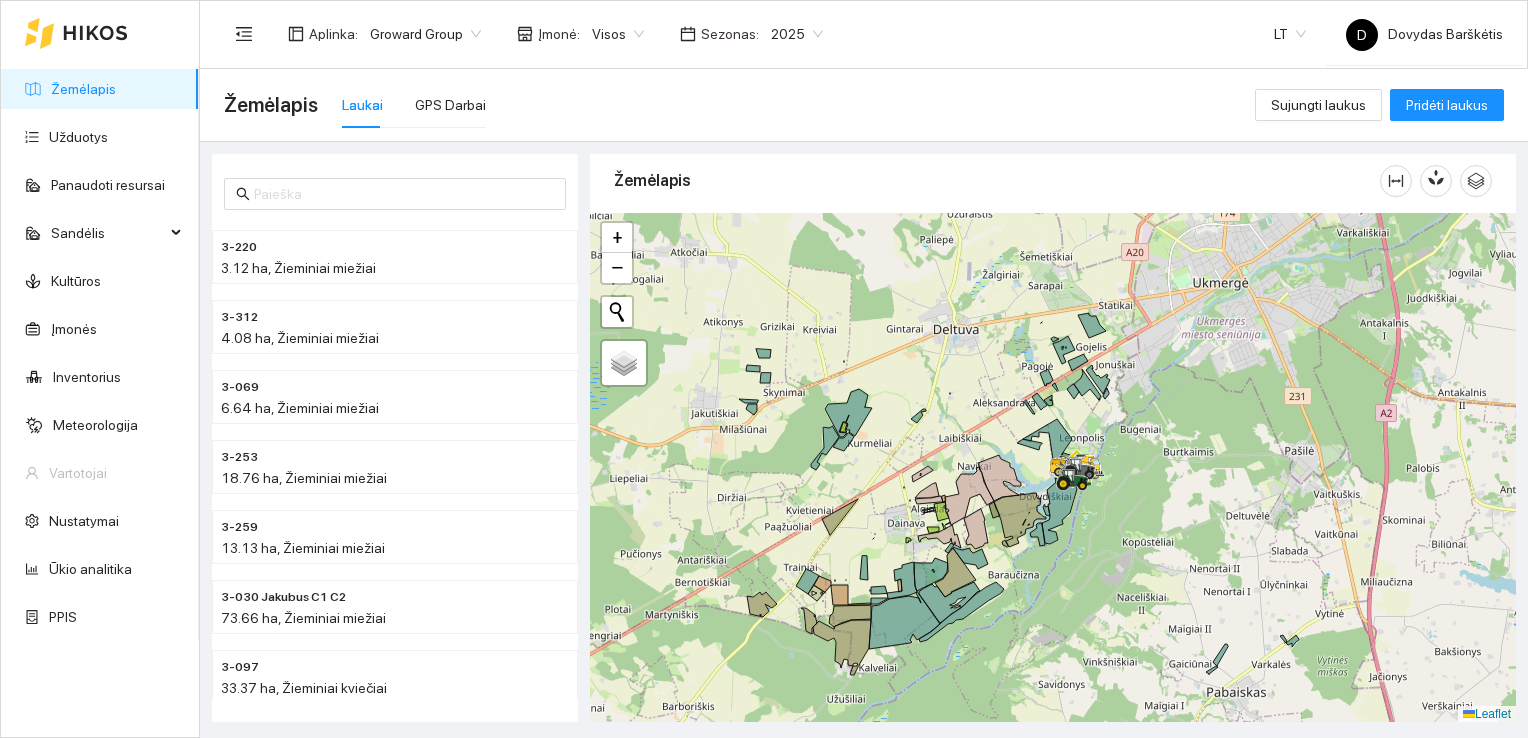 drag, startPoint x: 1036, startPoint y: 491, endPoint x: 1122, endPoint y: 551, distance: 104.86182 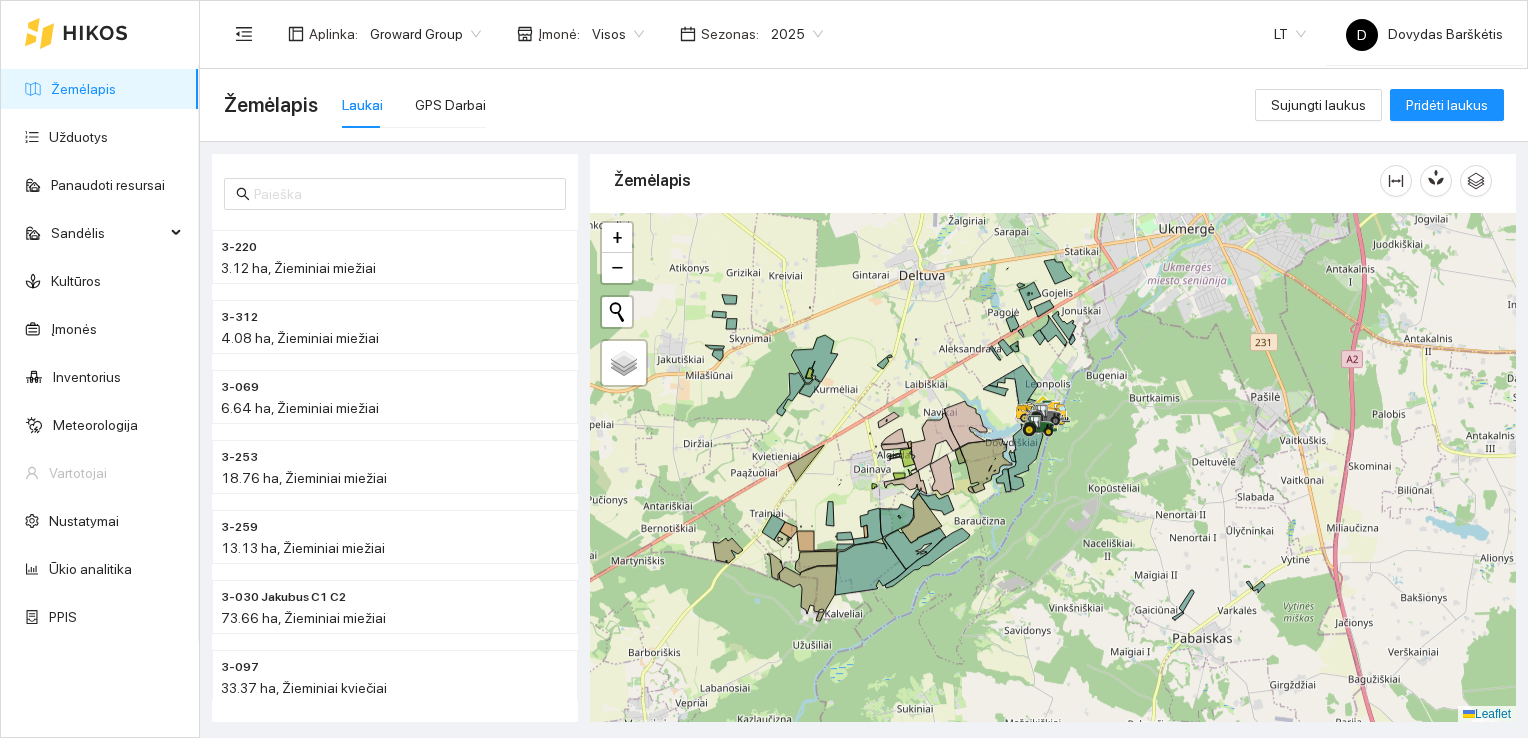 drag, startPoint x: 1182, startPoint y: 444, endPoint x: 1141, endPoint y: 380, distance: 76.00658 